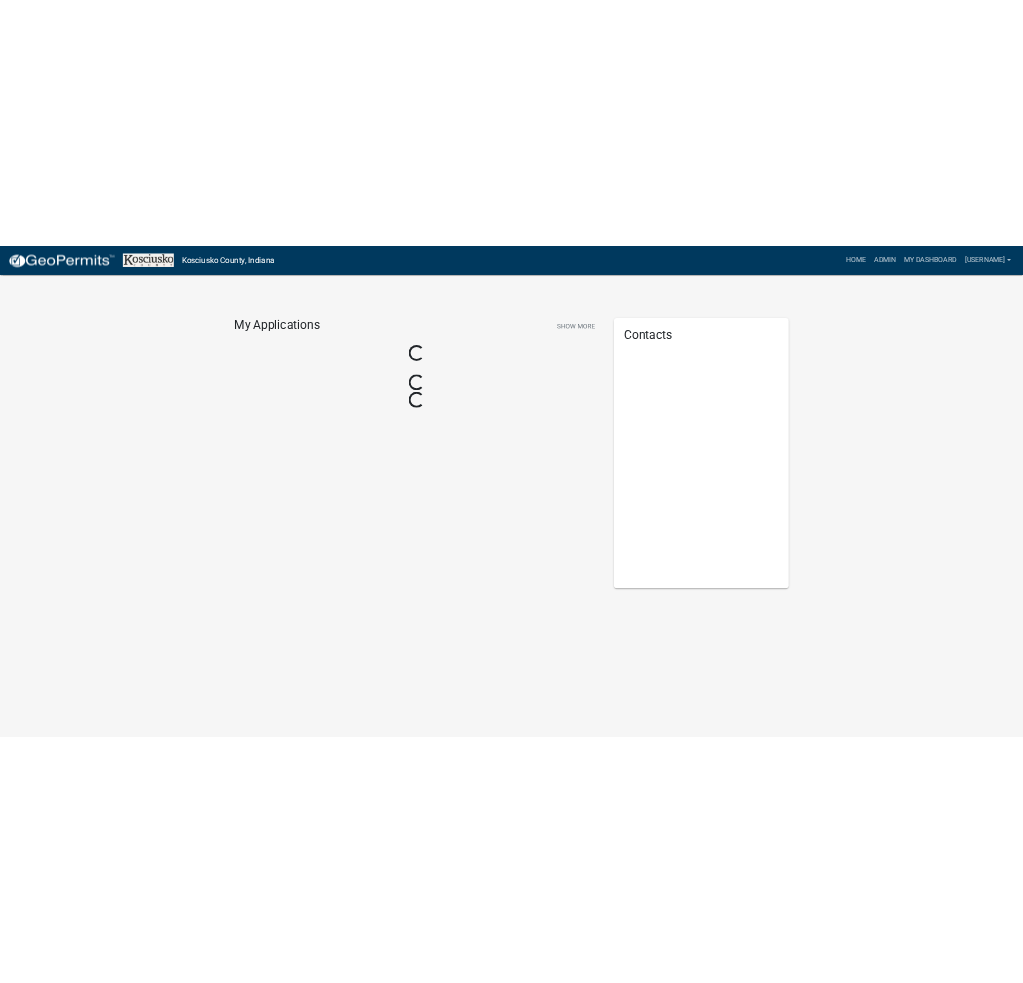 scroll, scrollTop: 0, scrollLeft: 0, axis: both 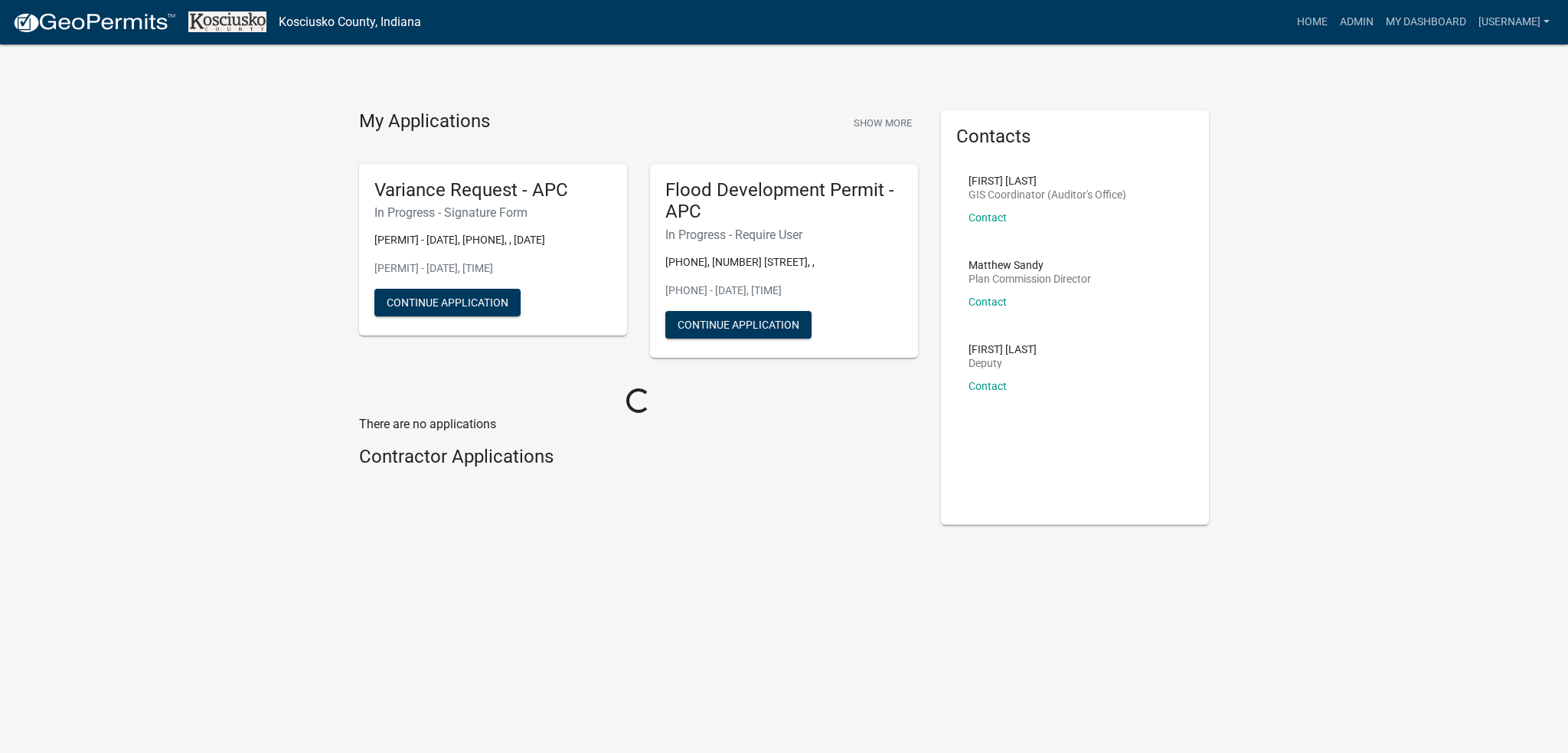 click on "My Applications  Show More" 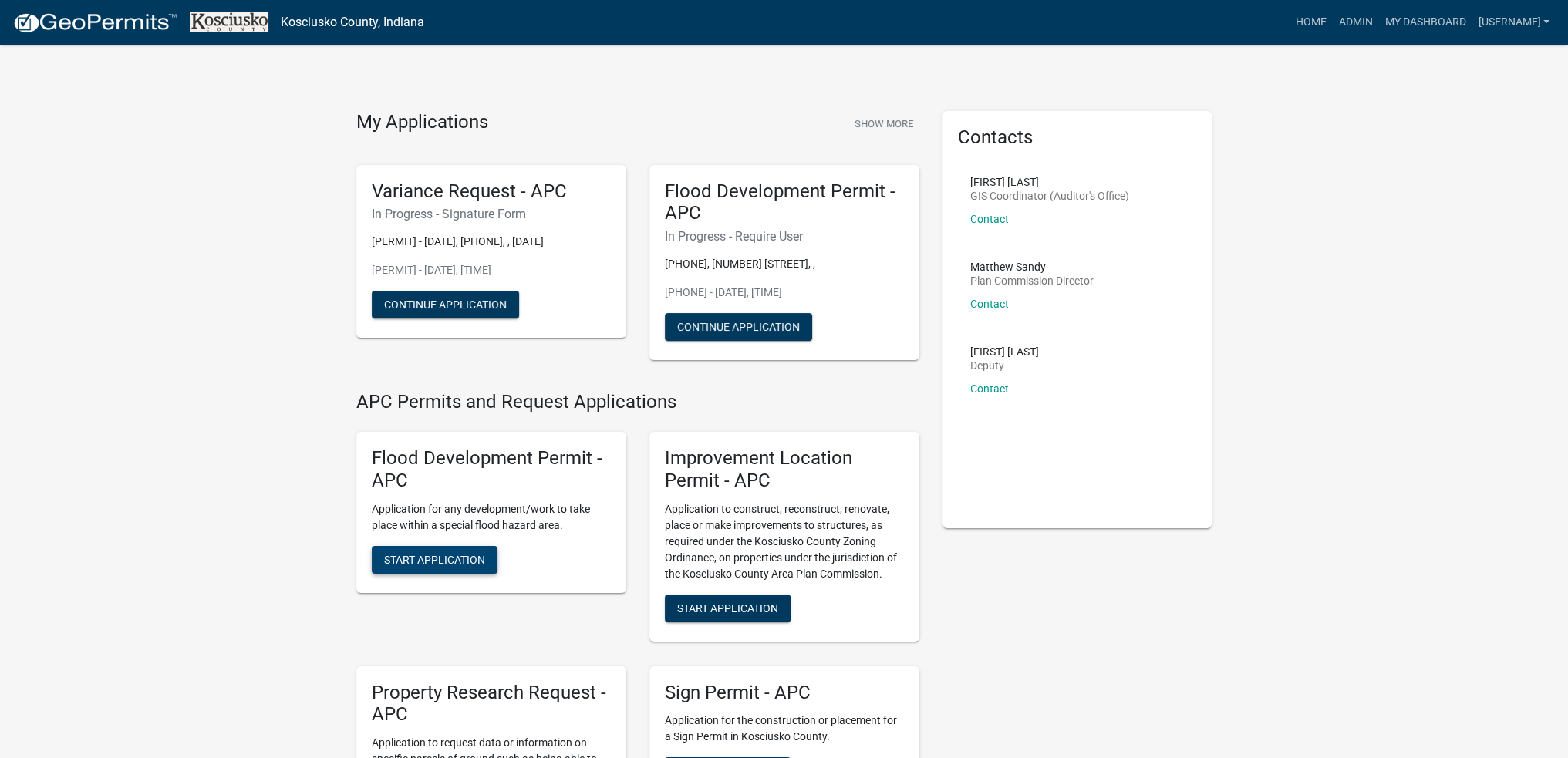 click on "Start Application" at bounding box center (434, 560) 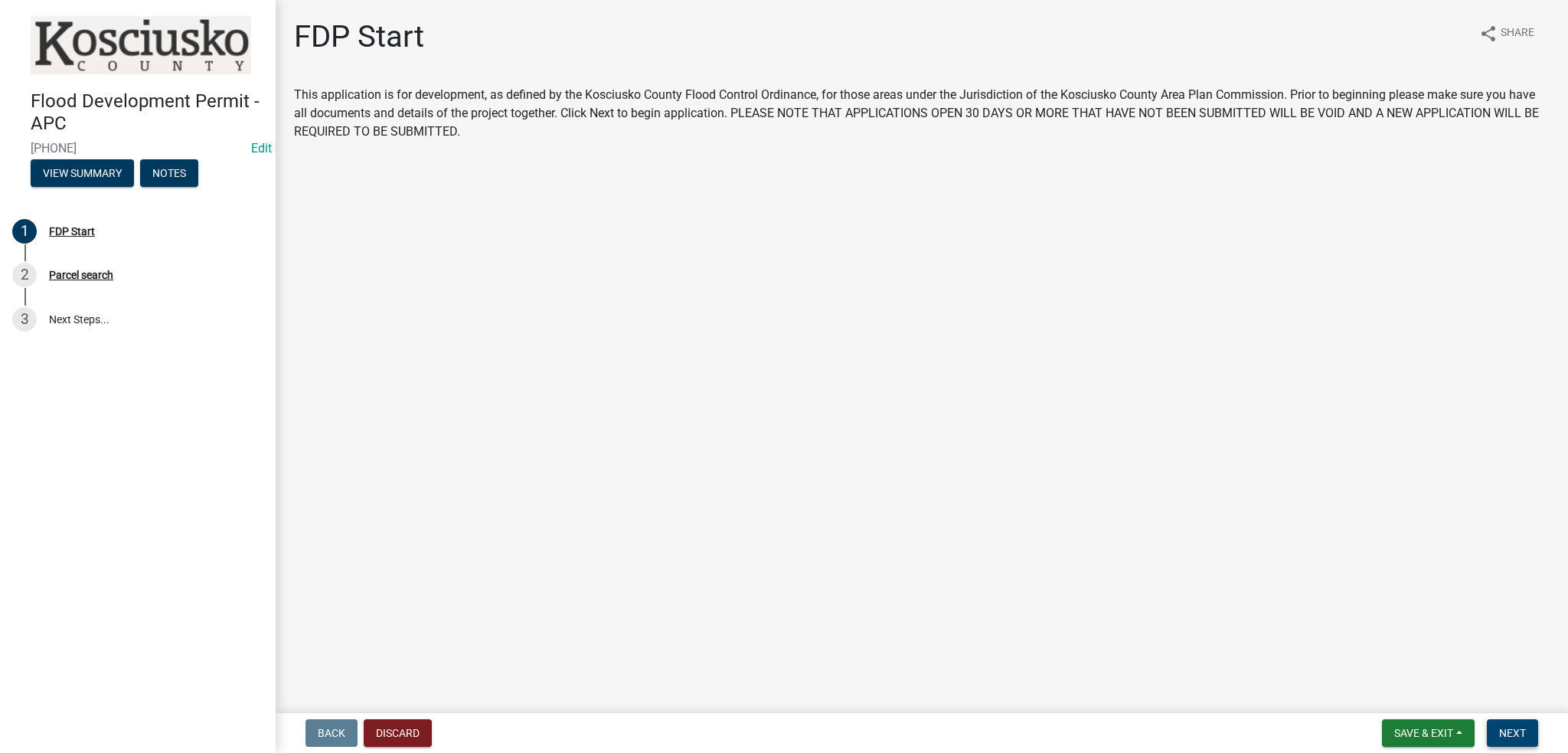 click on "Next" at bounding box center (1512, 733) 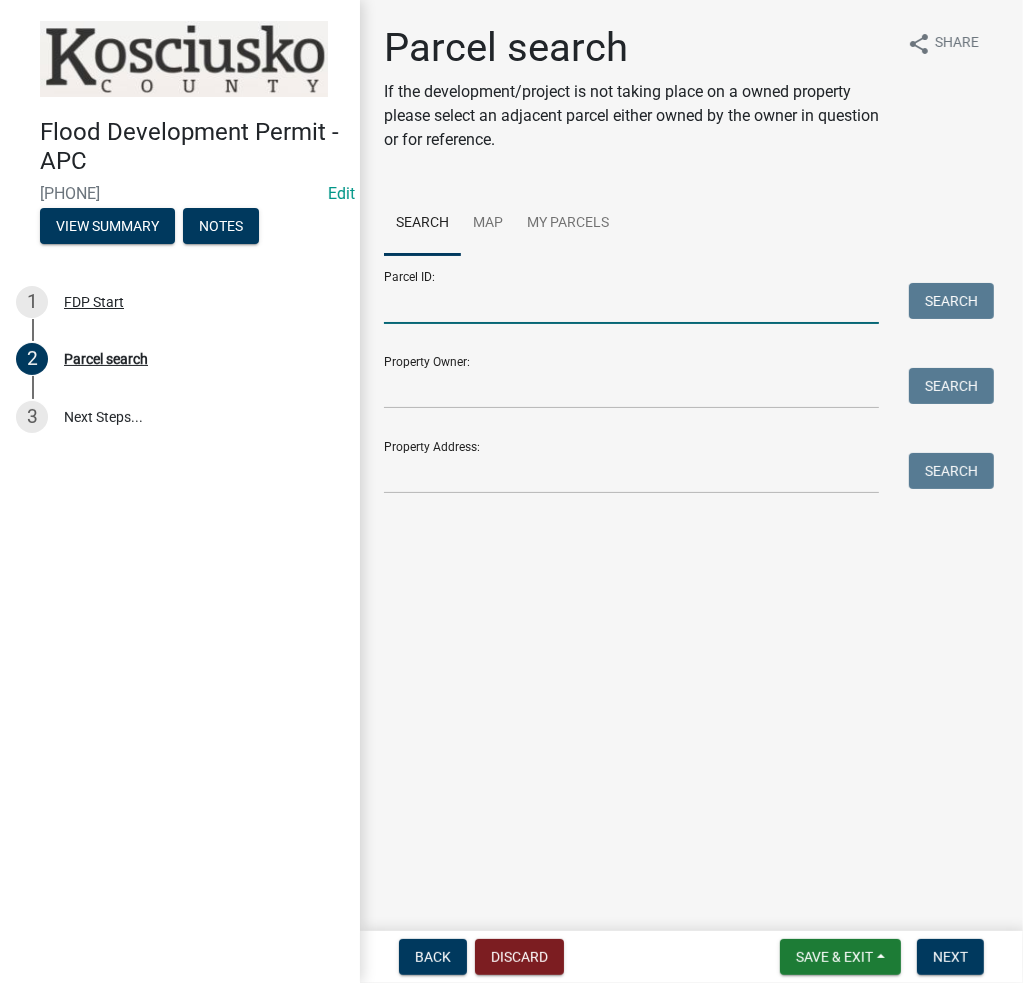 click on "Parcel ID:" at bounding box center (631, 303) 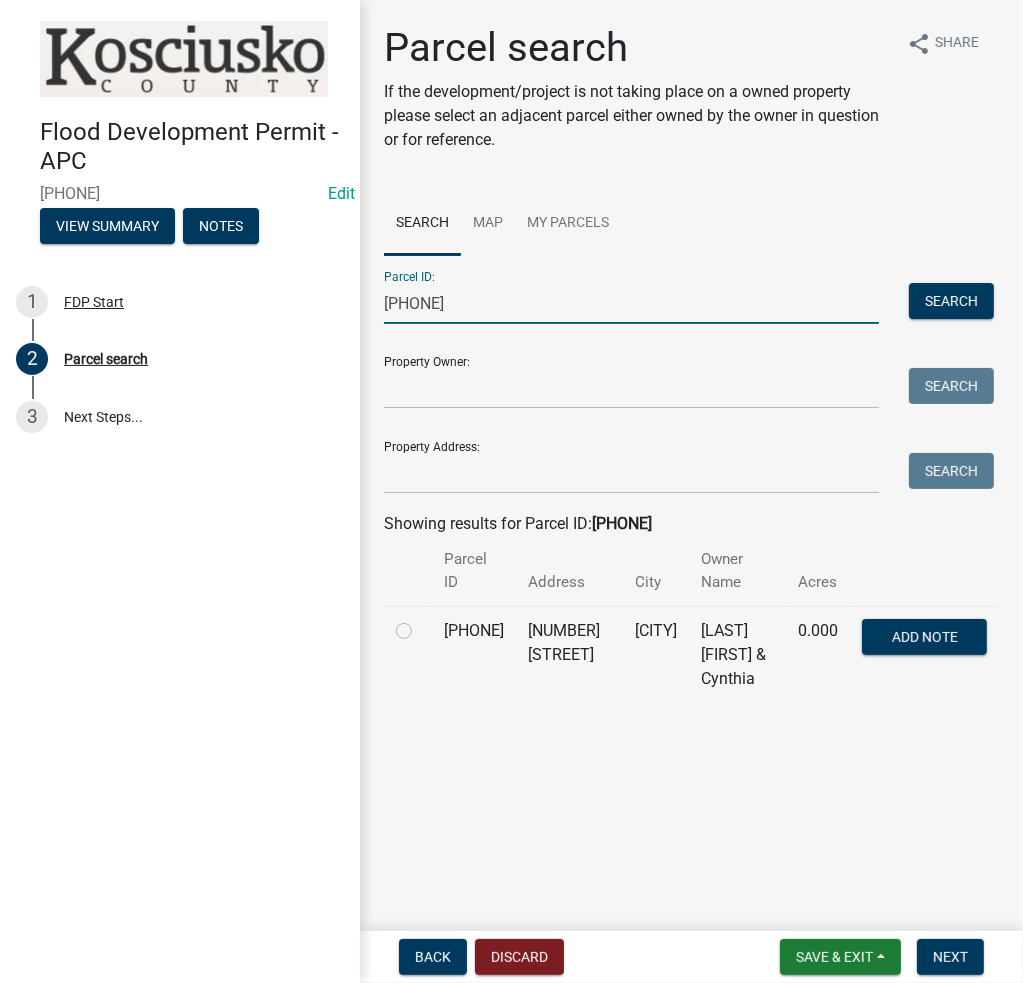 type on "[PHONE]" 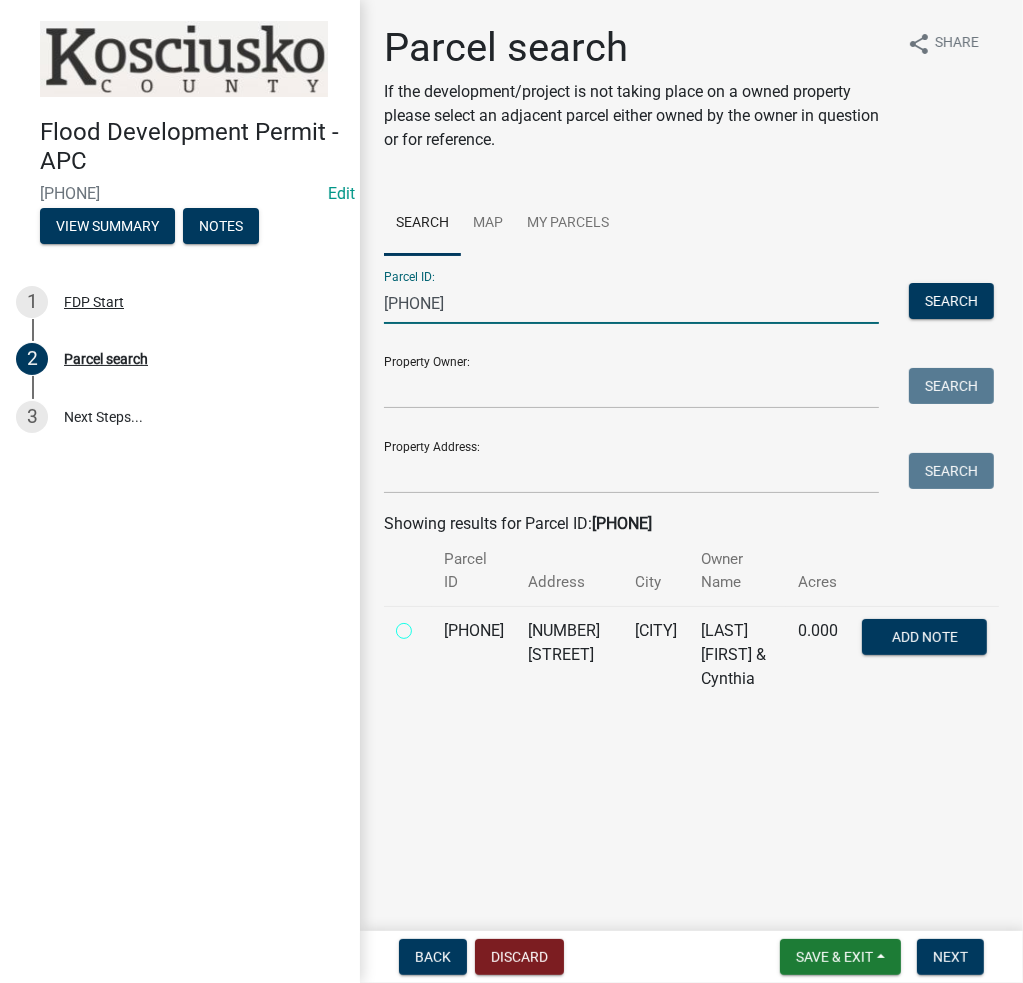 click at bounding box center (426, 625) 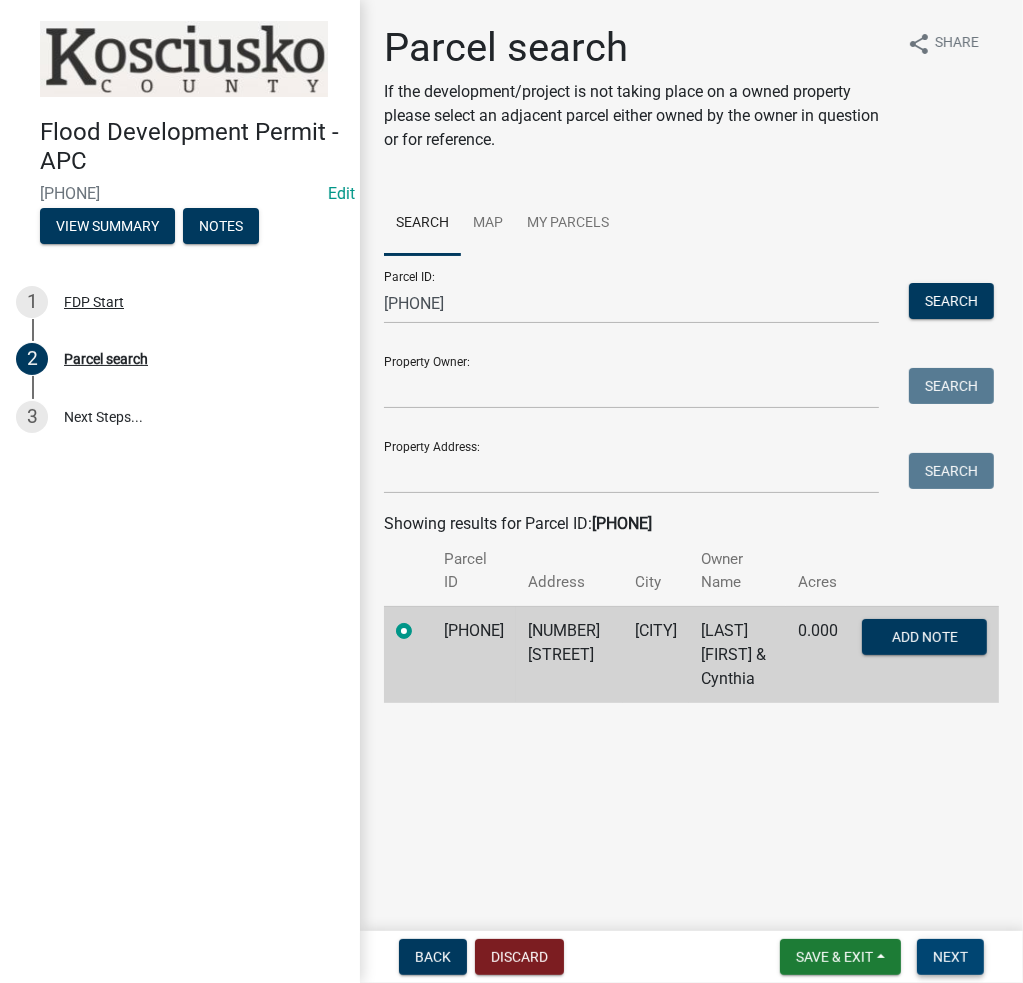 click on "Next" at bounding box center (950, 957) 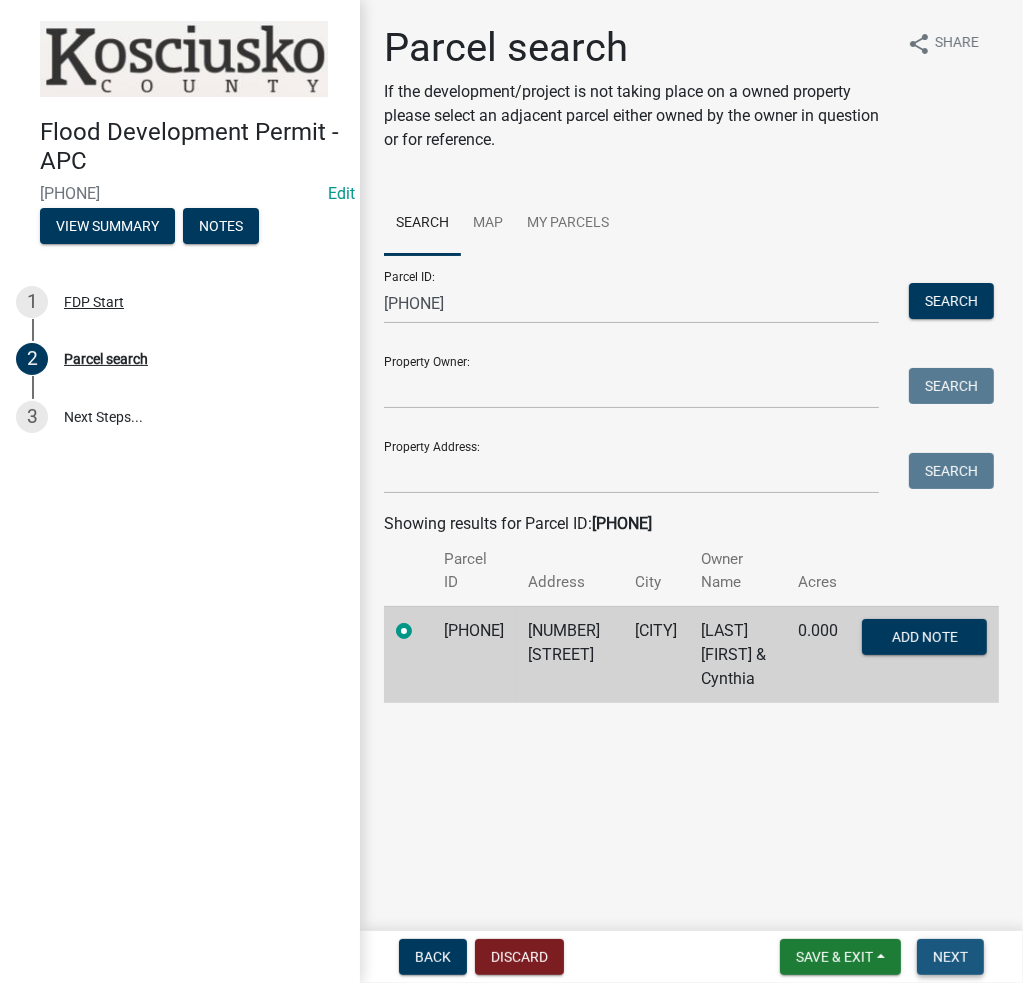 click on "Next" at bounding box center (950, 957) 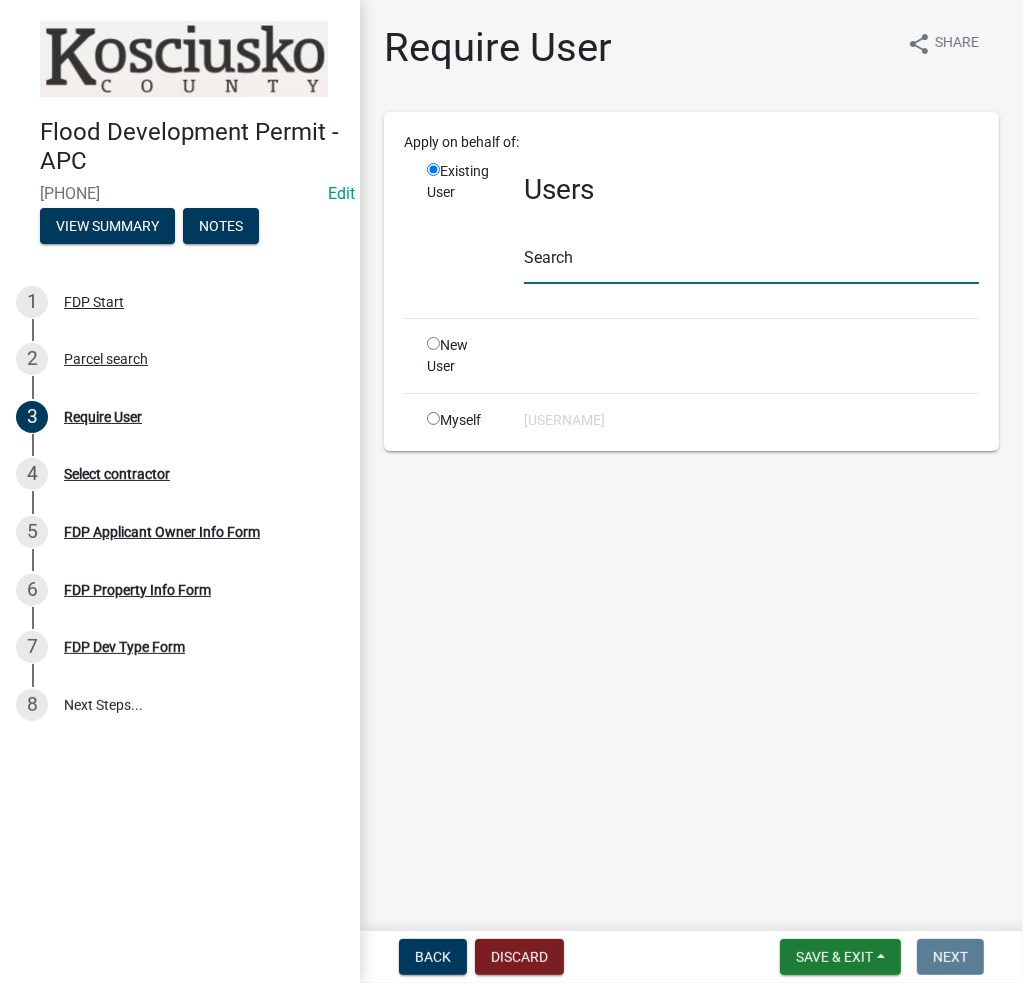 click 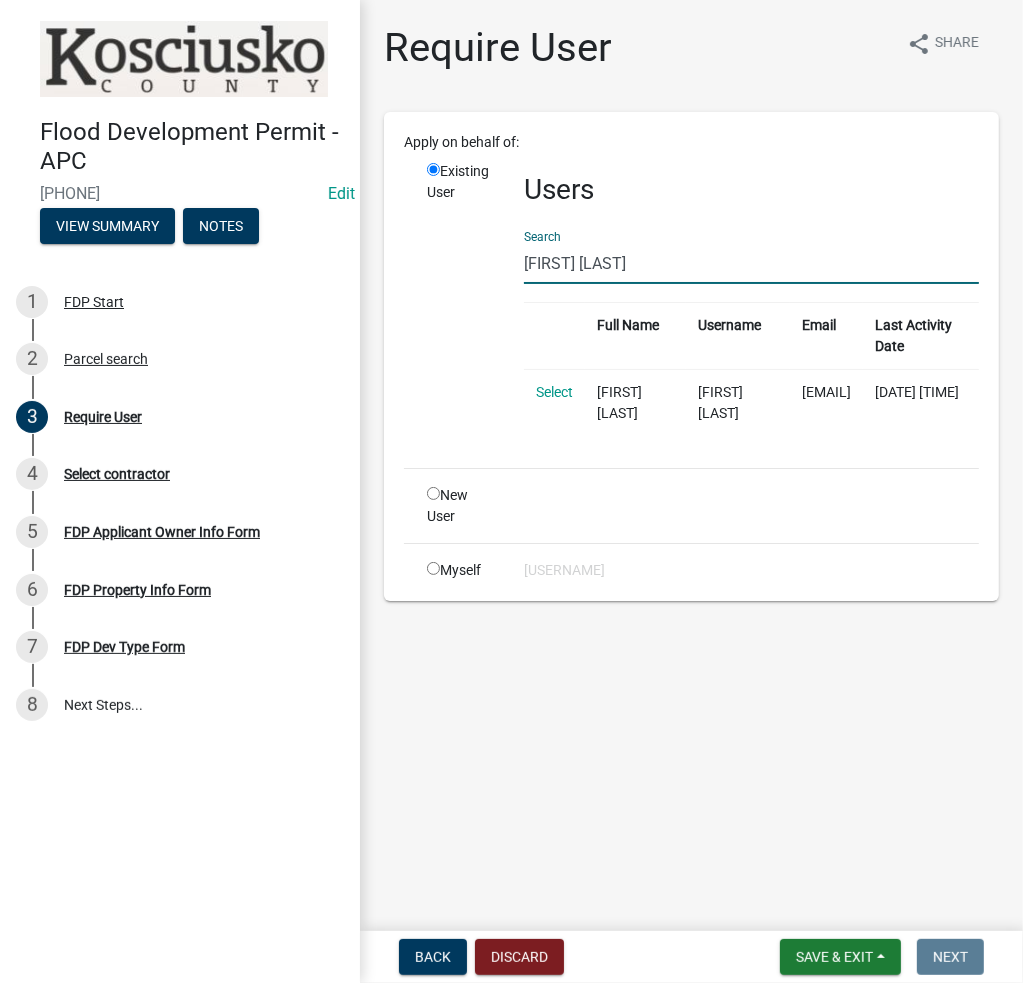 type on "[FIRST] [LAST]" 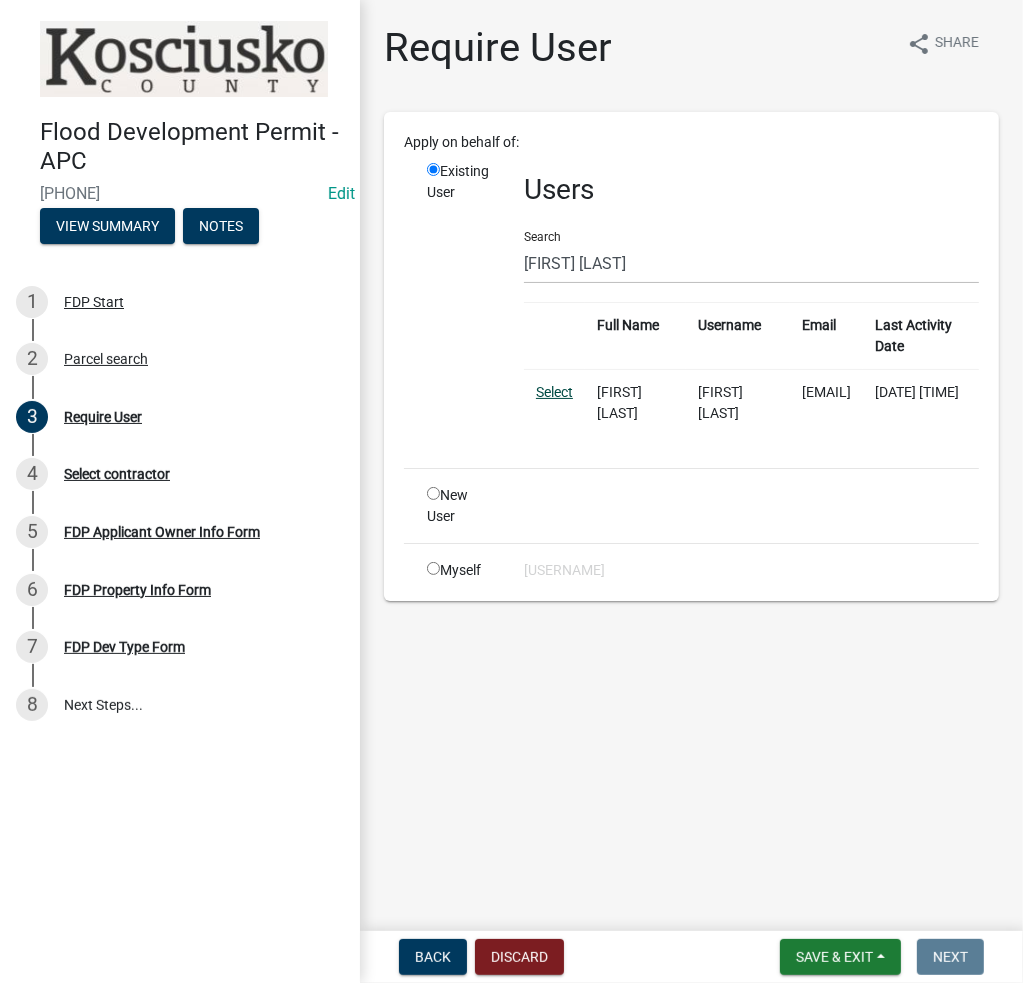 click on "Select" 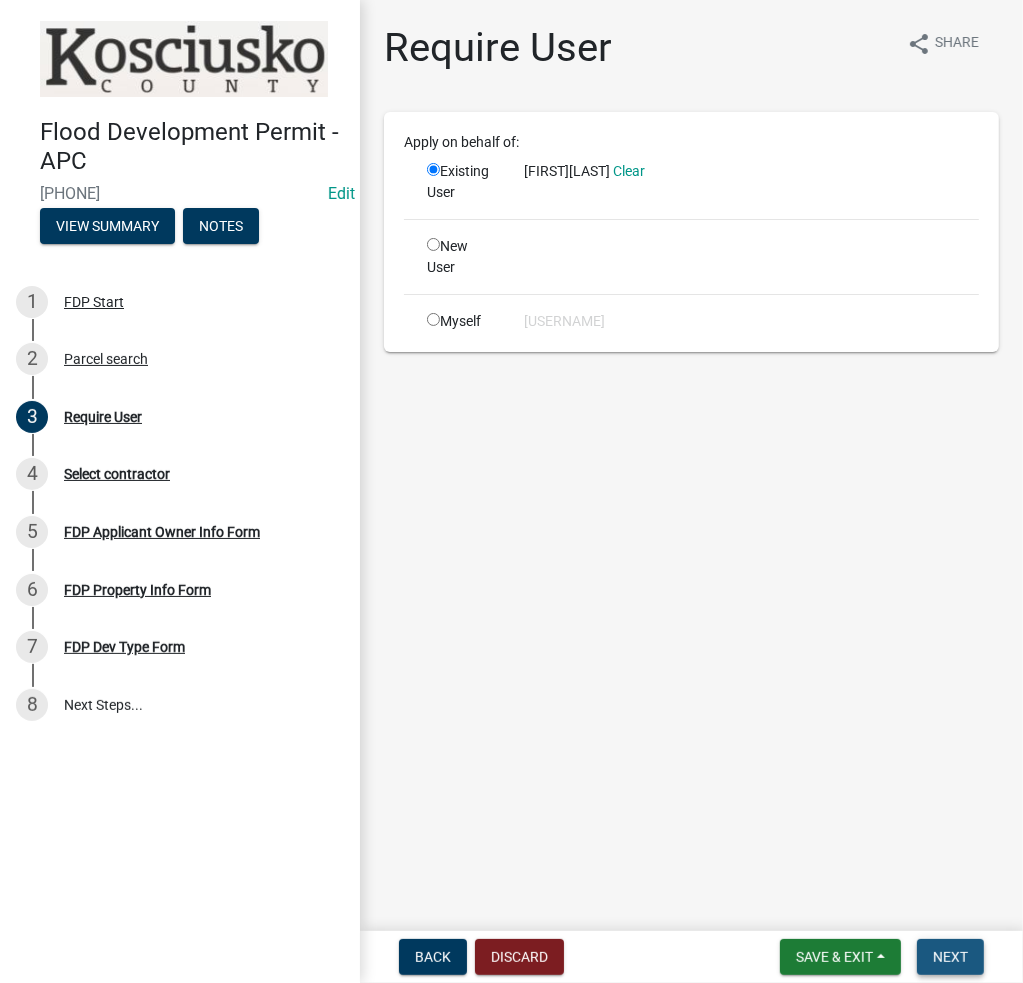 click on "Next" at bounding box center (950, 957) 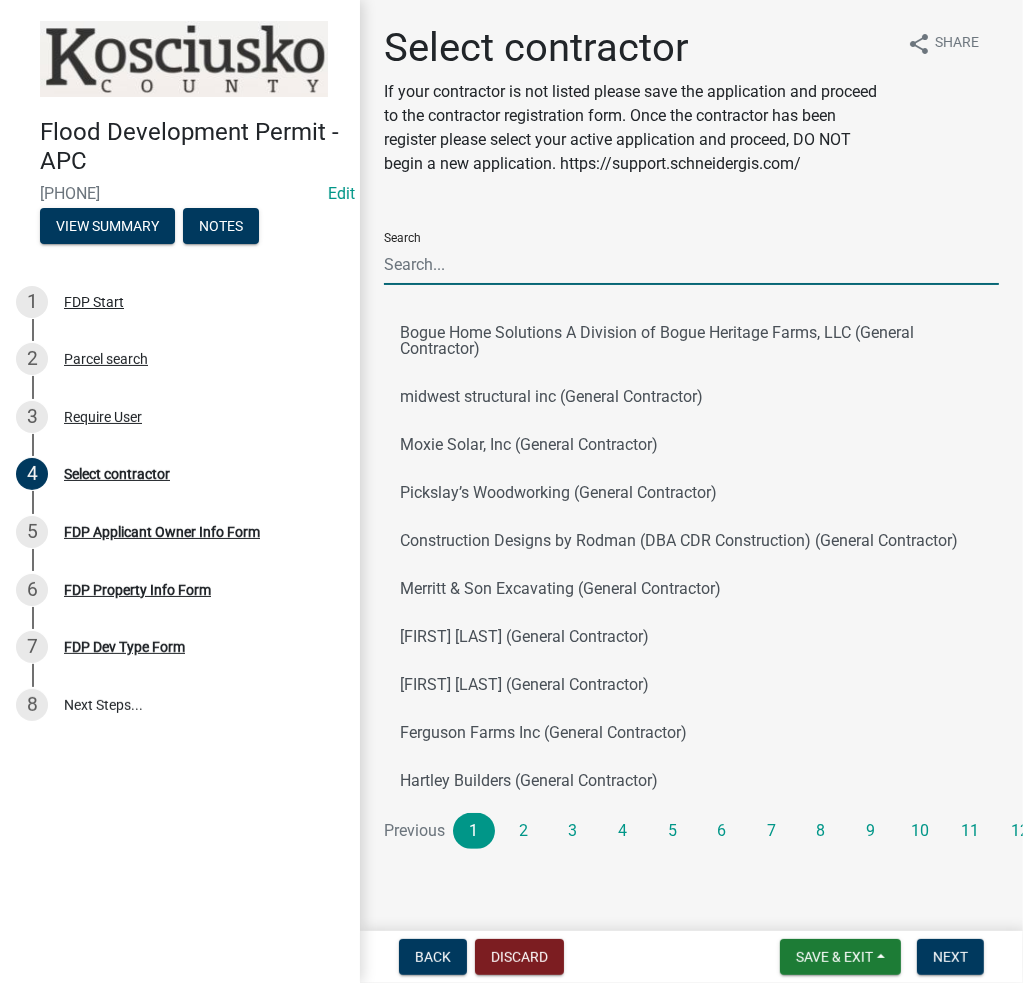 click on "Search" at bounding box center (691, 264) 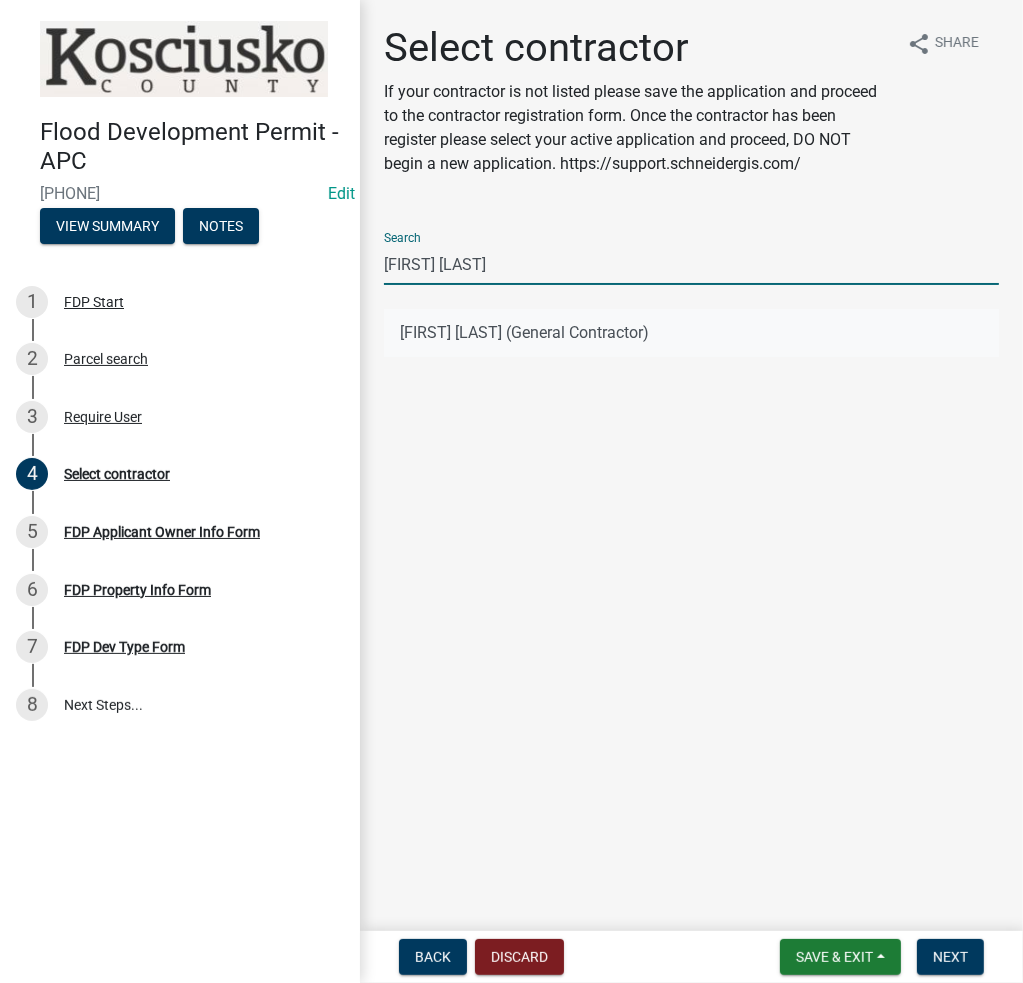 type on "[FIRST] [LAST]" 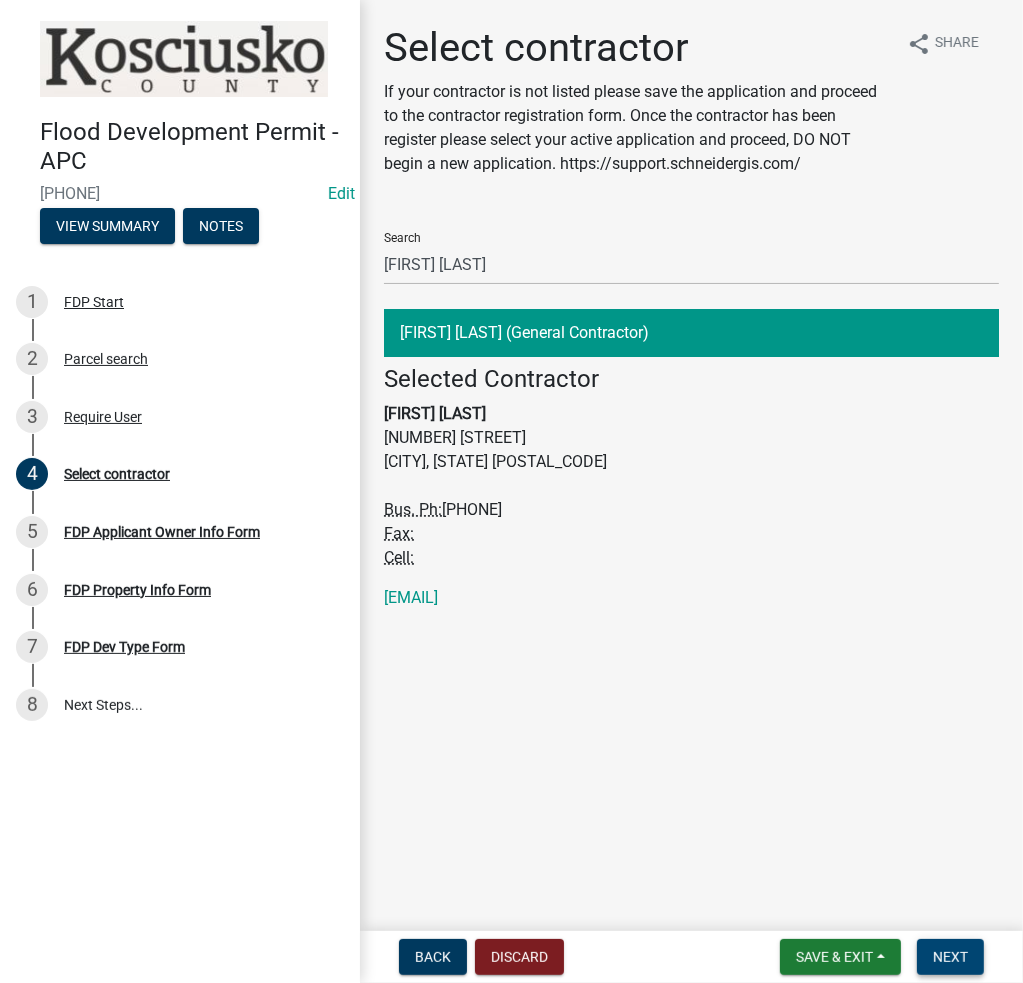 click on "Next" at bounding box center [950, 957] 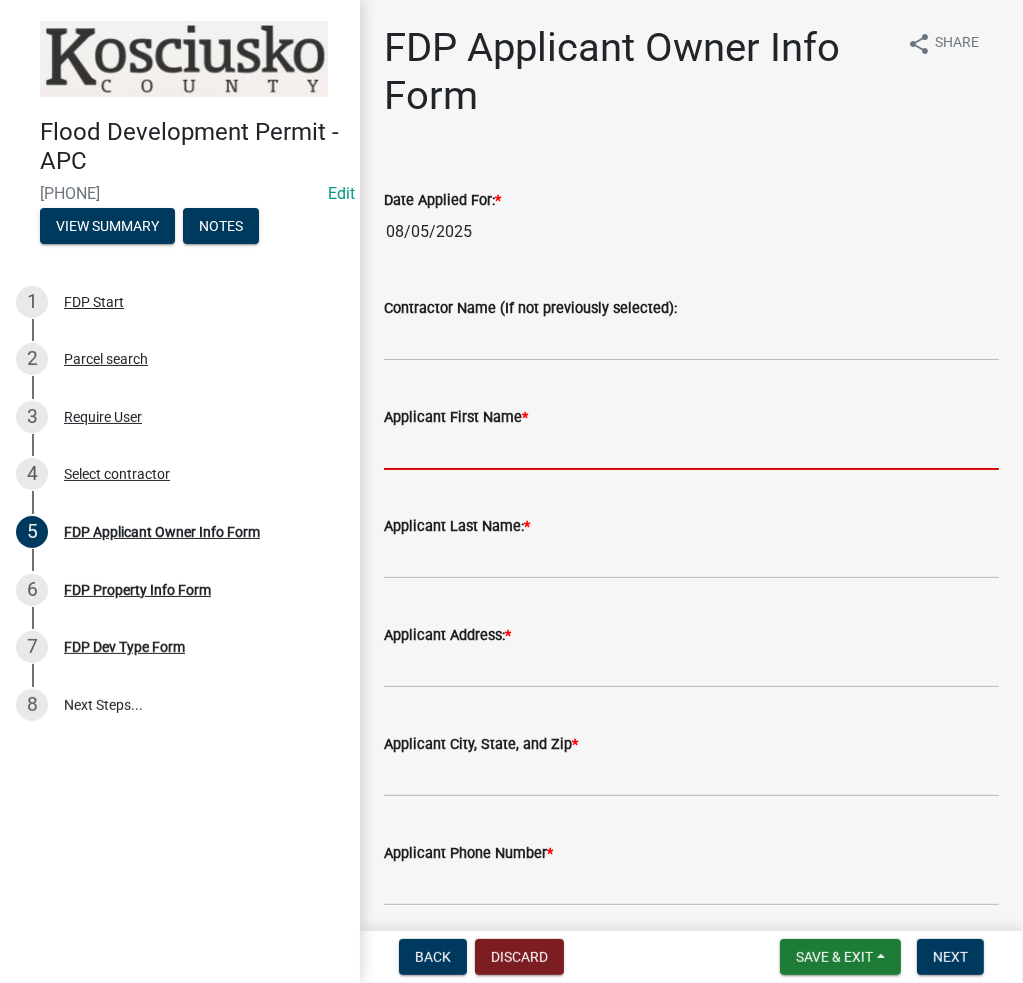 click on "Applicant First Name  *" at bounding box center [691, 449] 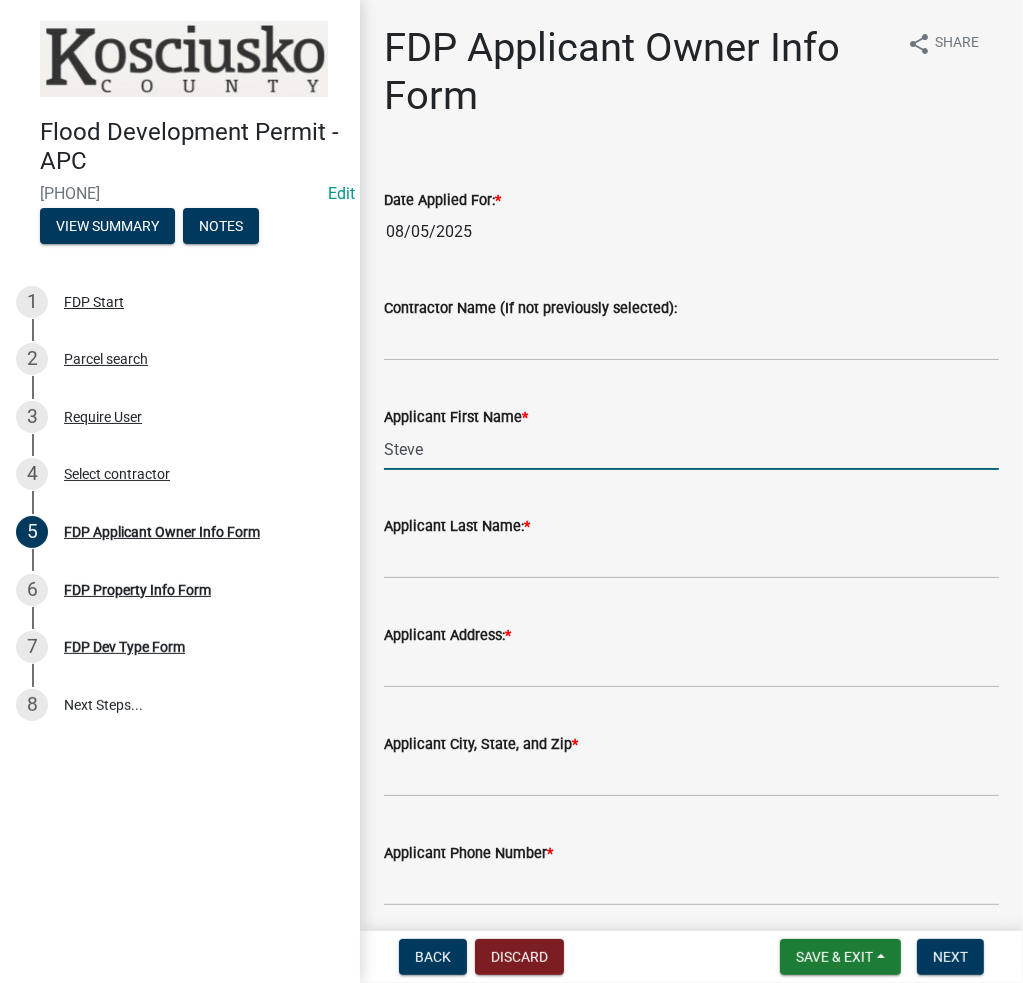 type on "Steve" 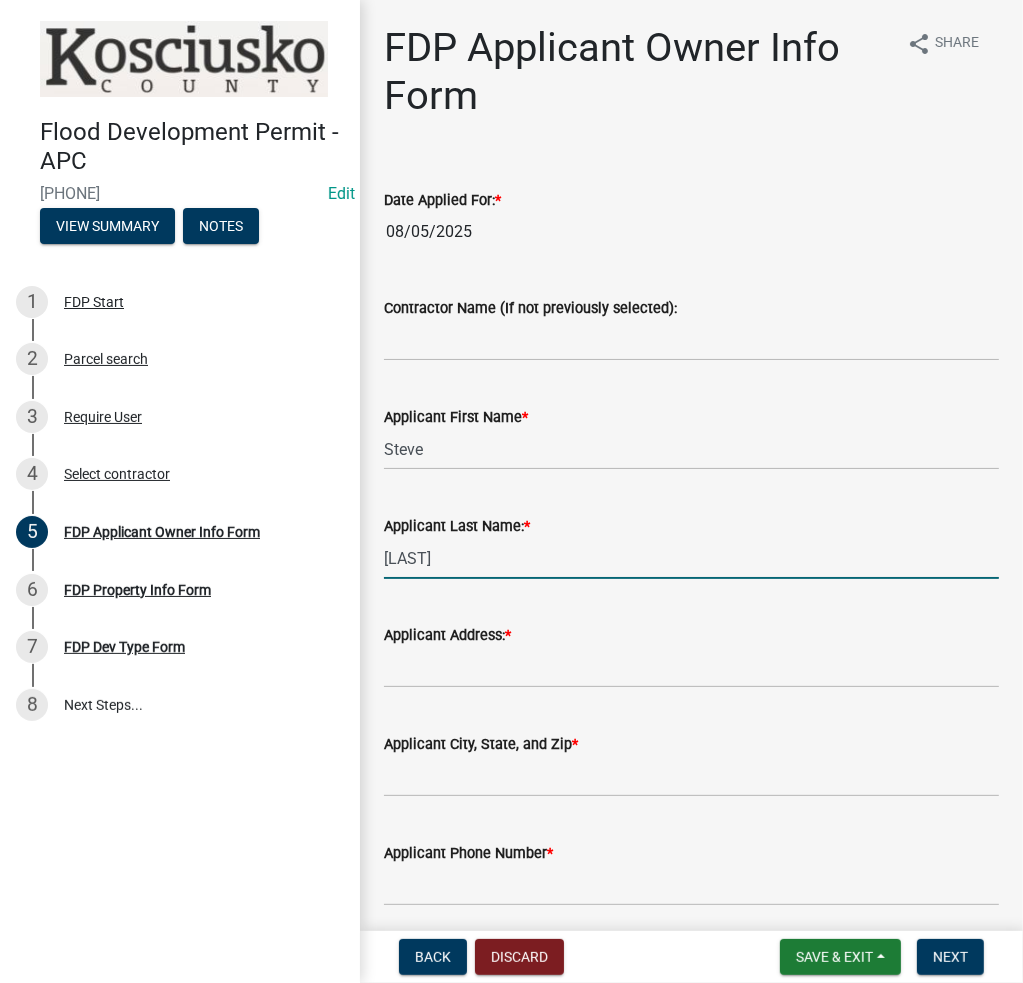 type on "[LAST]" 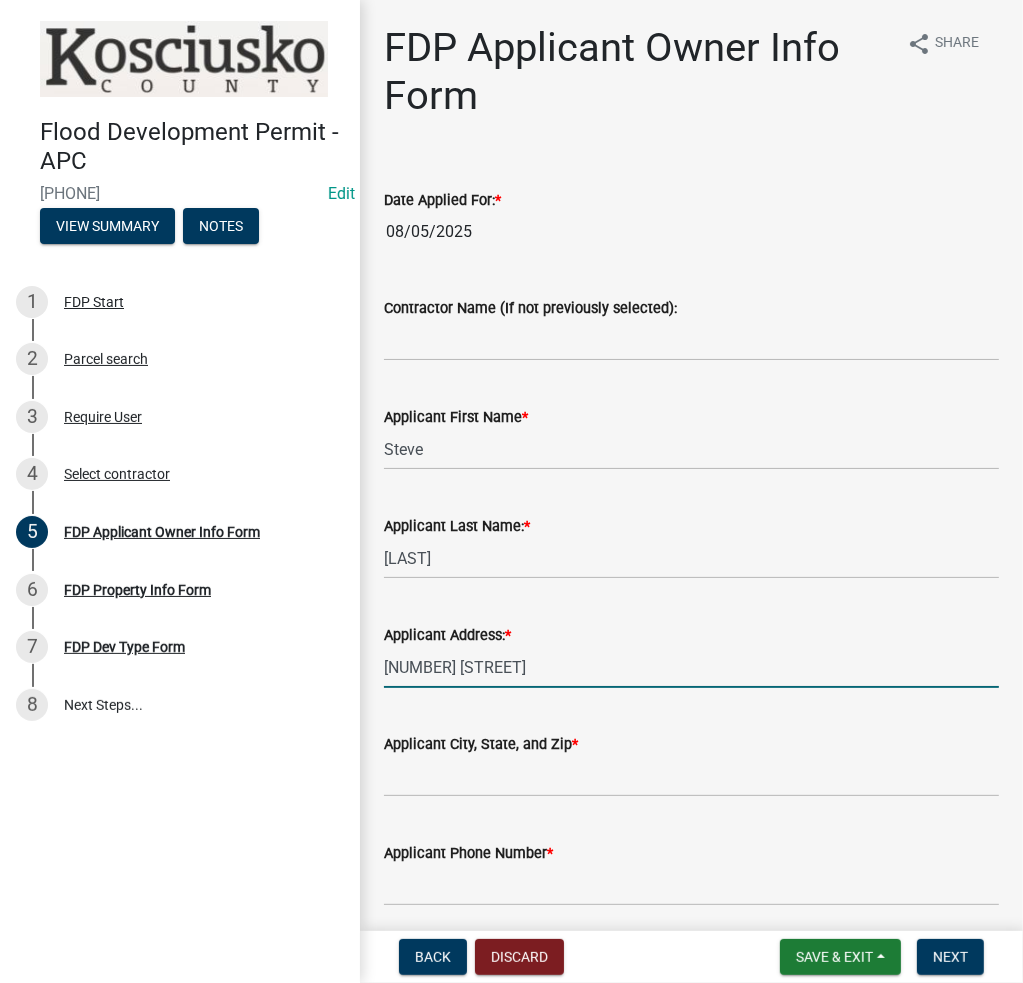 type on "[NUMBER] [STREET]" 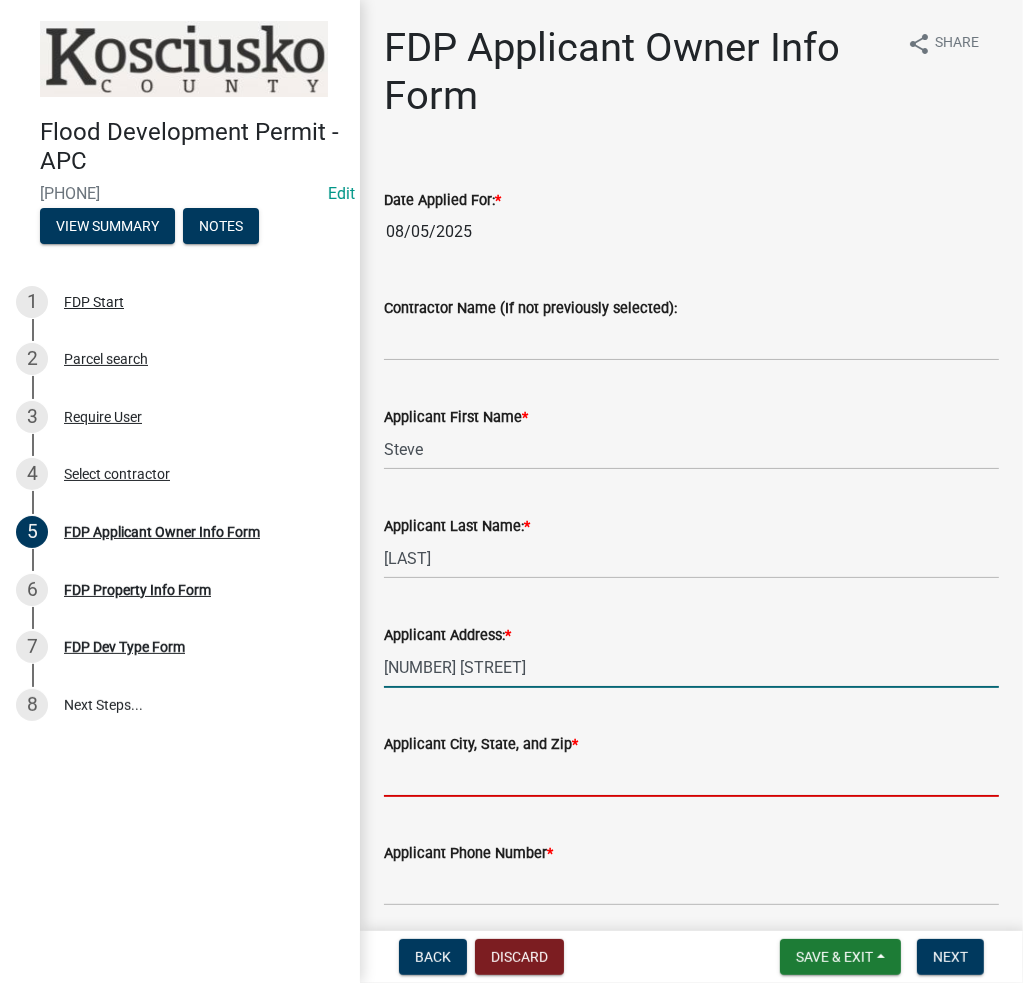 click on "Applicant City, State, and Zip  *" at bounding box center (691, 776) 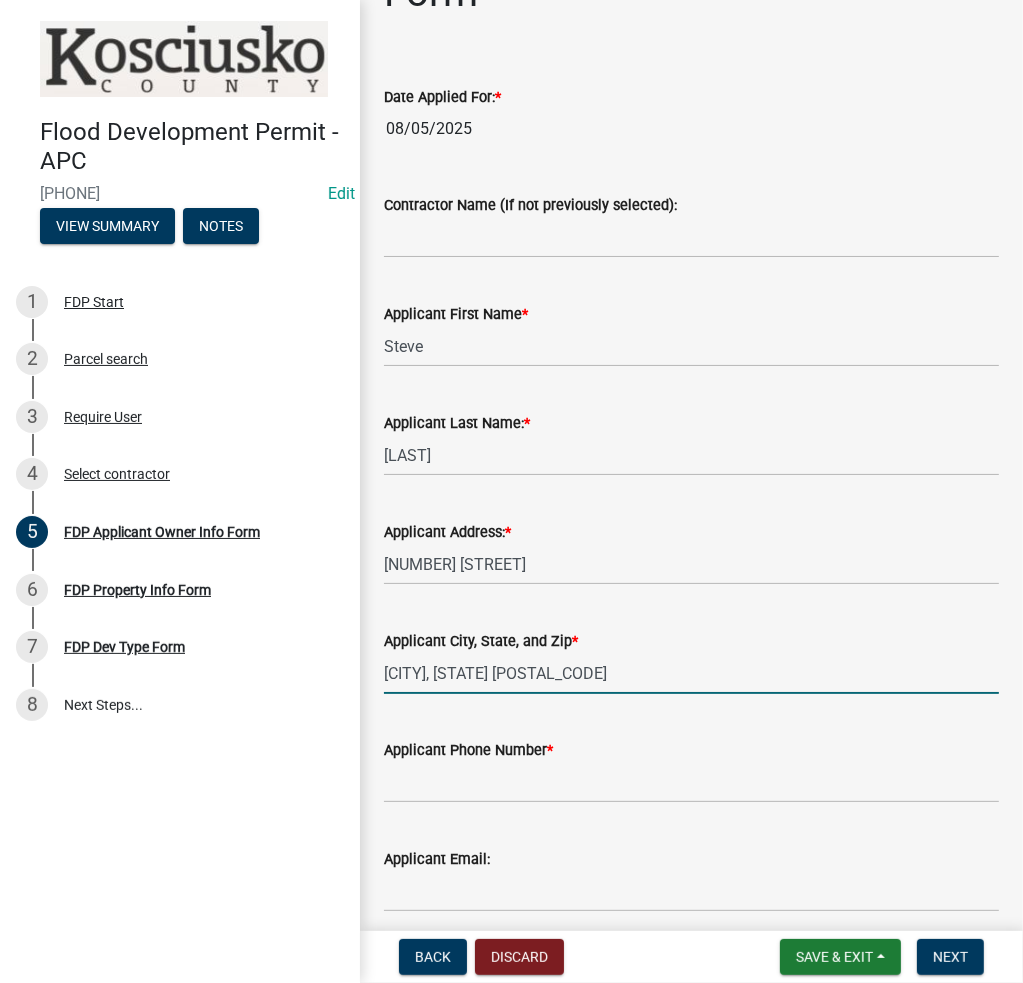 scroll, scrollTop: 200, scrollLeft: 0, axis: vertical 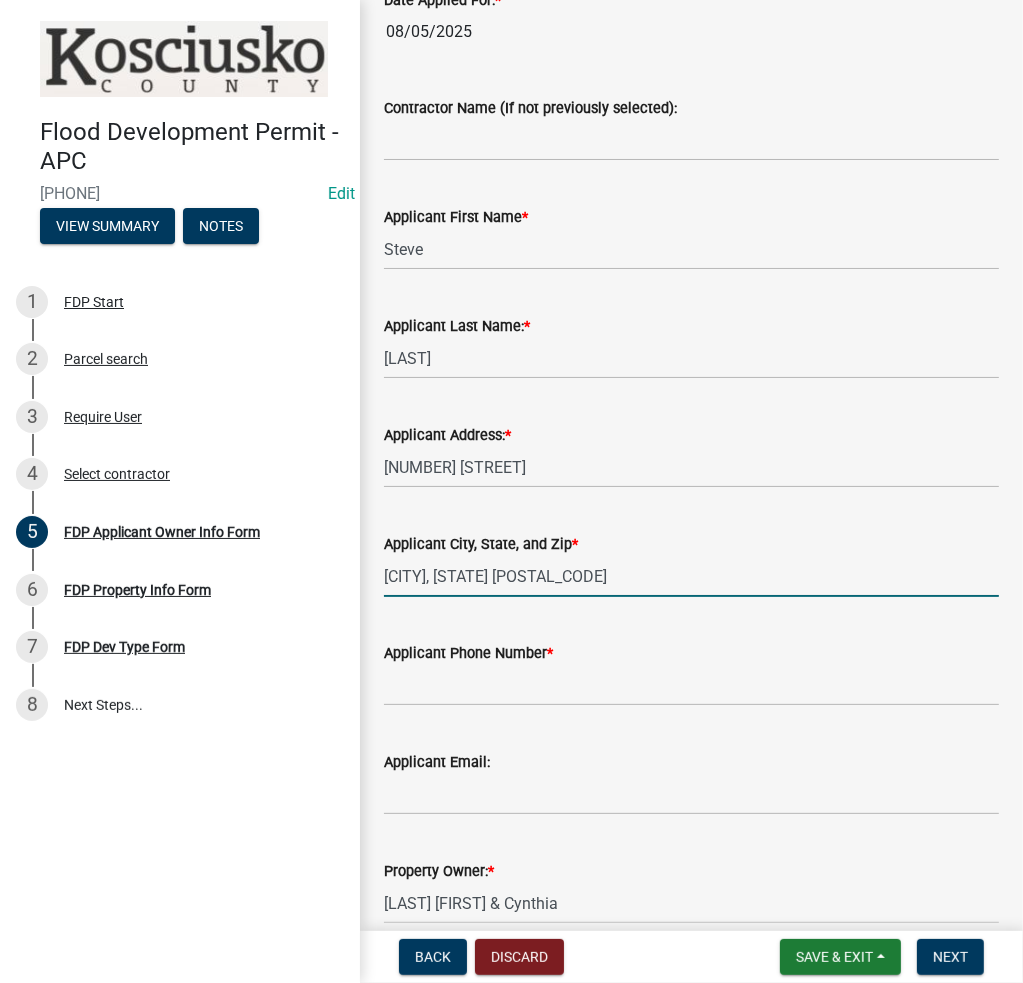 click on "[CITY], [STATE] [POSTAL_CODE]" at bounding box center [691, 576] 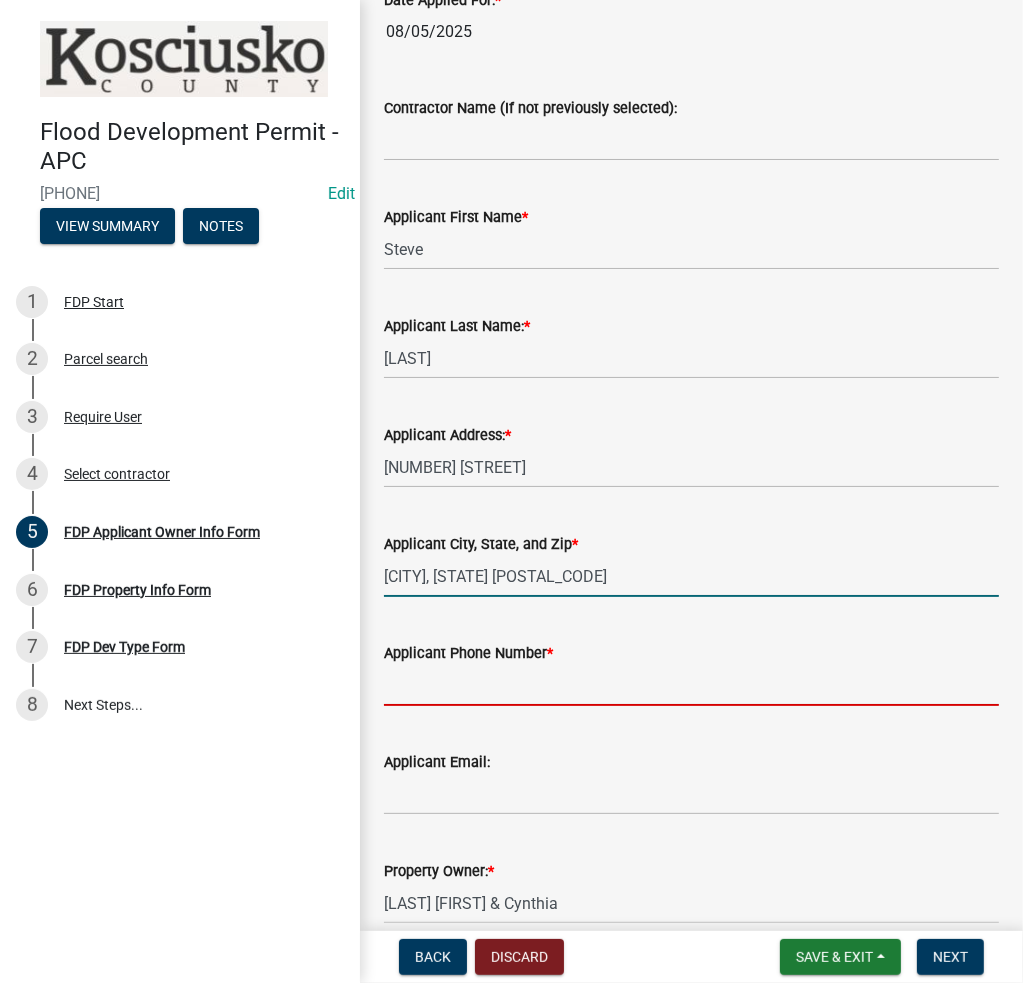 click on "Applicant Phone Number  *" at bounding box center [691, 685] 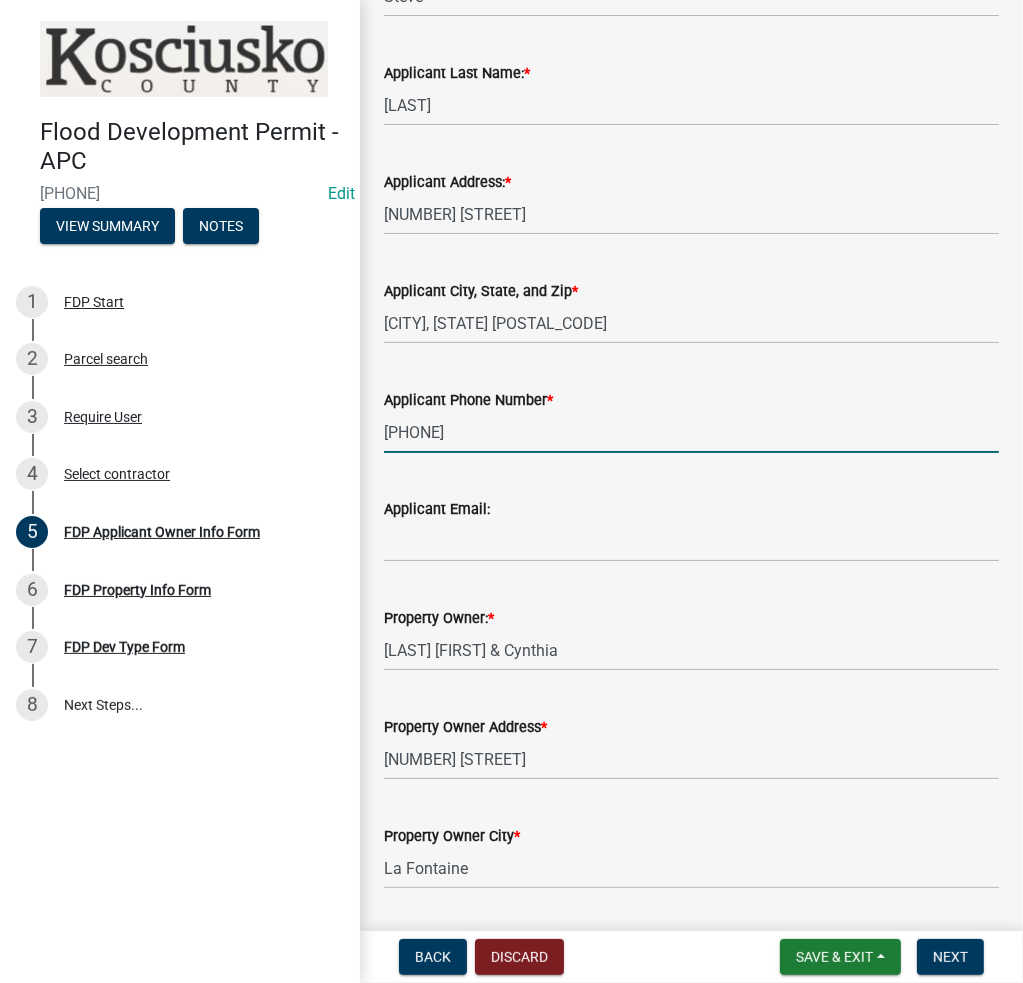scroll, scrollTop: 630, scrollLeft: 0, axis: vertical 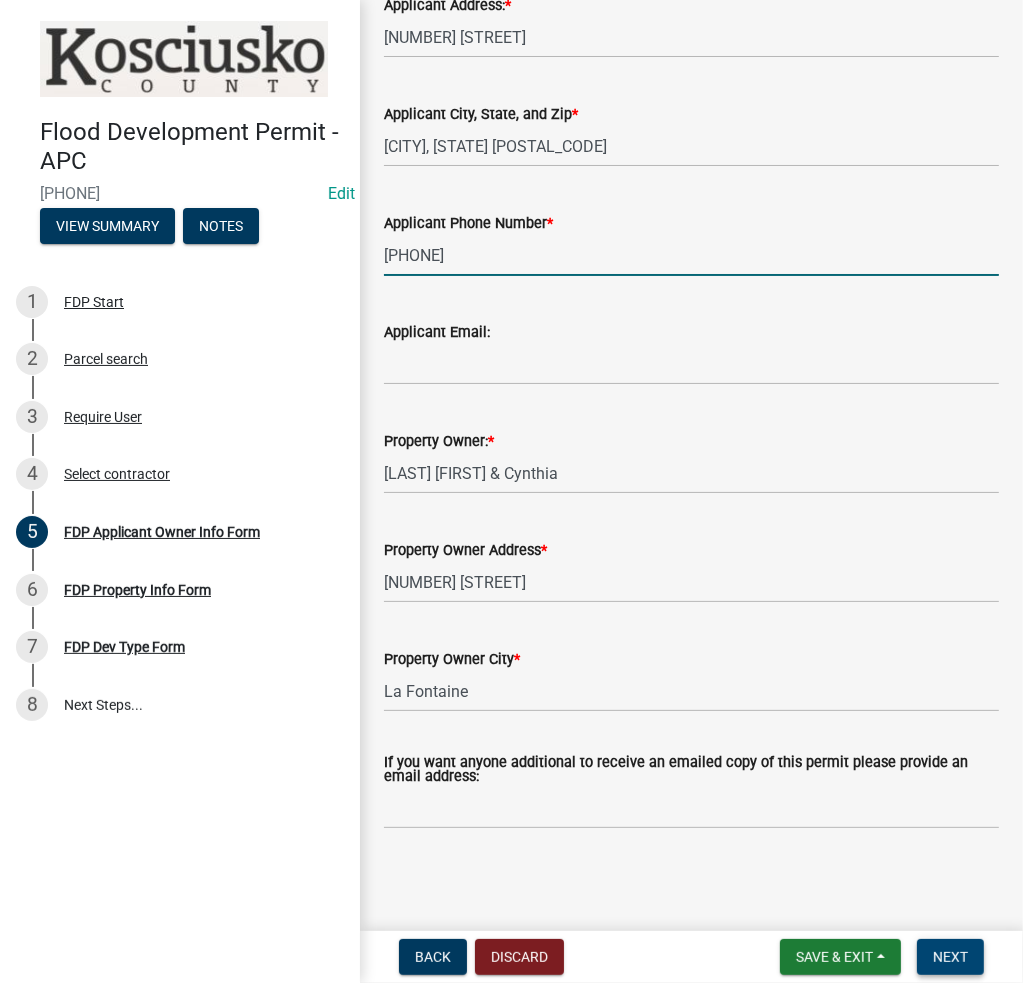 type on "[PHONE]" 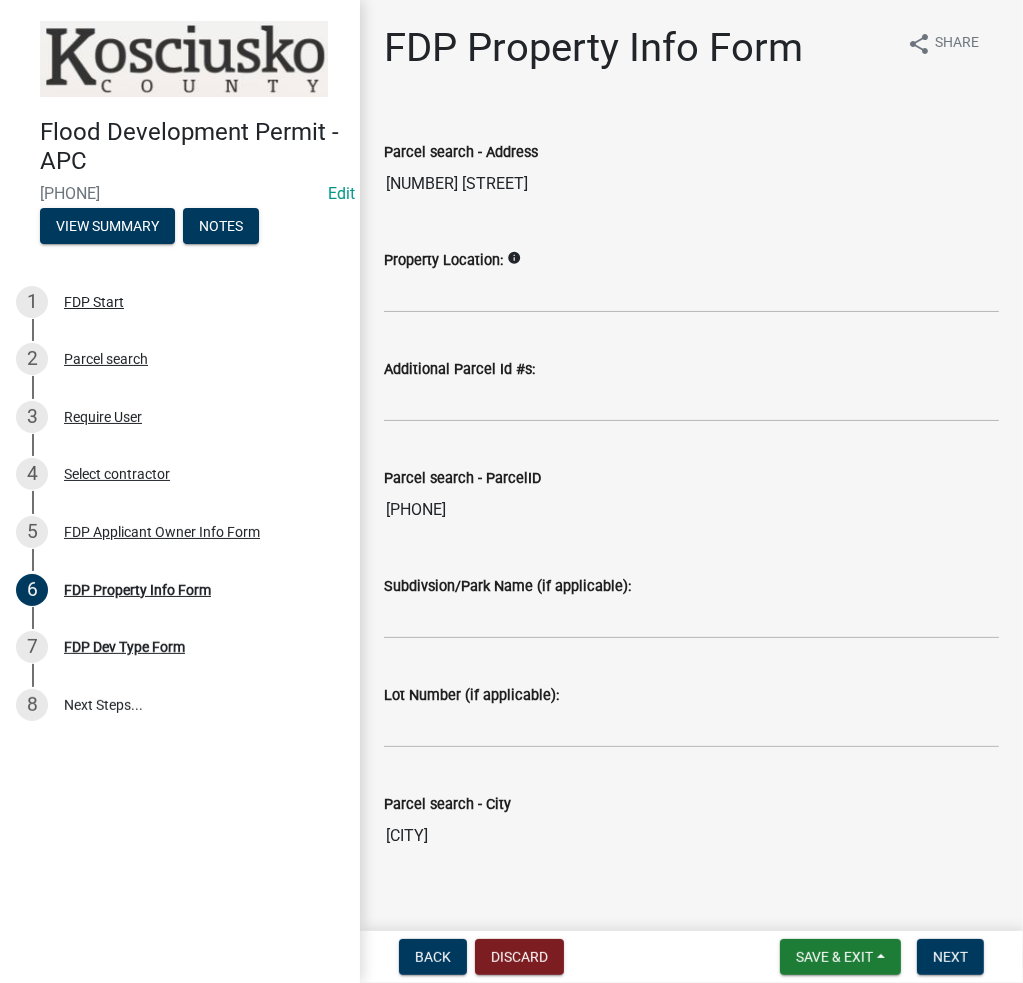 click on "Lot Number (if applicable):" 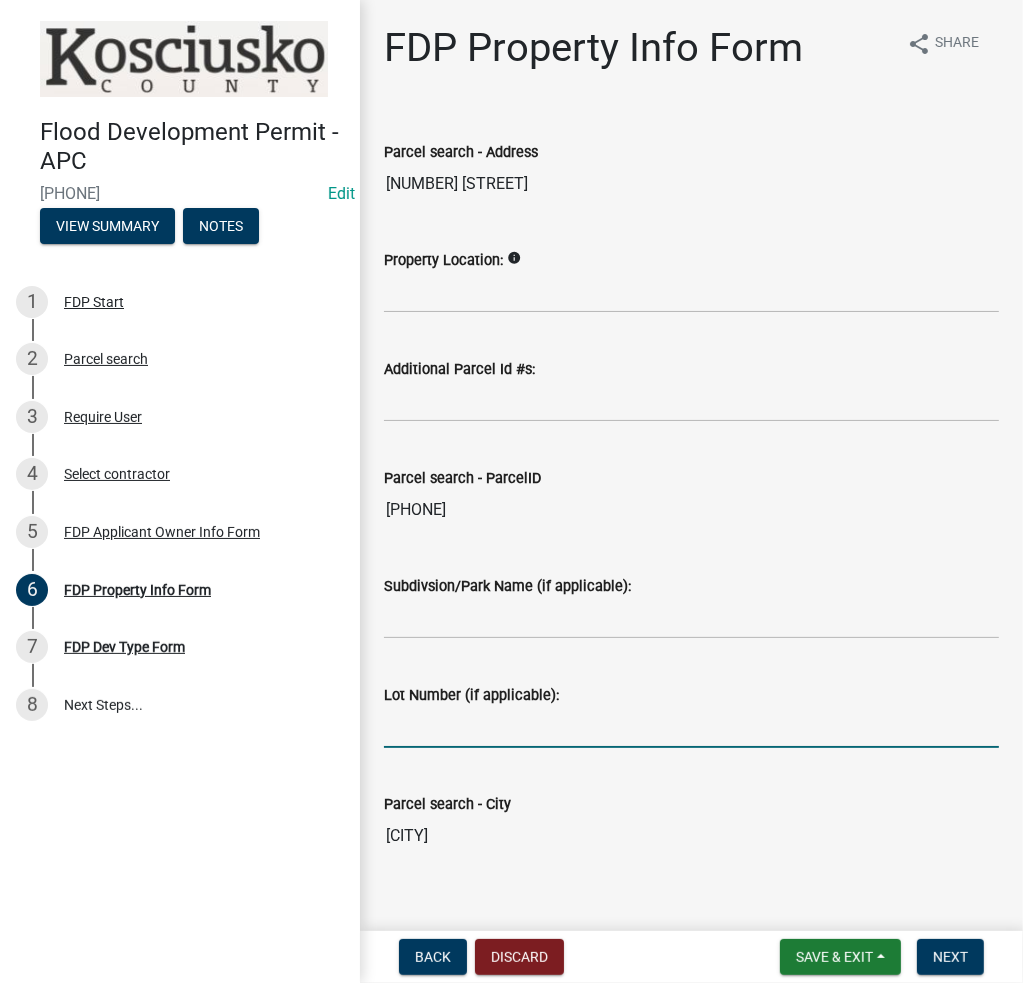 click on "Lot Number (if applicable):" at bounding box center [691, 727] 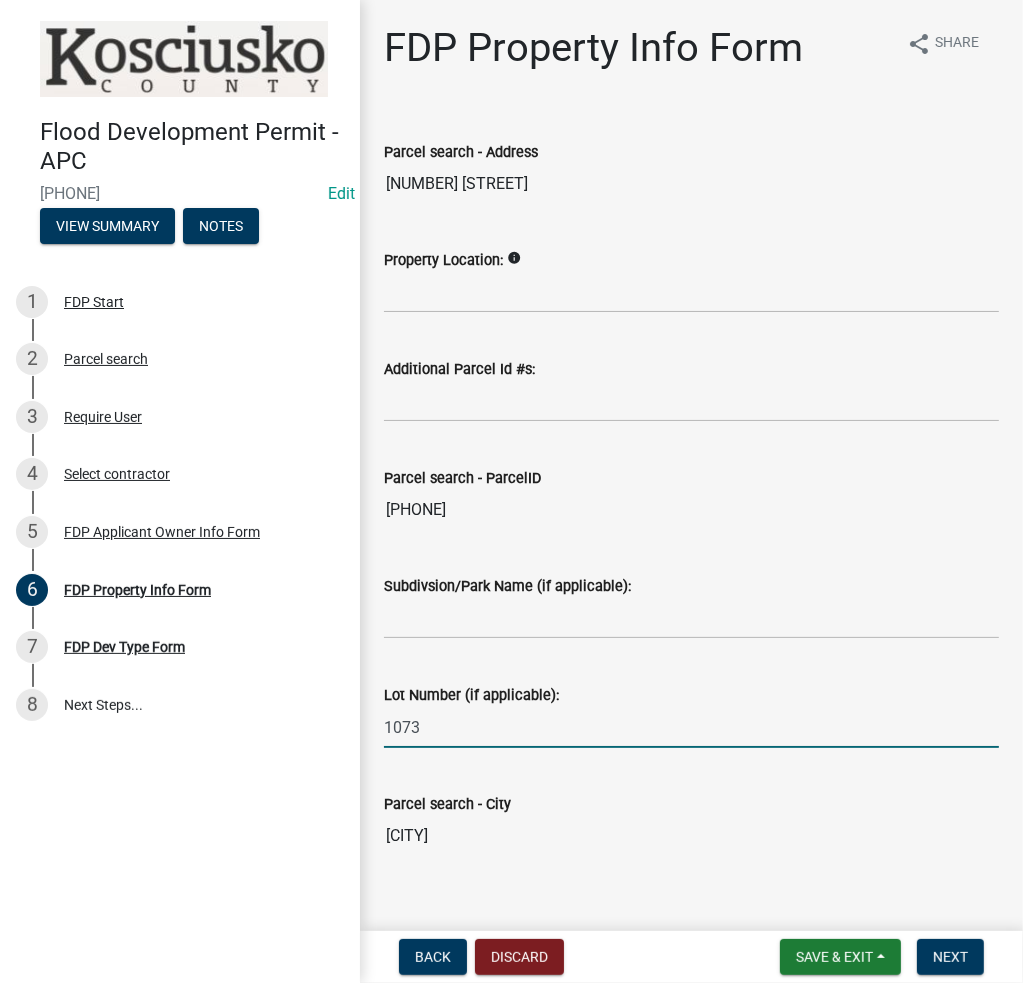 type on "1073" 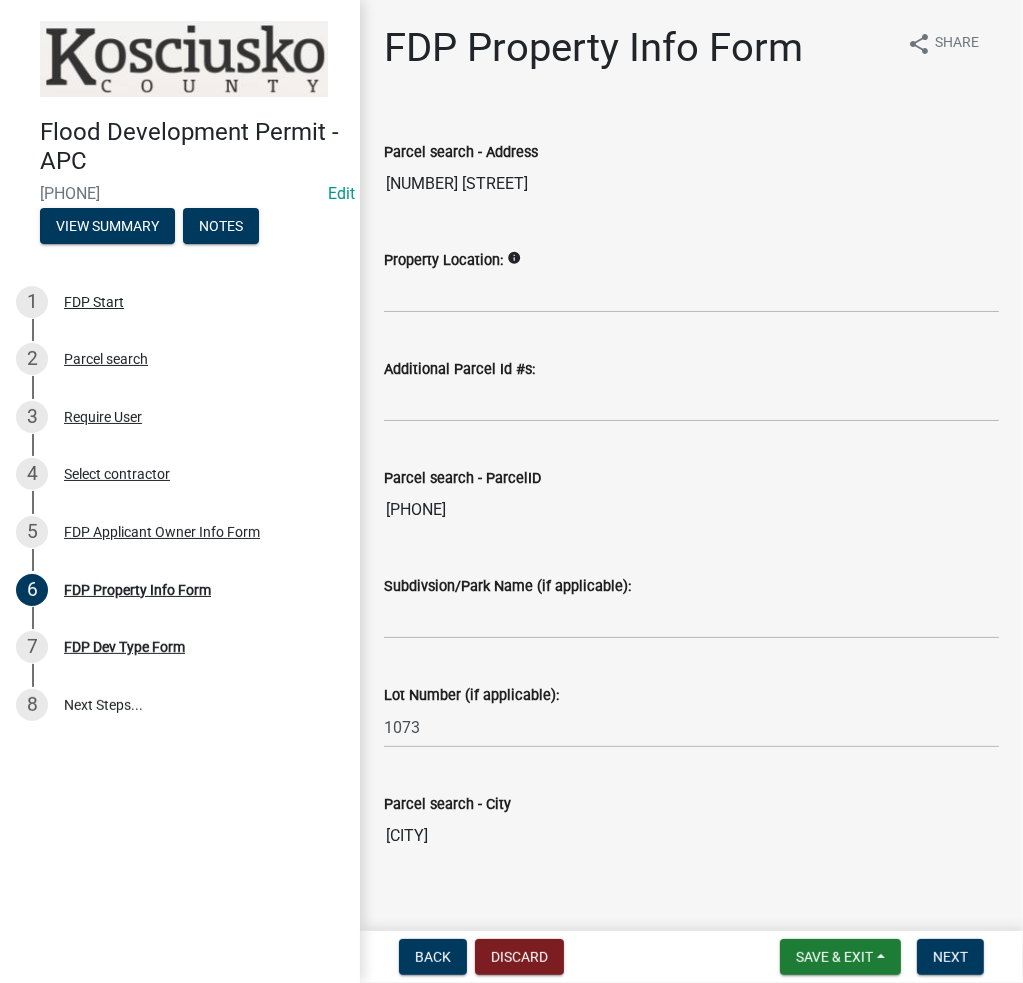 click on "Save & Exit  Save  Save & Exit   Next" at bounding box center (882, 957) 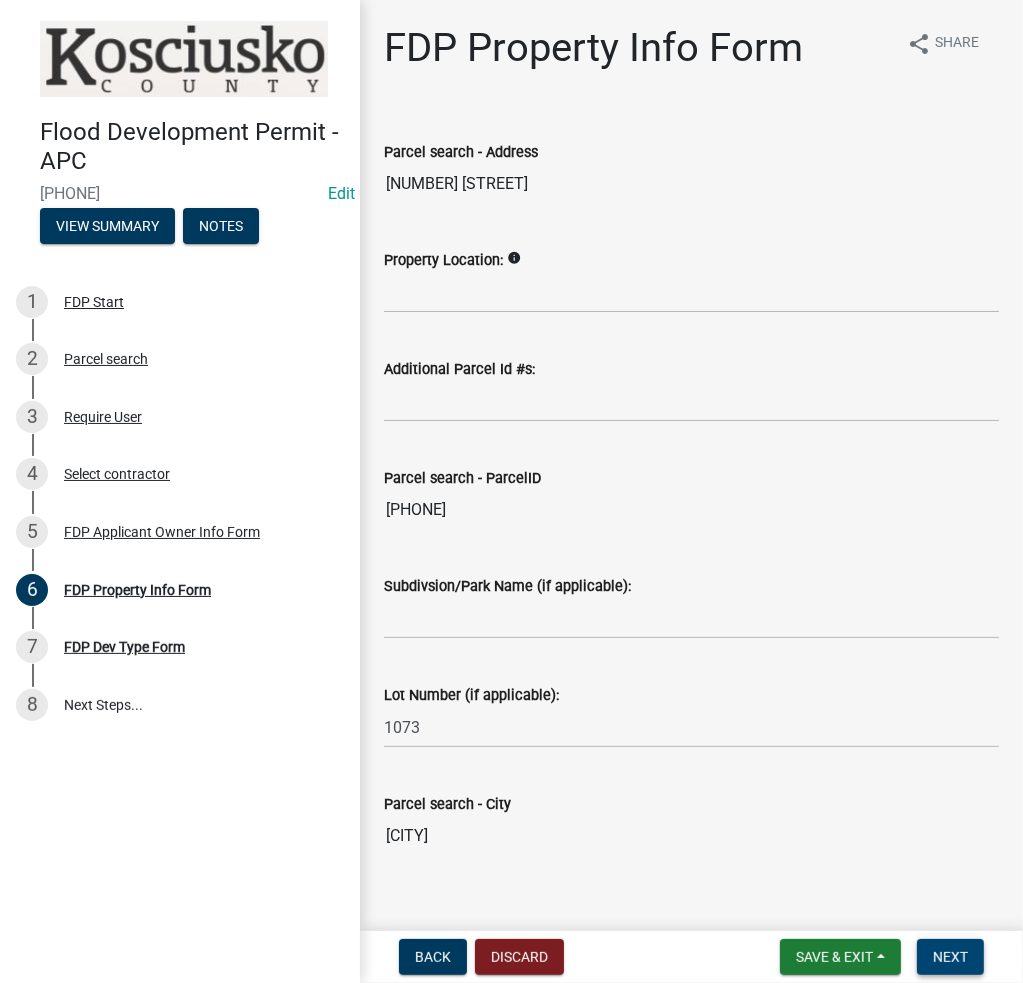 click on "Next" at bounding box center [950, 957] 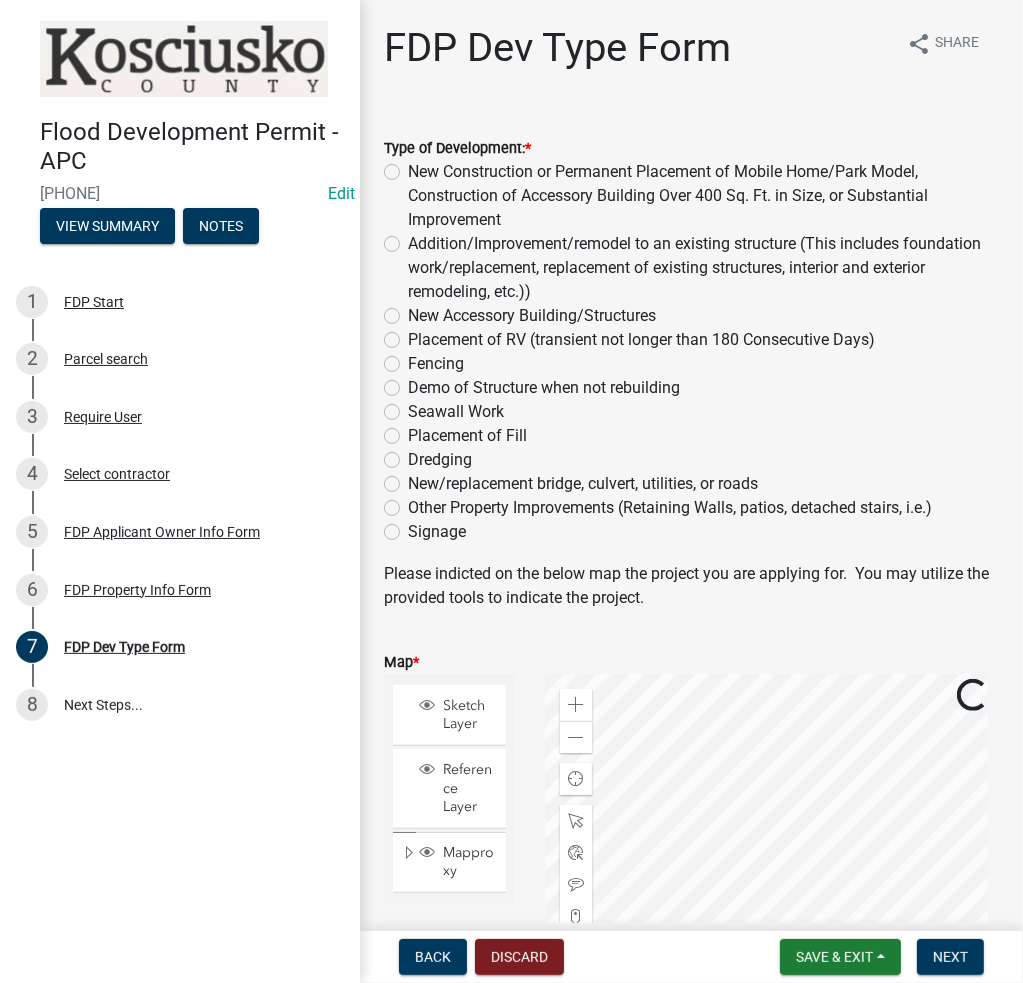 click on "Other Property Improvements (Retaining Walls, patios, detached stairs, i.e.)" 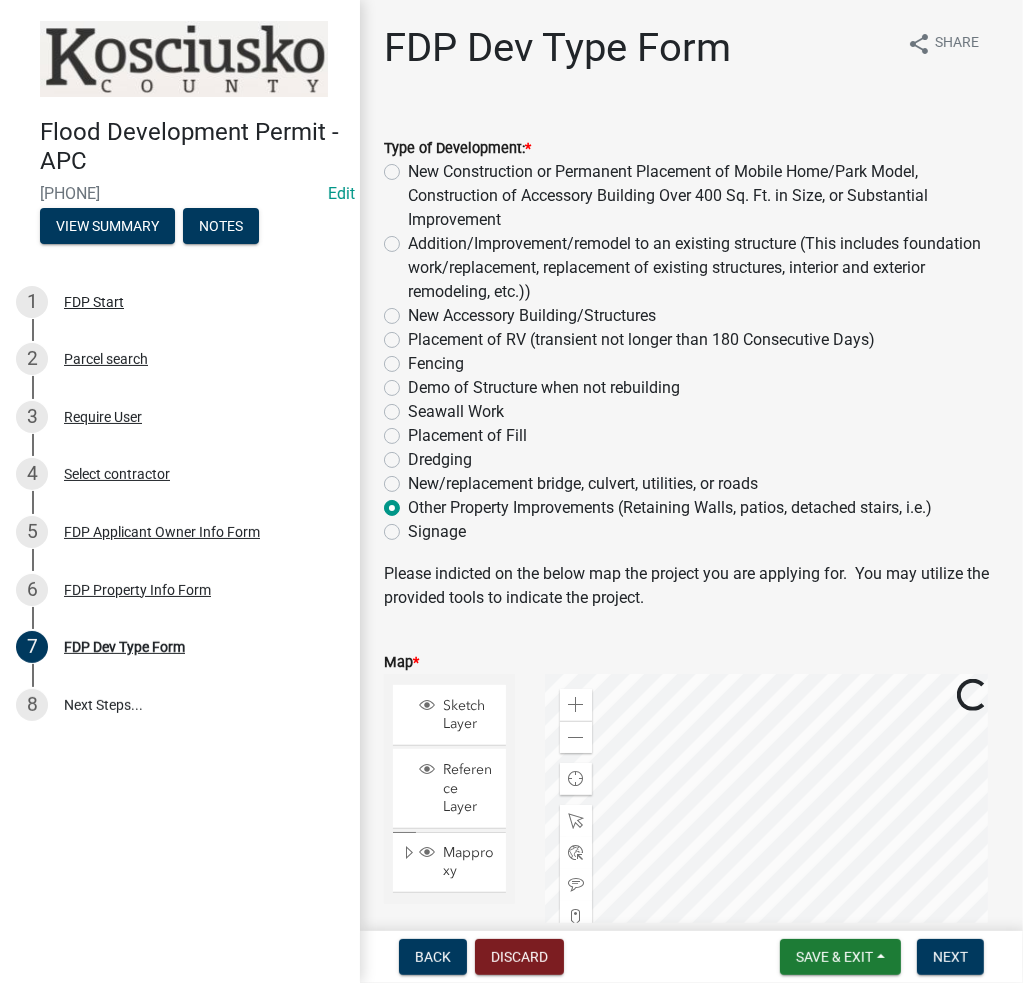 radio on "true" 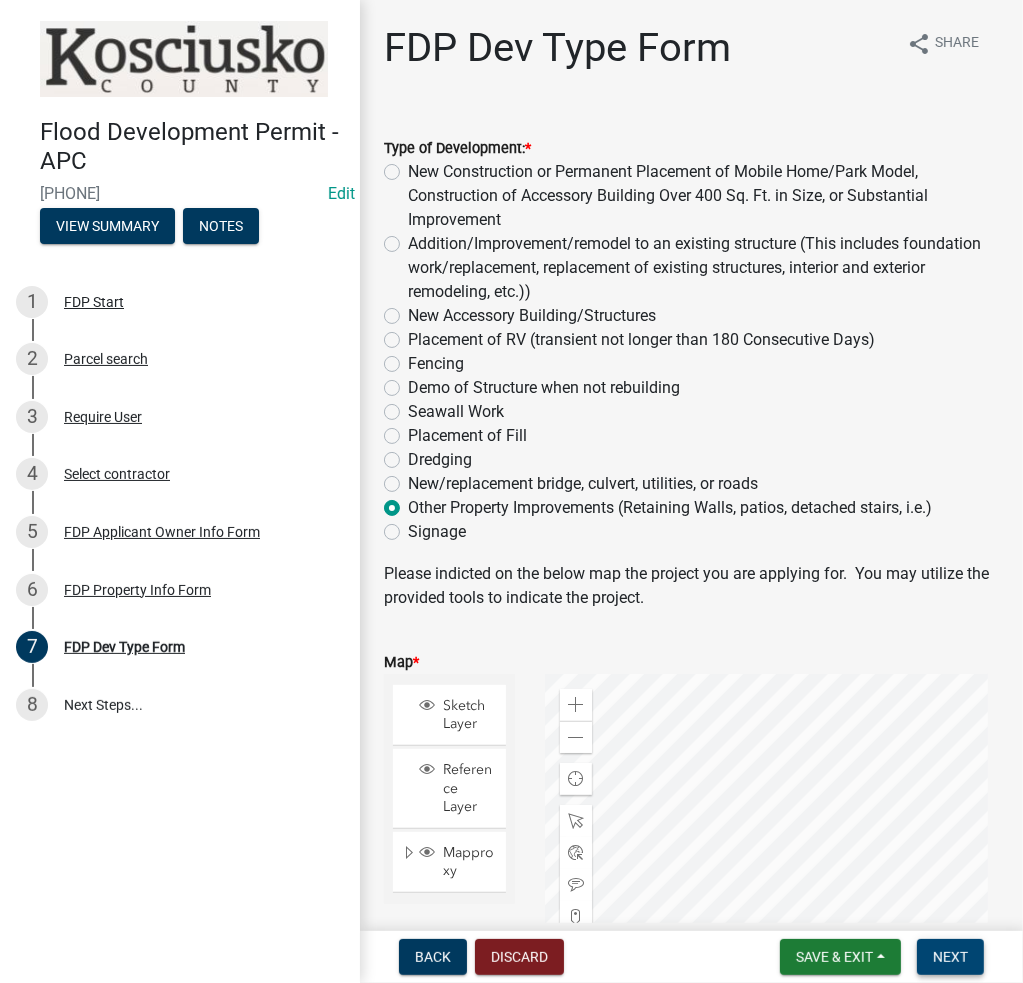 click on "Next" at bounding box center (950, 957) 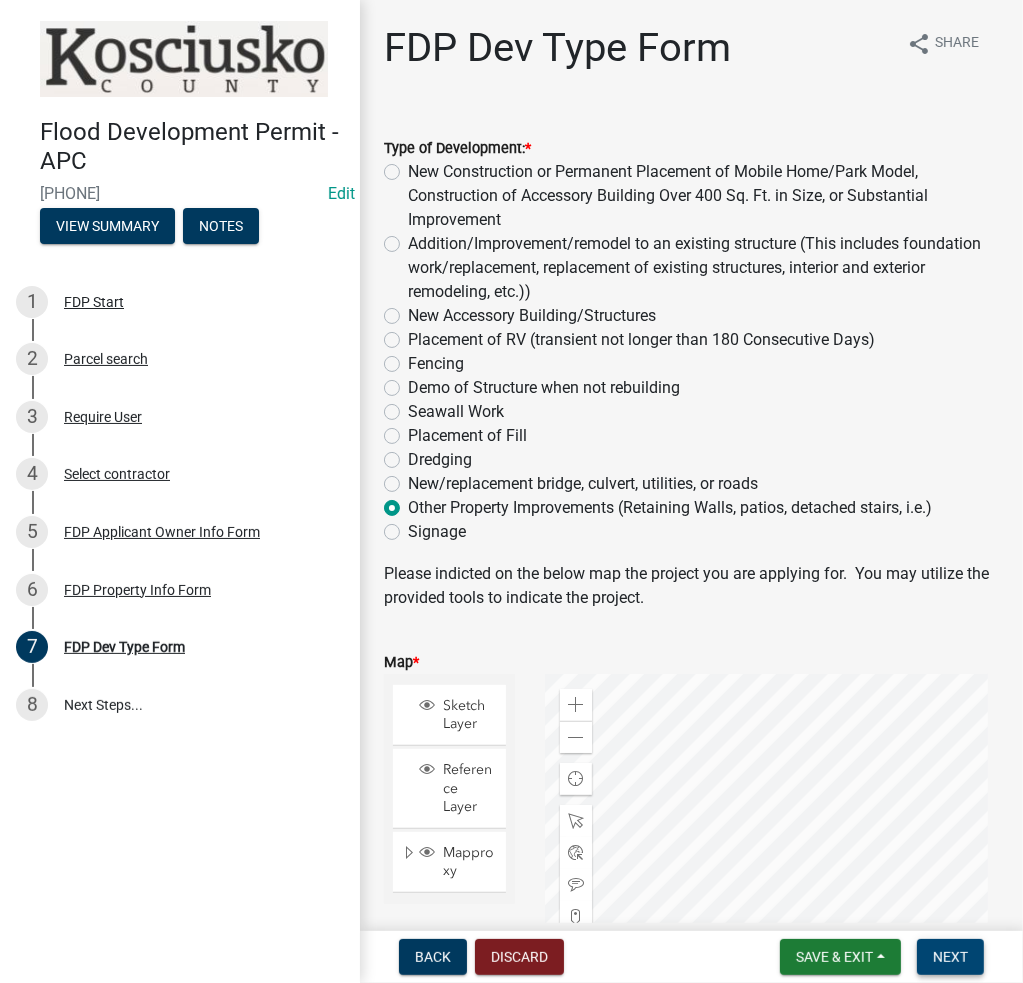scroll, scrollTop: 300, scrollLeft: 0, axis: vertical 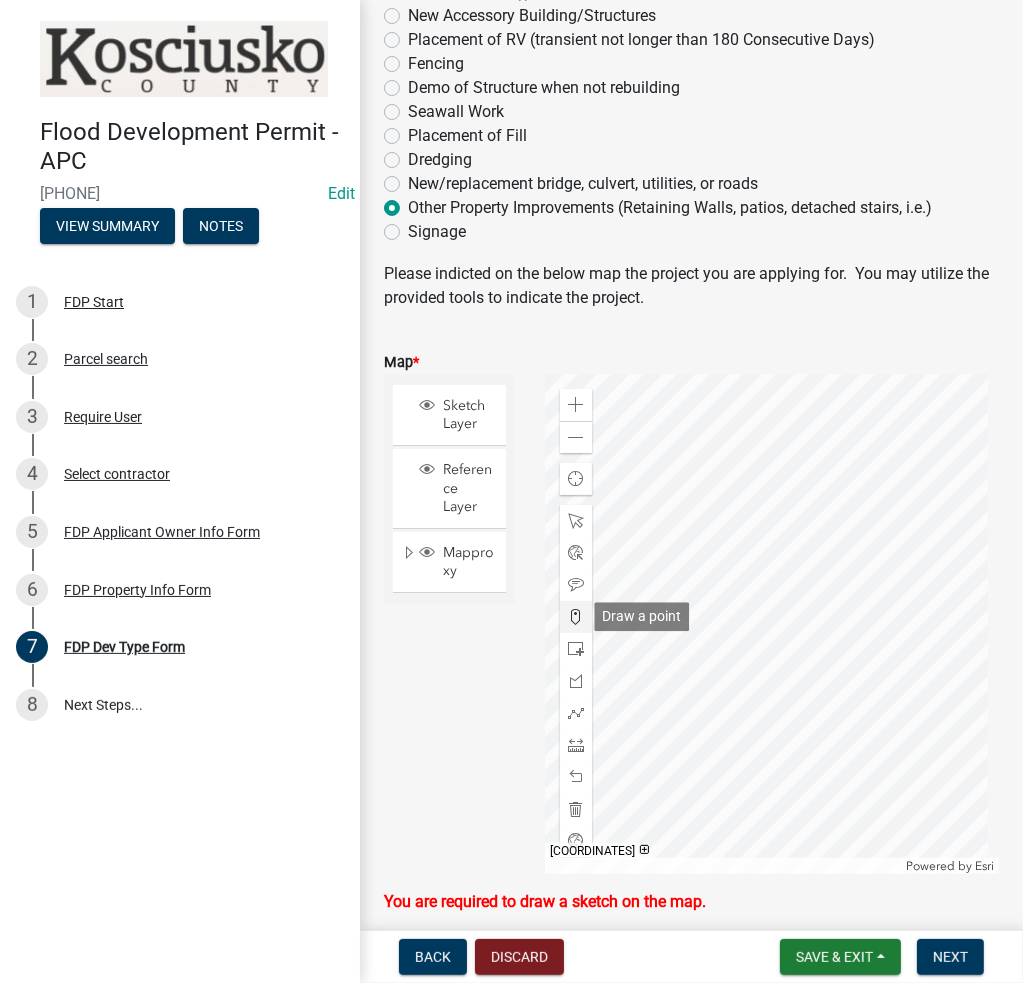 click 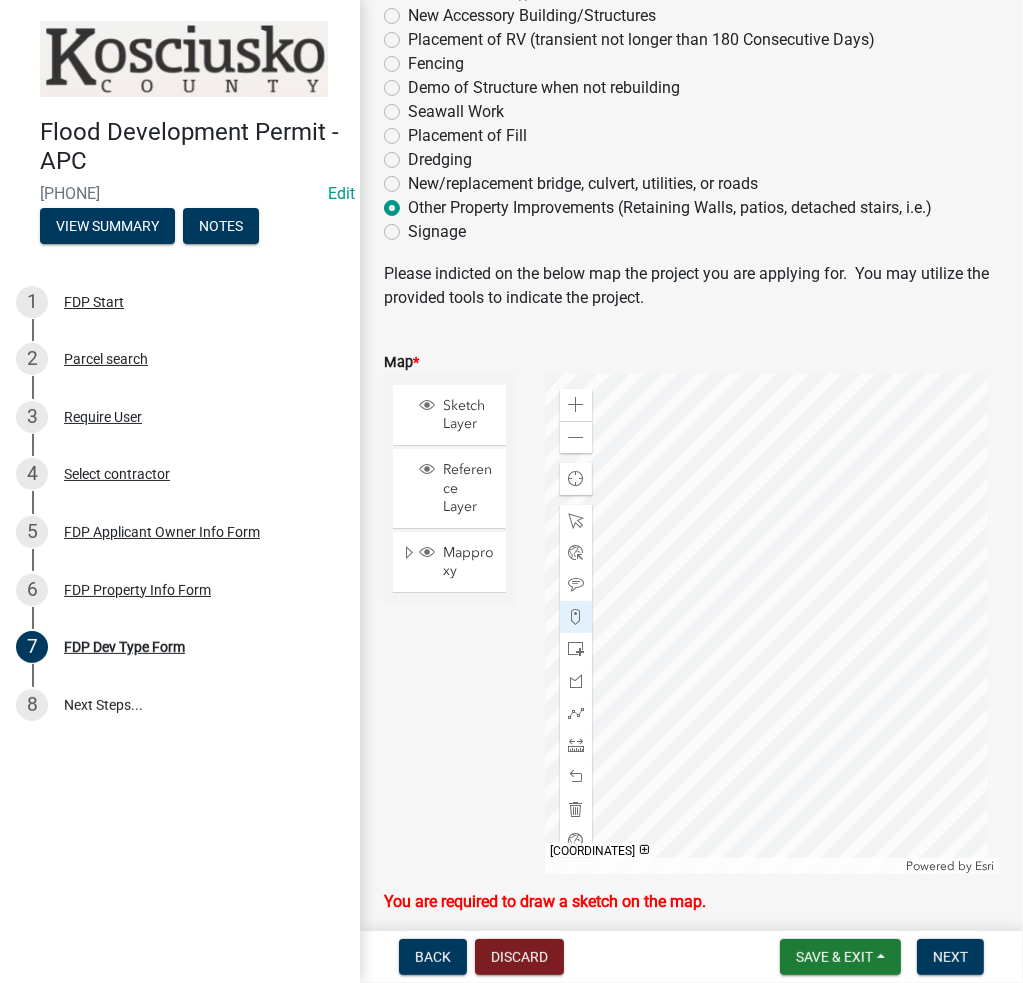click 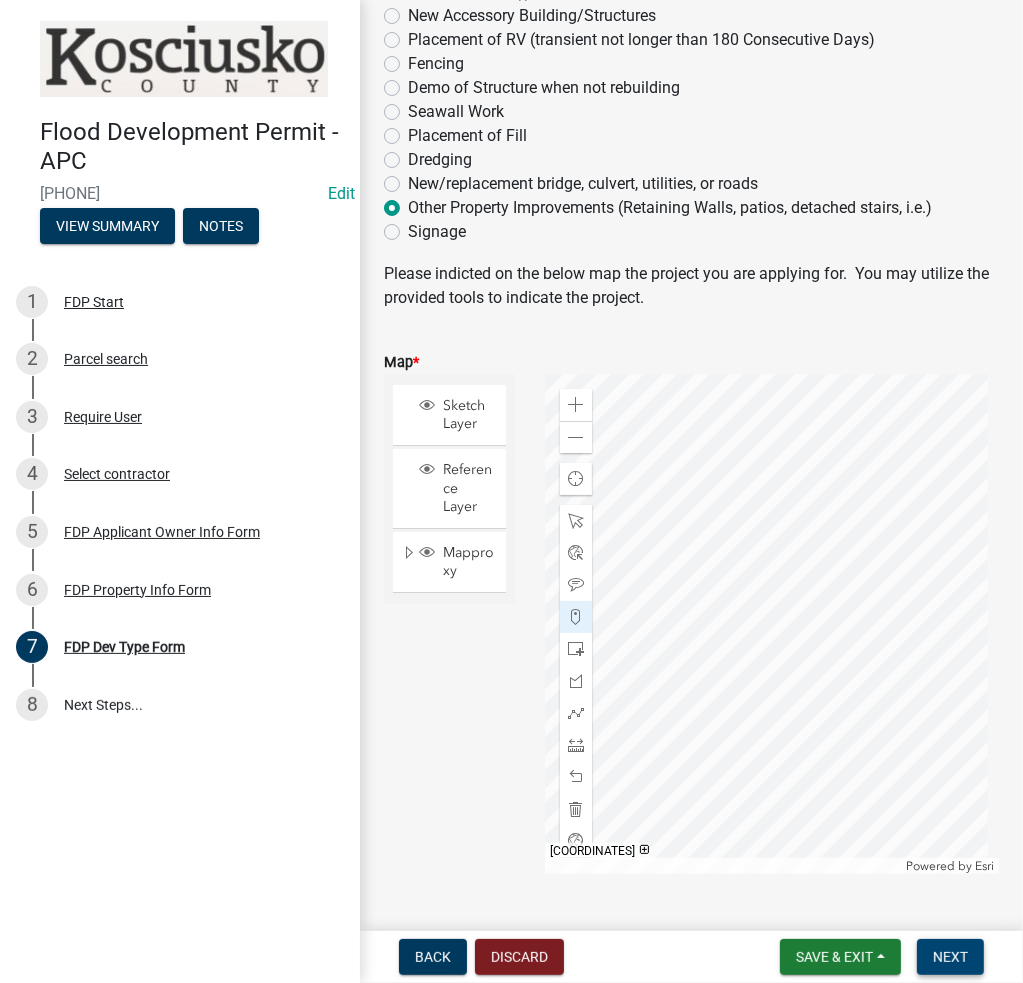 click on "Next" at bounding box center (950, 957) 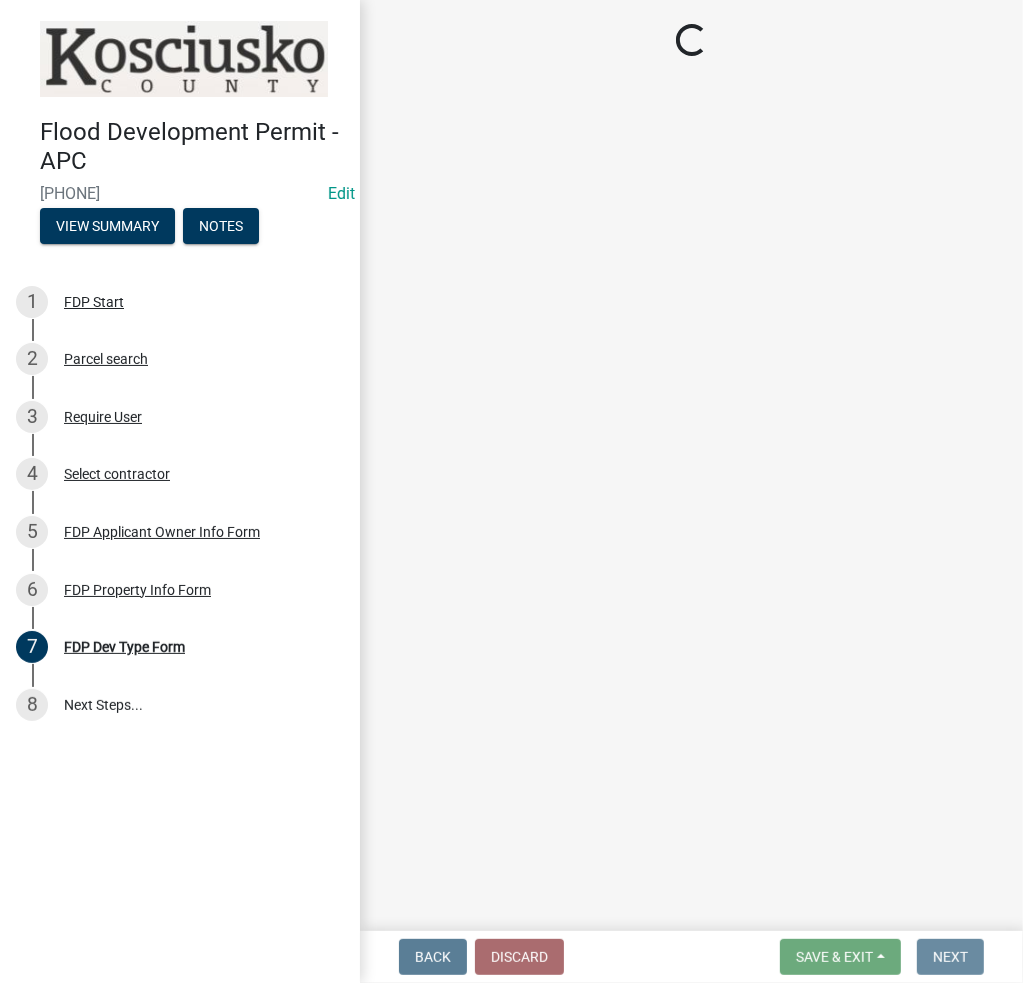 scroll, scrollTop: 0, scrollLeft: 0, axis: both 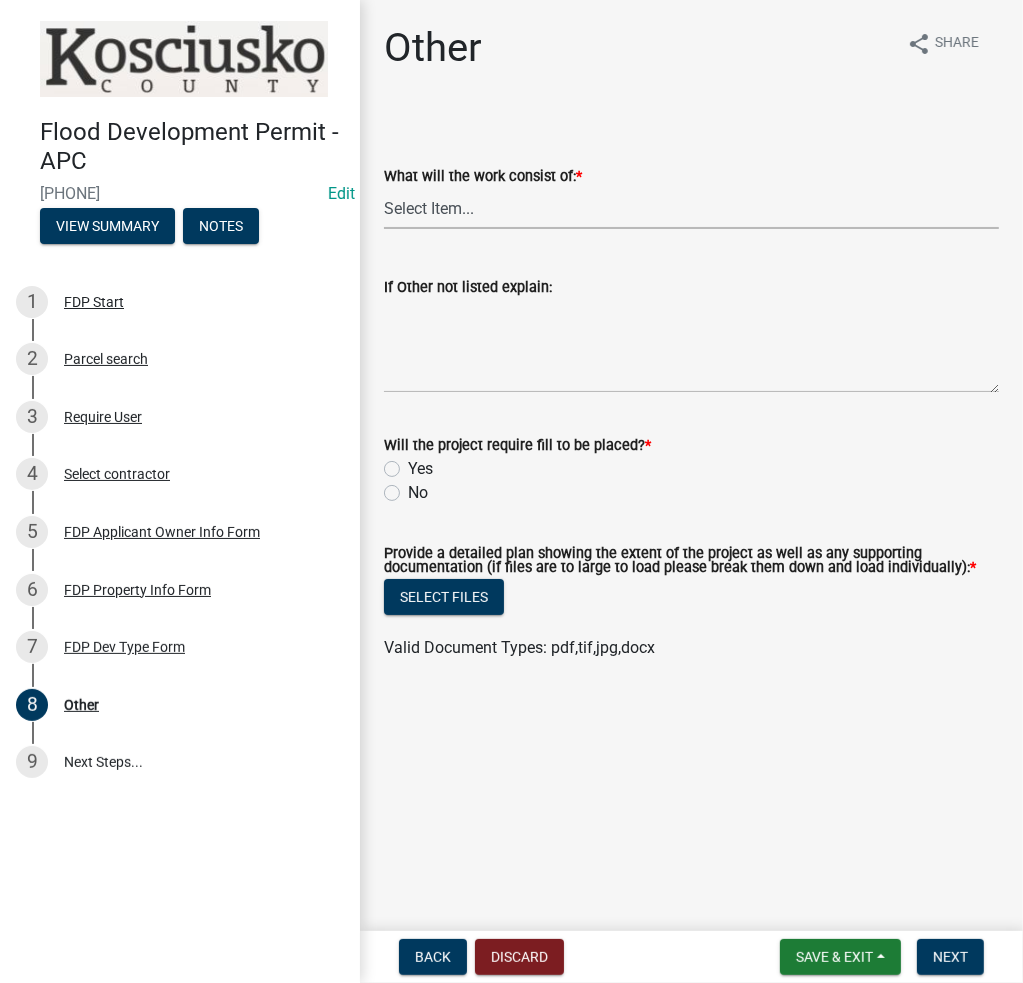 click on "Select Item...   Signage   Retaining Wall   Patios/Platforms   Stairs   Other not Listed" at bounding box center (691, 208) 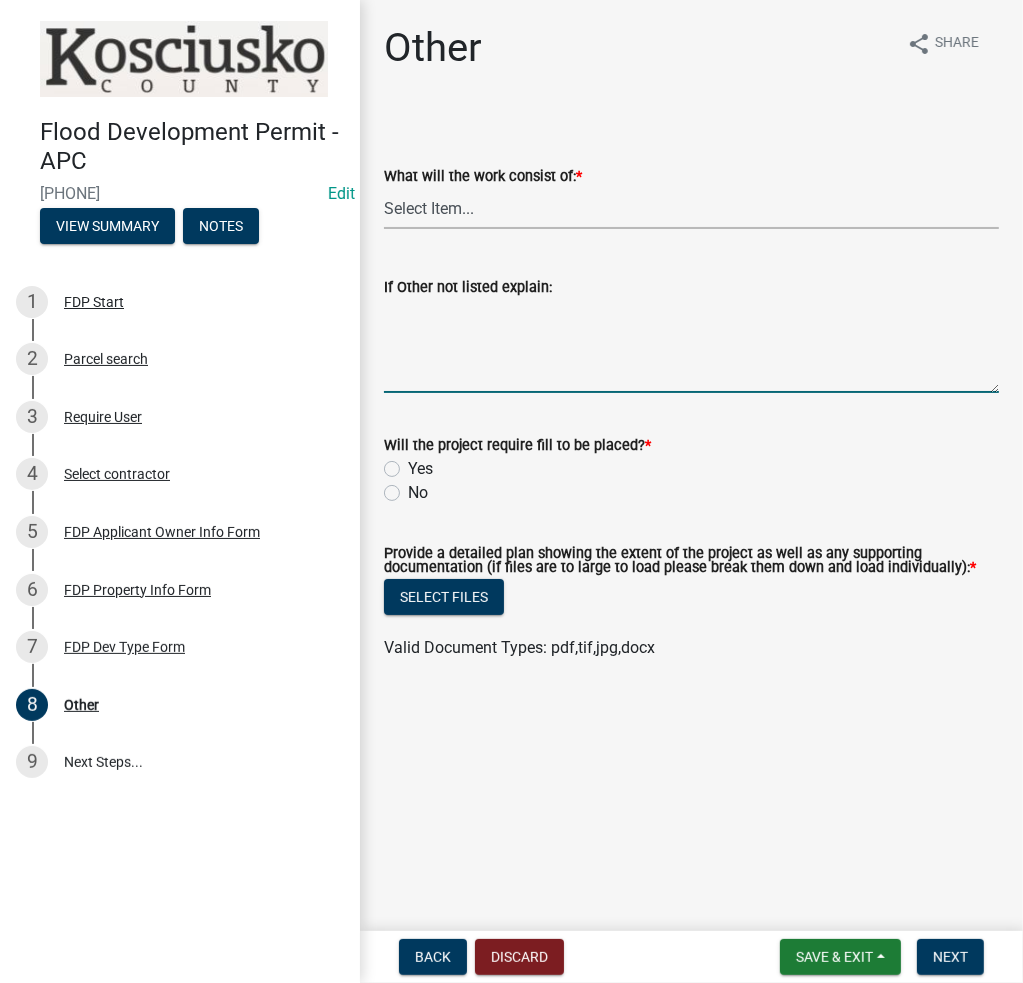 click on "If Other not listed explain:" at bounding box center [691, 346] 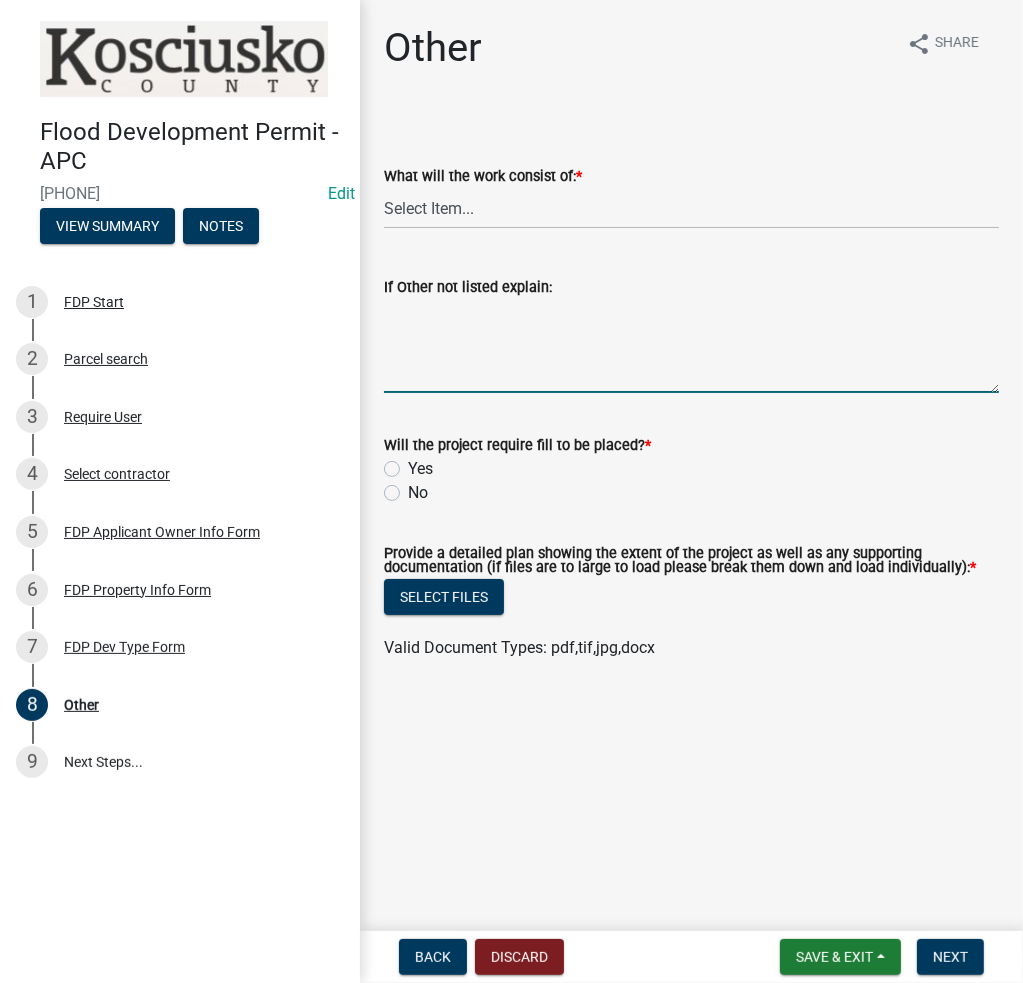 click on "No" 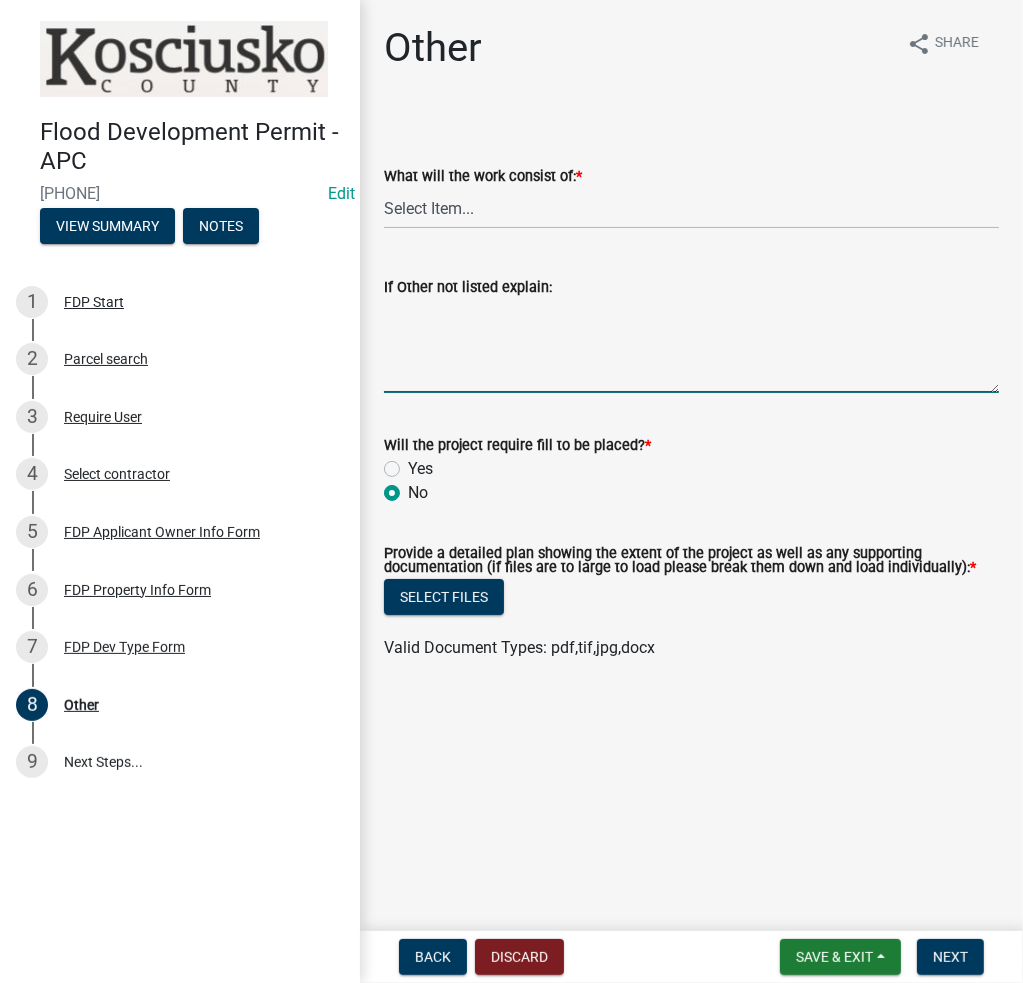 radio on "true" 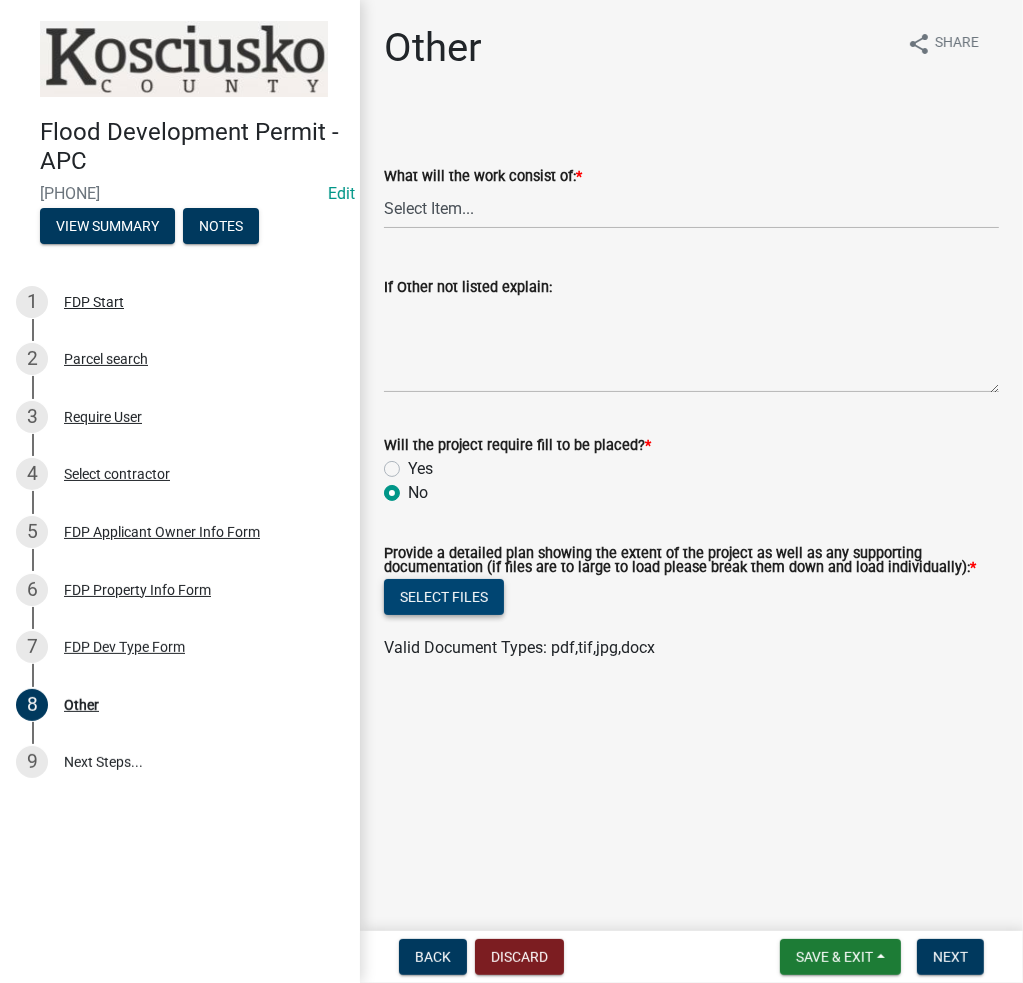 drag, startPoint x: 448, startPoint y: 577, endPoint x: 460, endPoint y: 591, distance: 18.439089 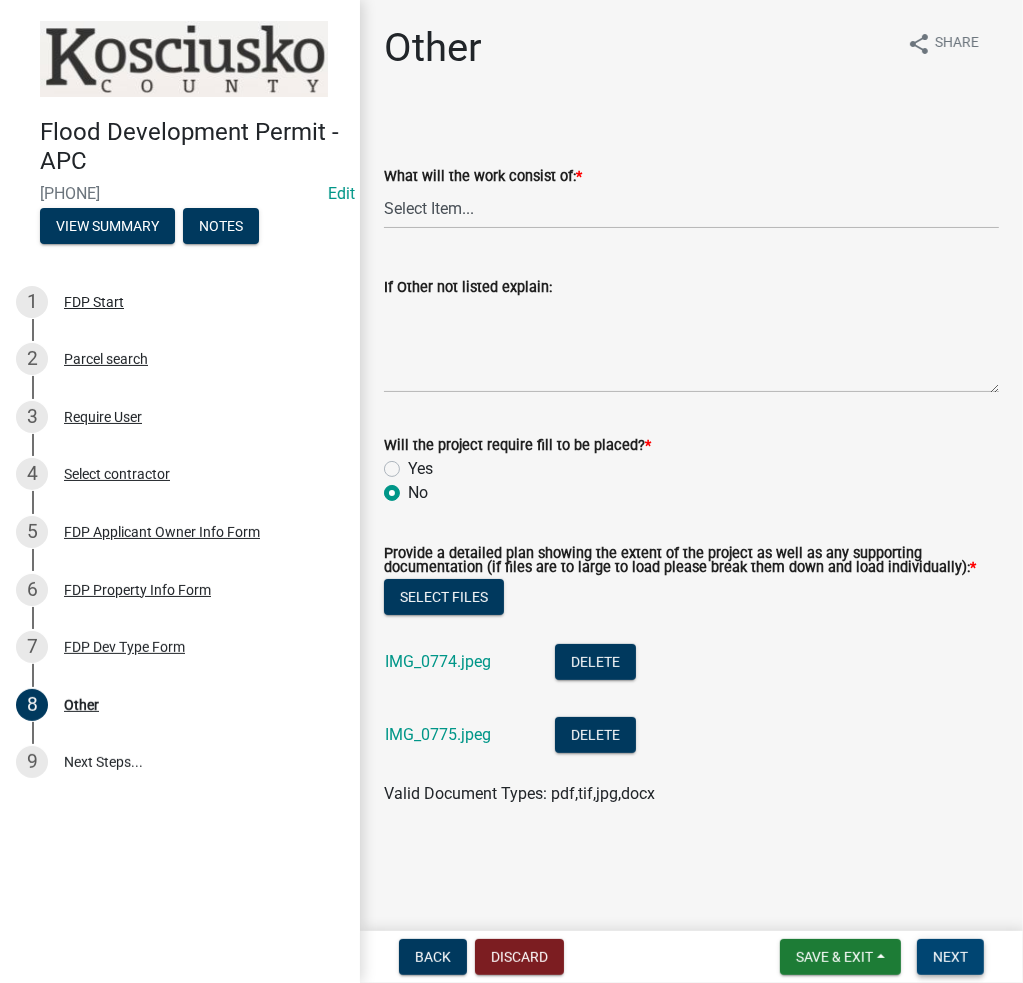 click on "Next" at bounding box center (950, 957) 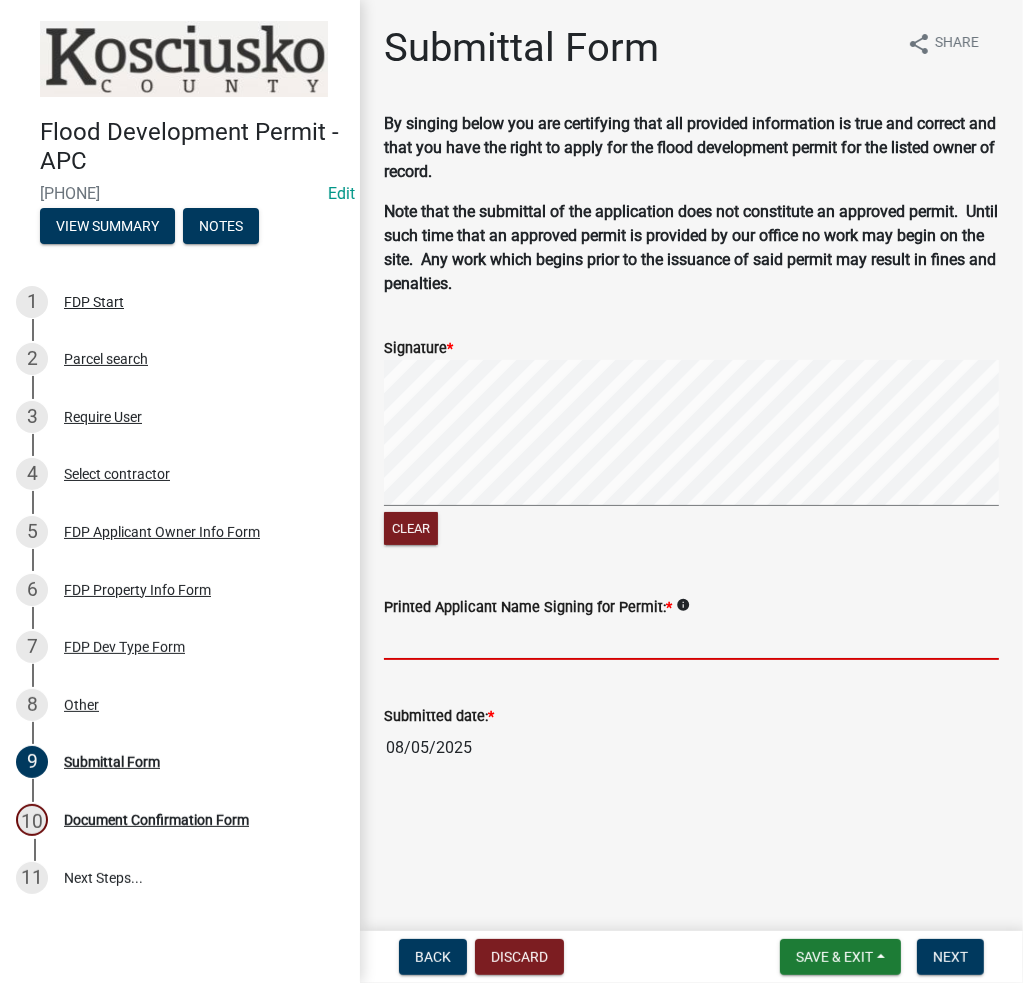 click on "Printed Applicant Name Signing for Permit:  *" at bounding box center [691, 639] 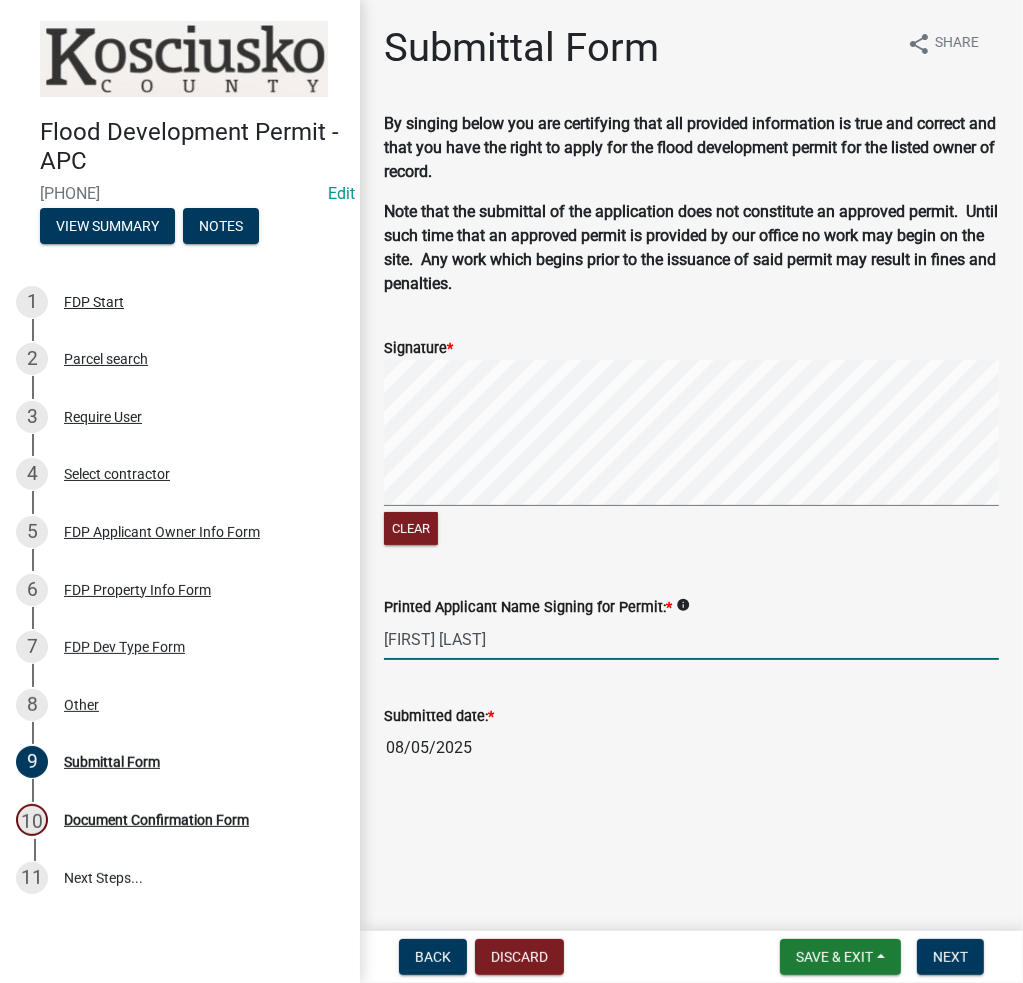 type on "[FIRST] [LAST]" 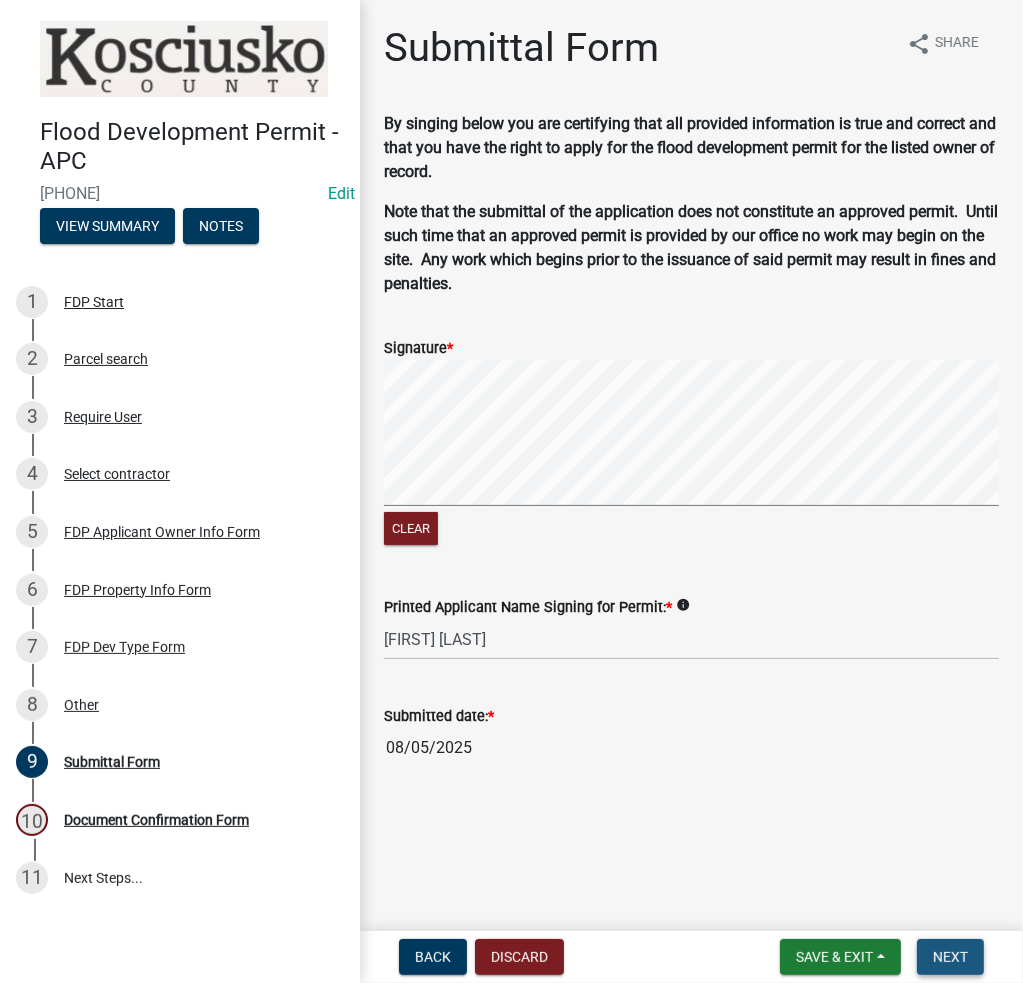 click on "Save & Exit  Save  Save & Exit   Next" at bounding box center (882, 957) 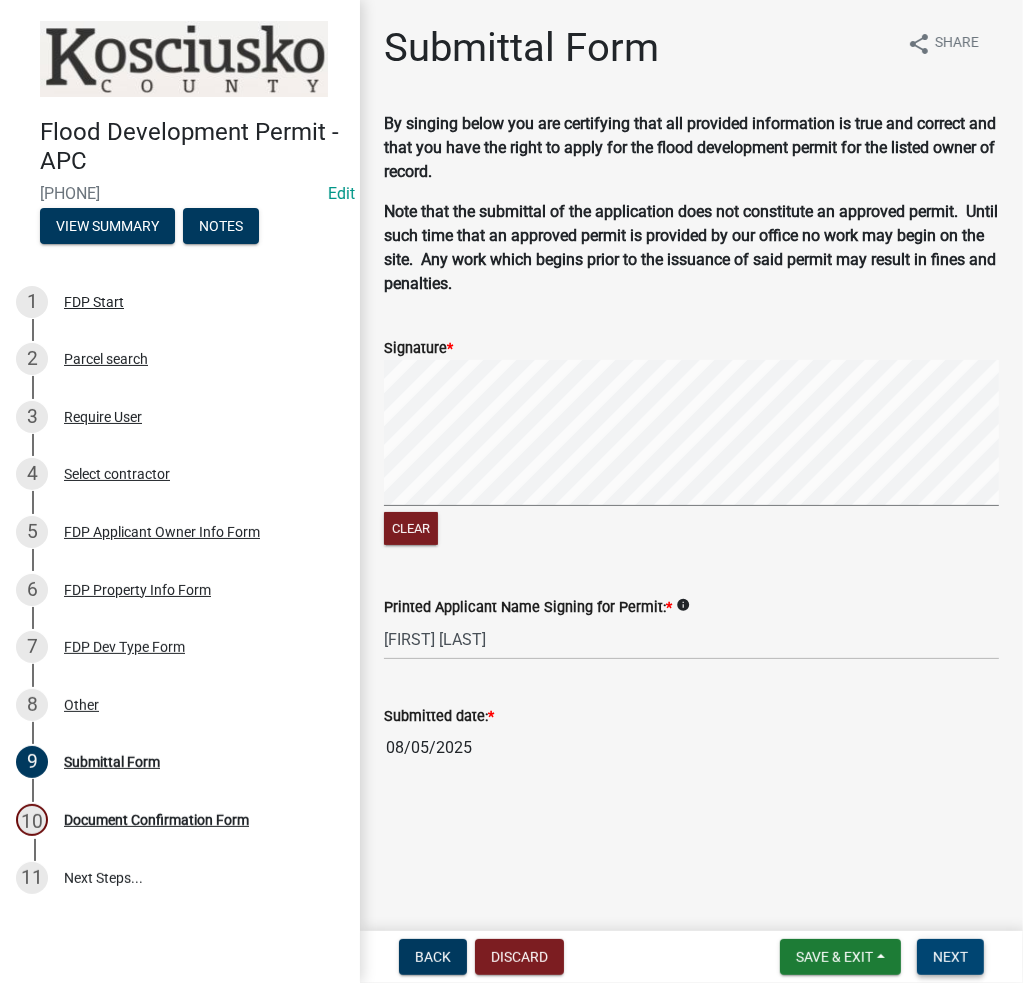 click on "Next" at bounding box center (950, 957) 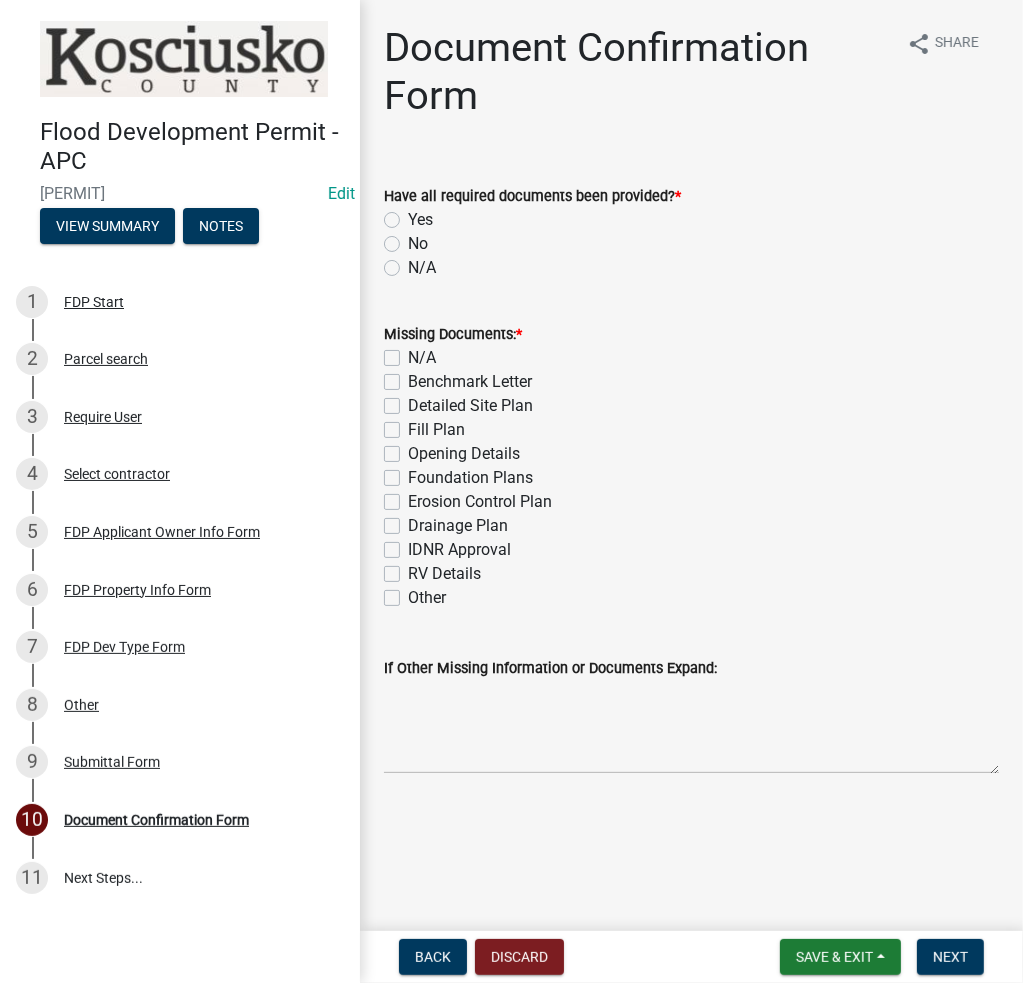 click on "Yes" 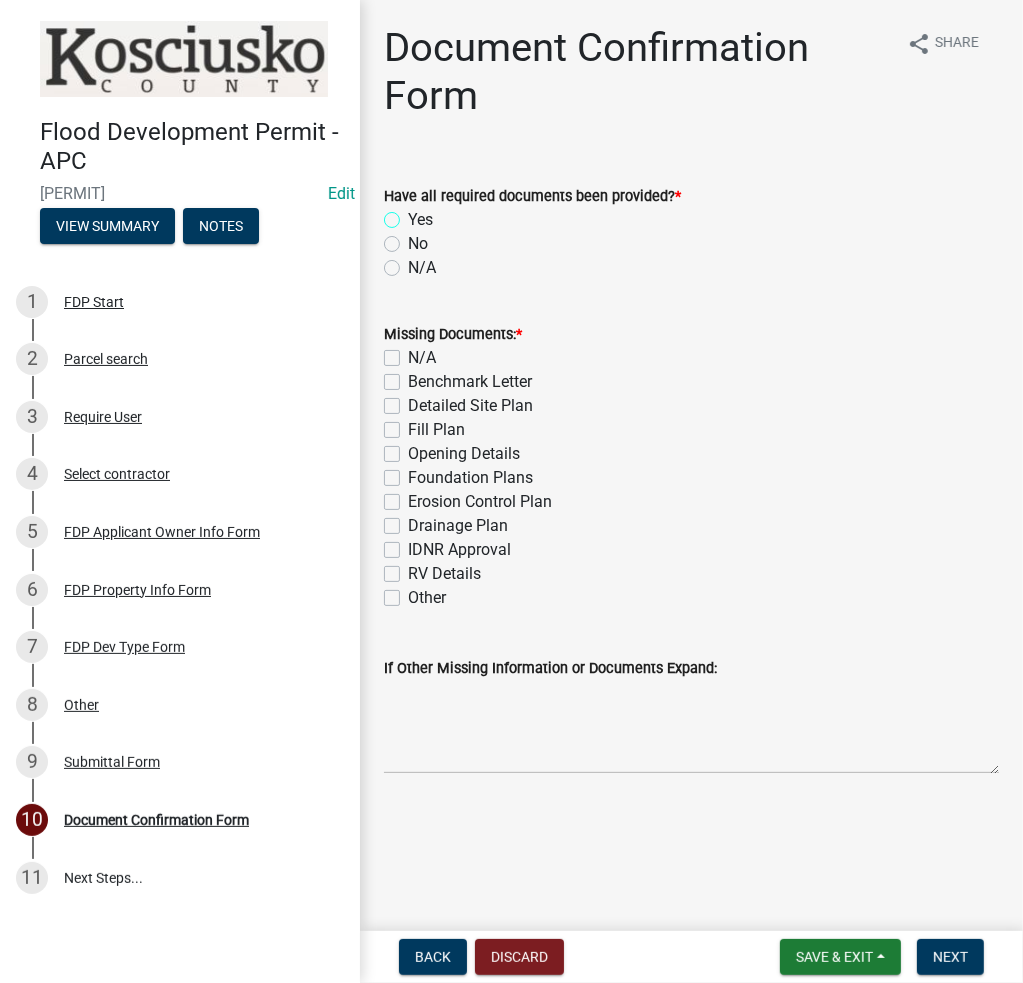 click on "Yes" at bounding box center [414, 214] 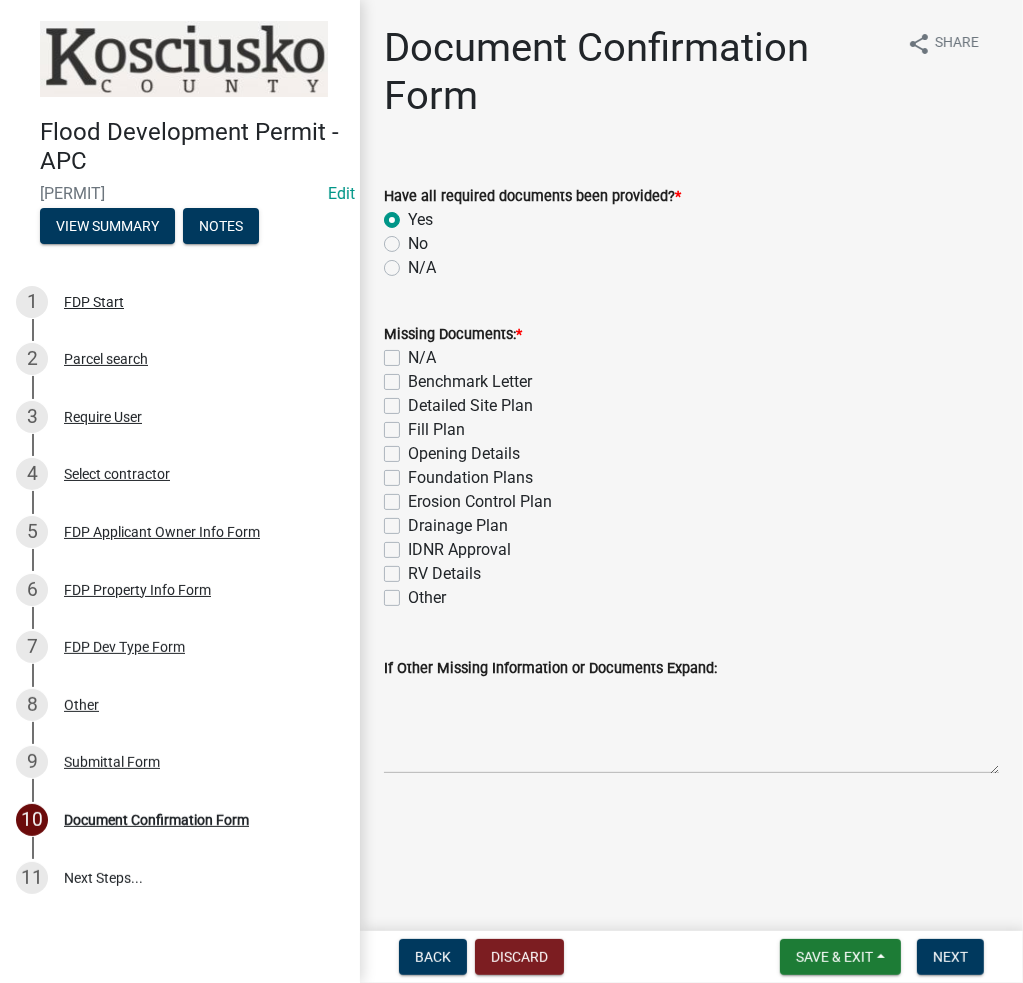 radio on "true" 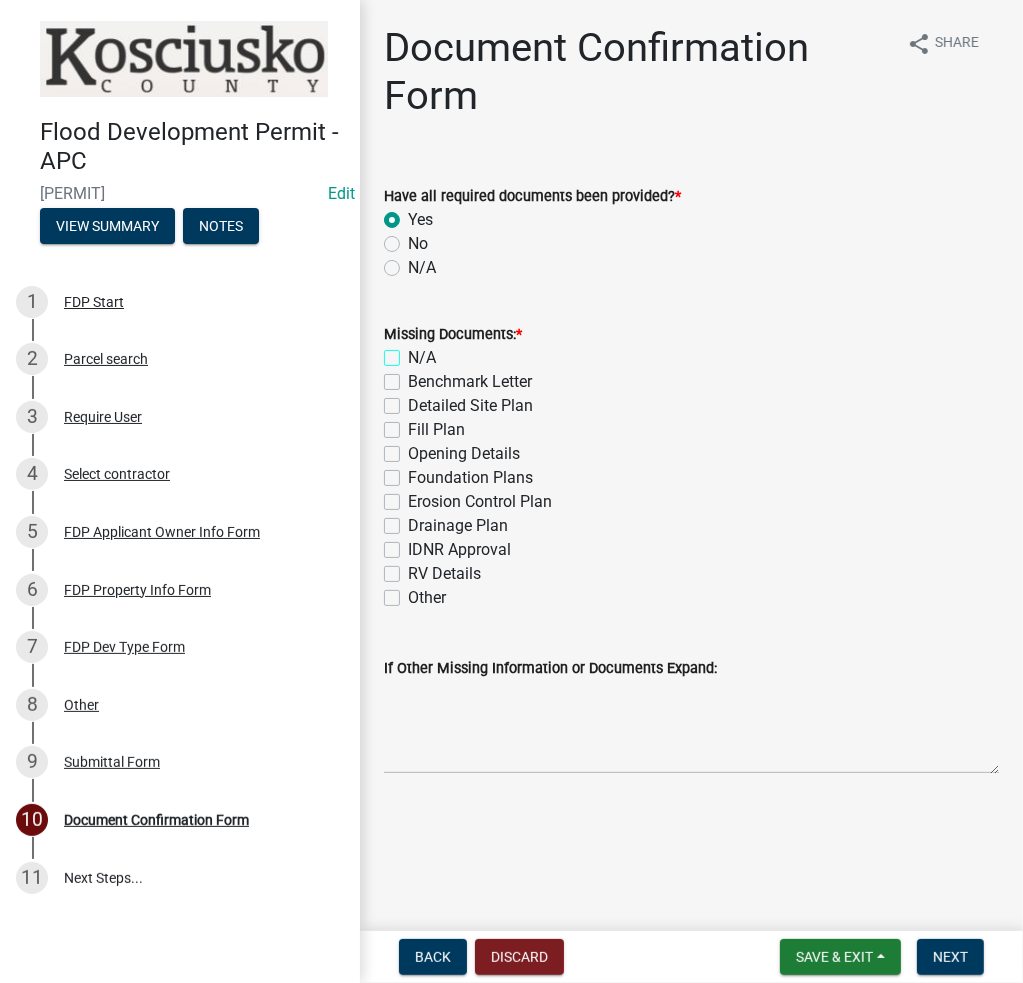 click on "N/A" at bounding box center [414, 352] 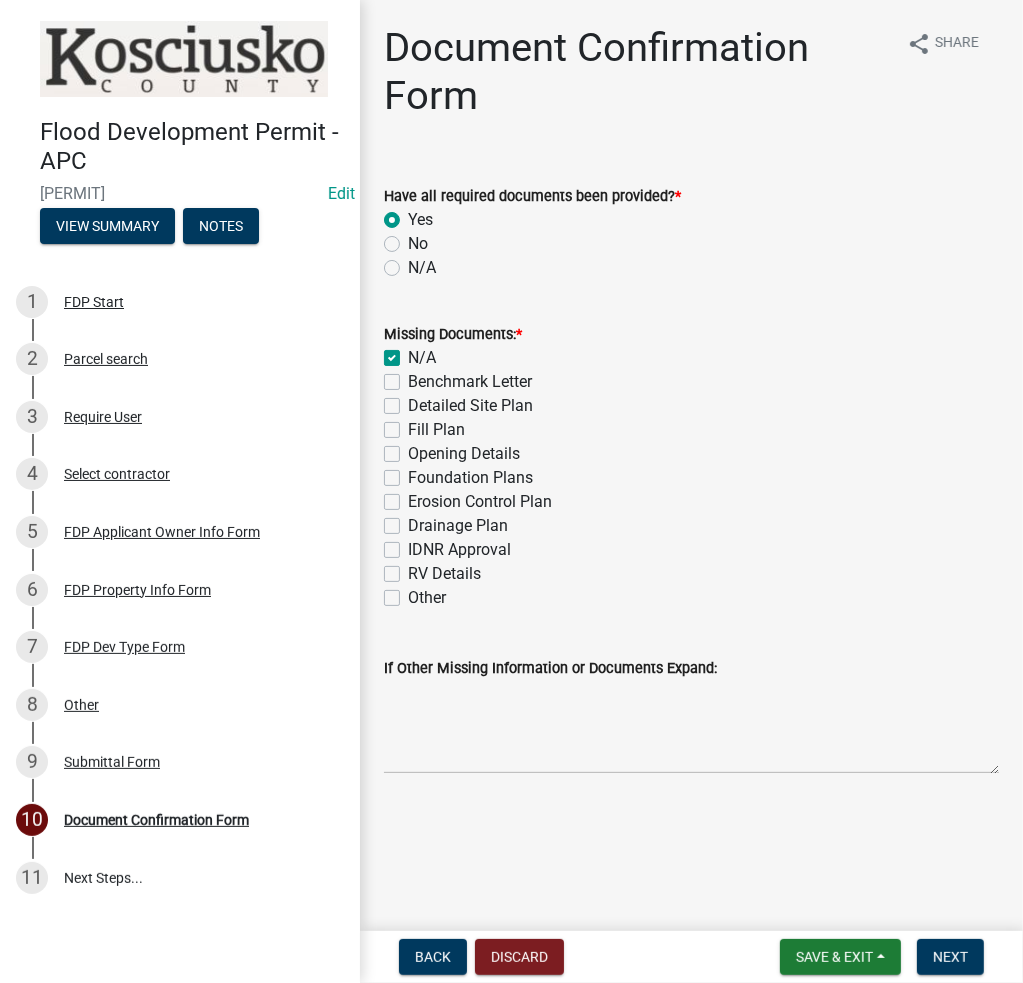 checkbox on "true" 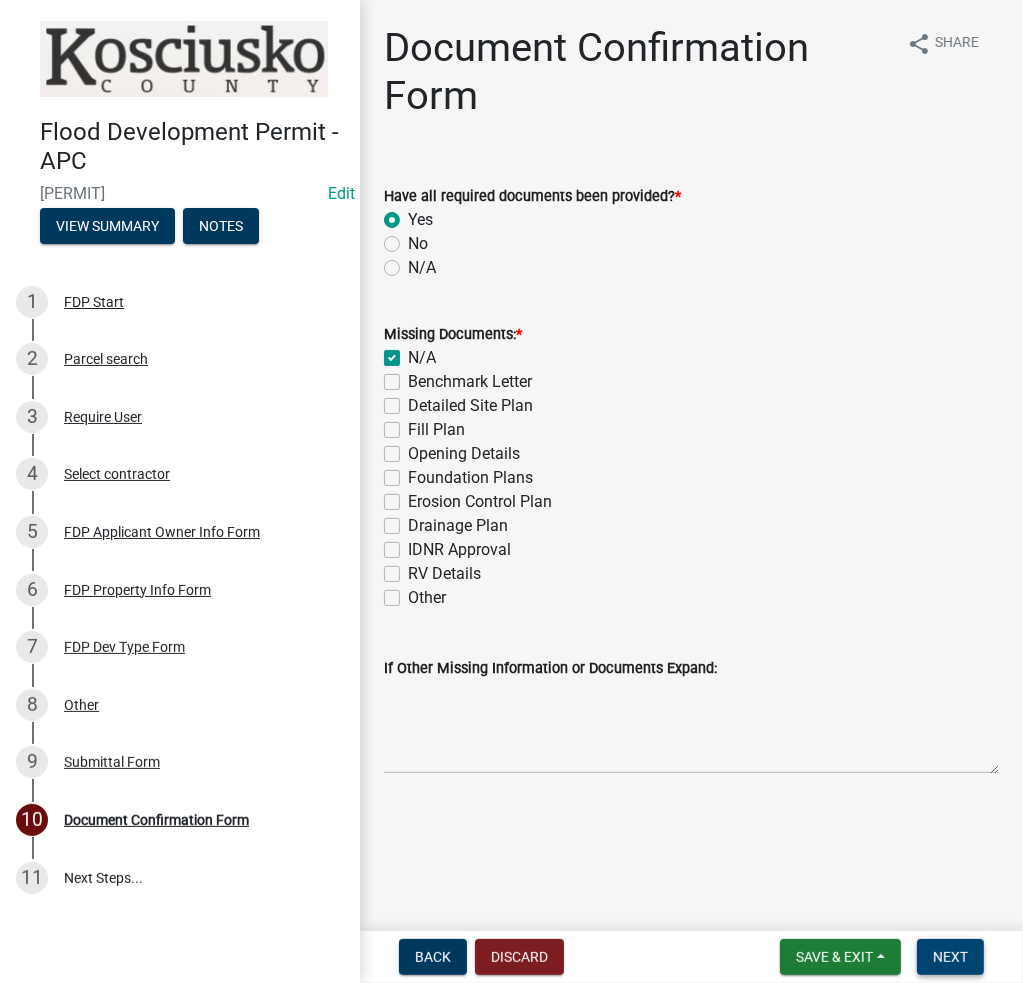click on "Next" at bounding box center [950, 957] 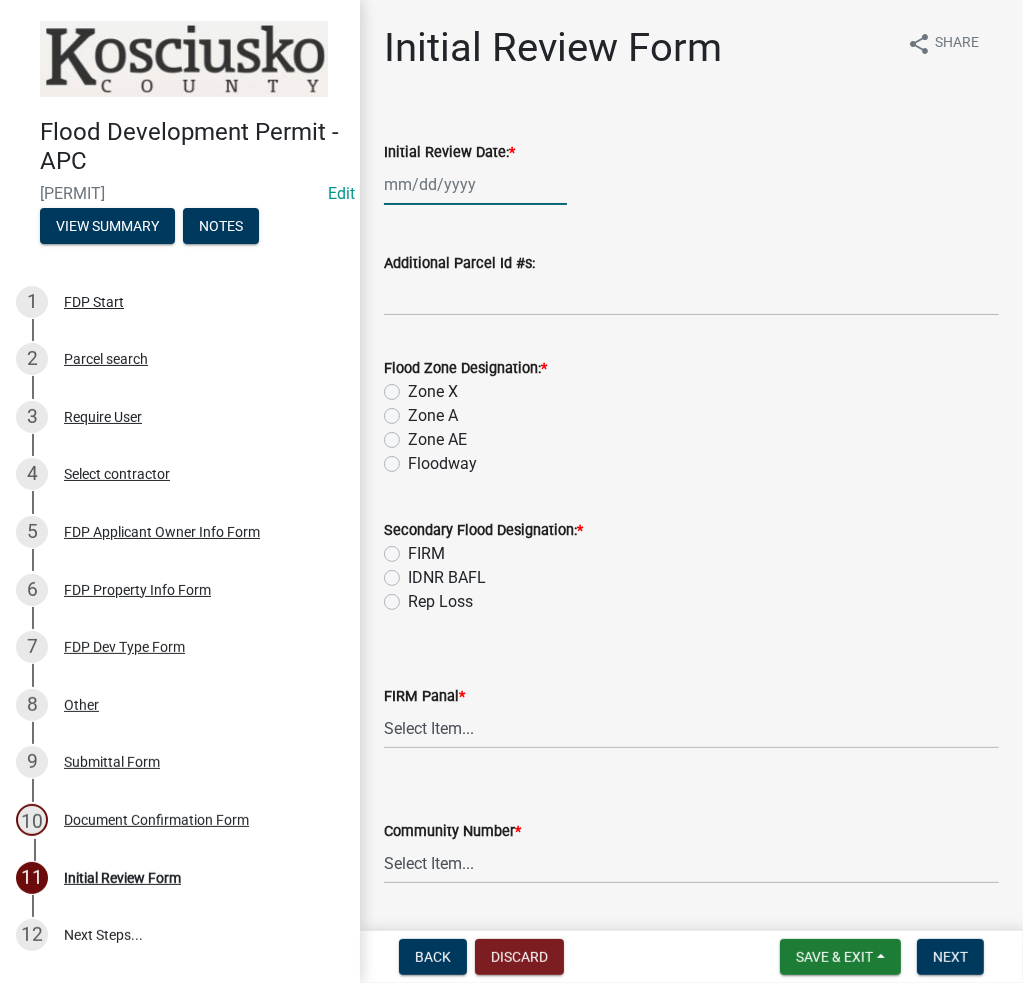 click 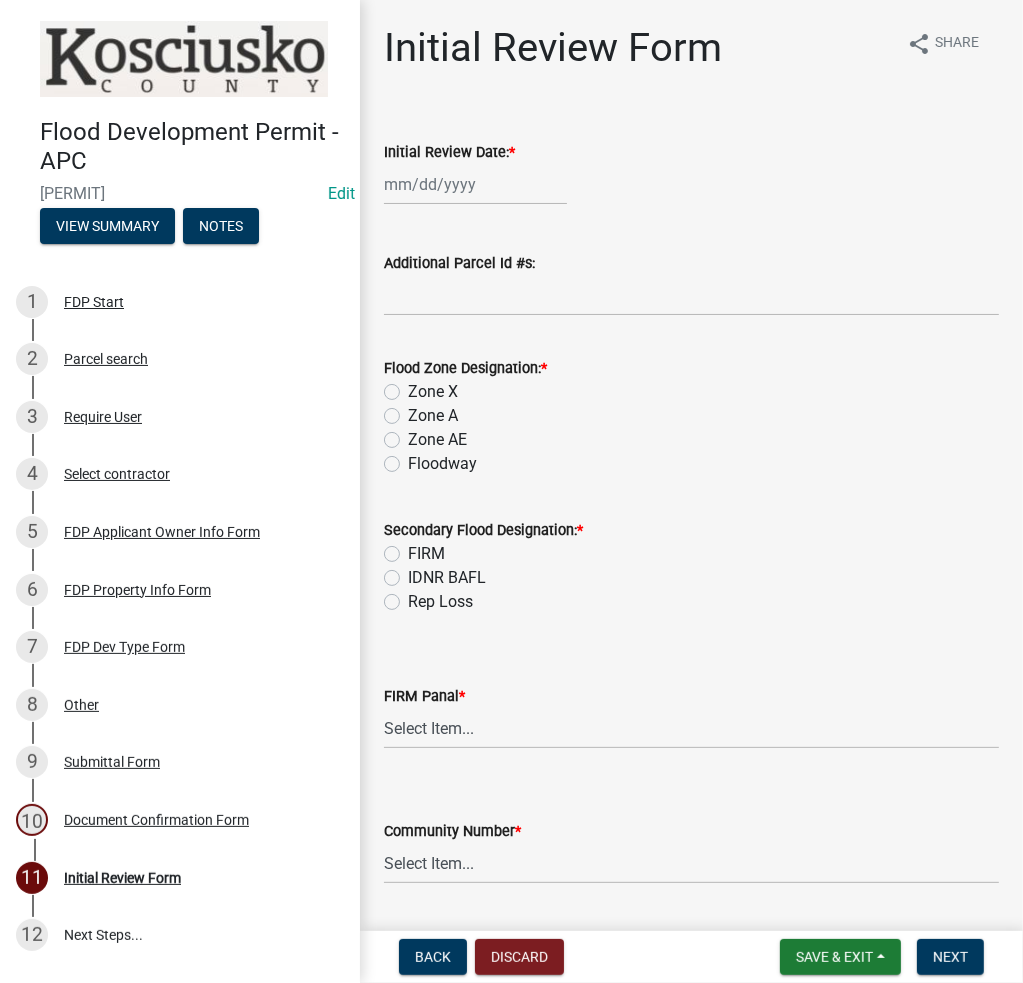 select on "8" 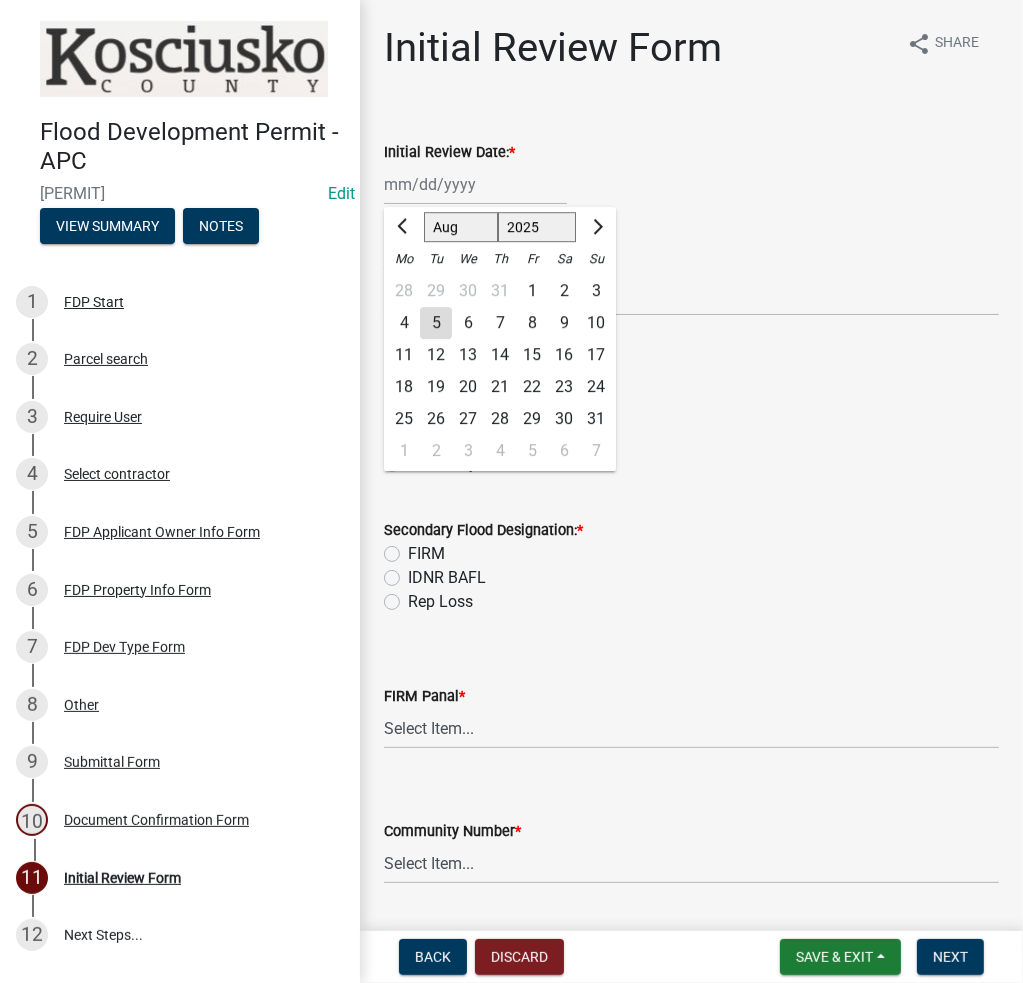 click on "5" 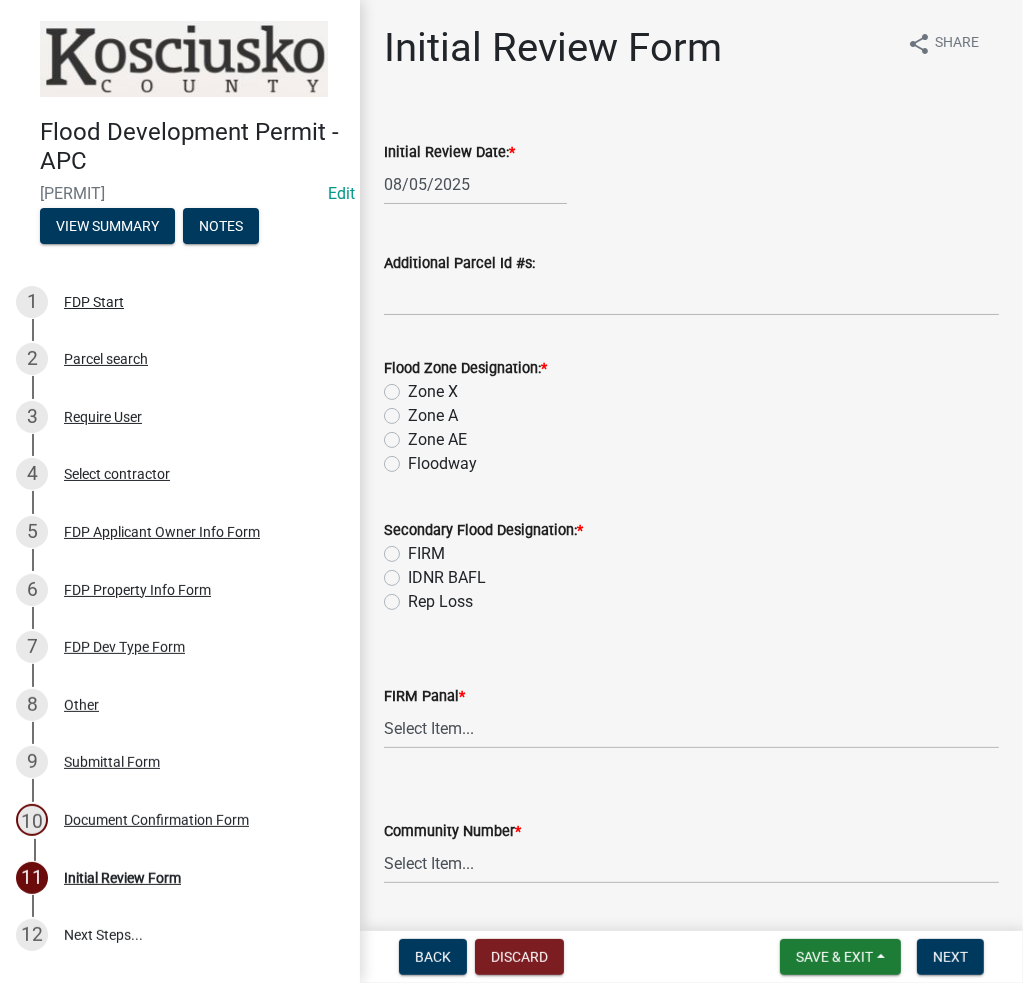 click on "Zone AE" 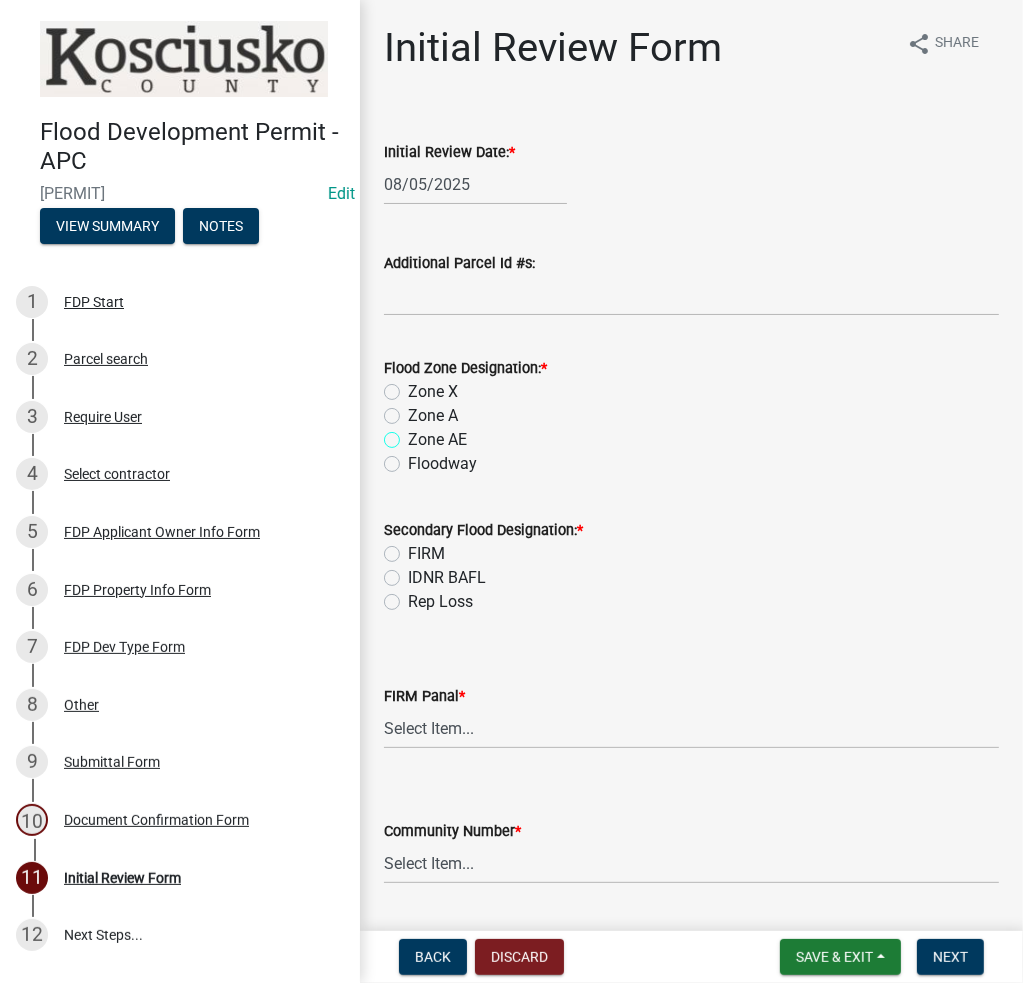 click on "Zone AE" at bounding box center [414, 434] 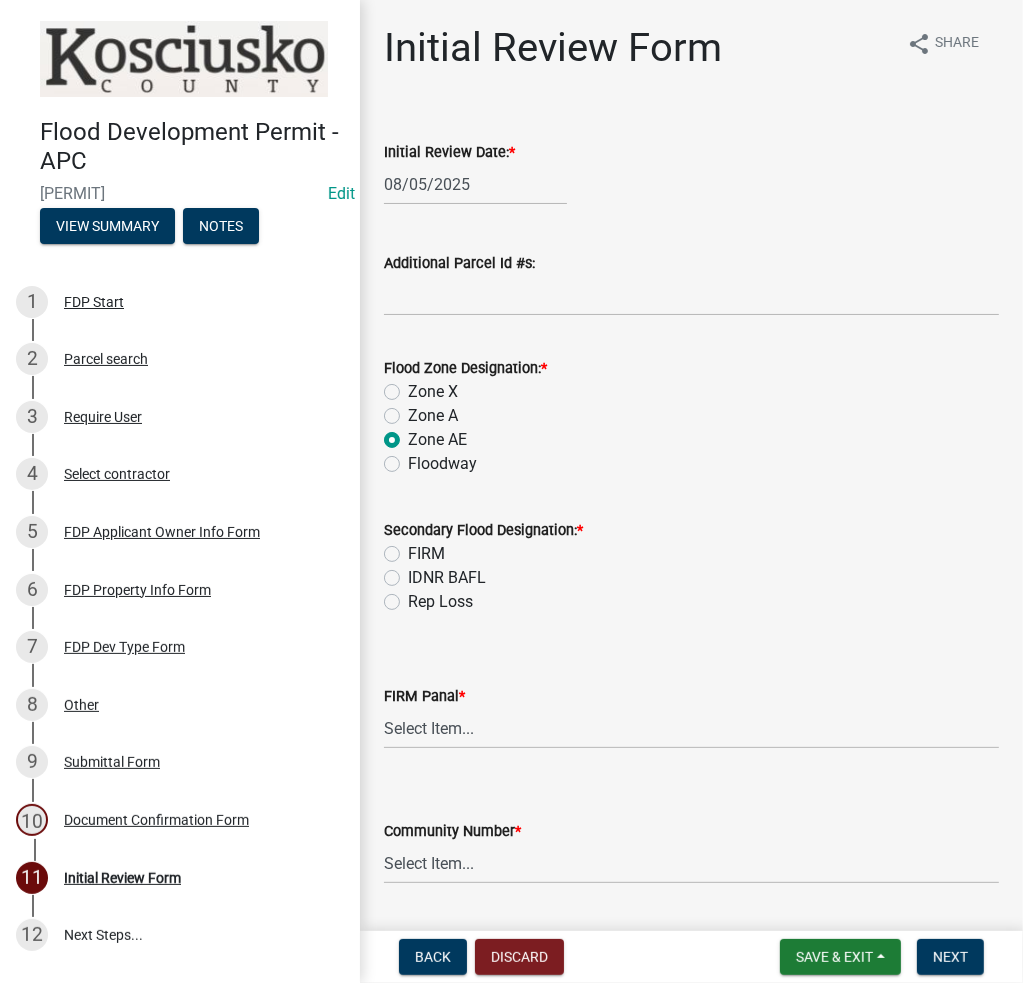 radio on "true" 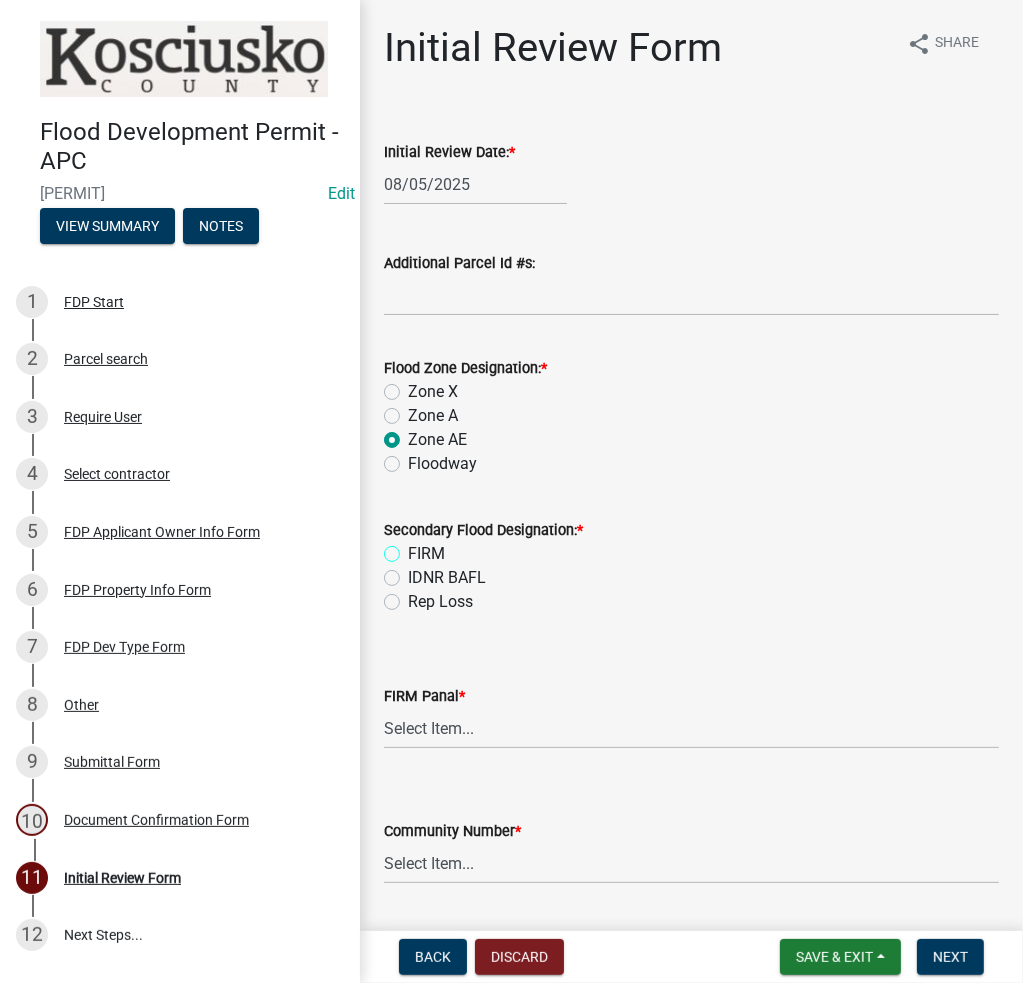 click on "FIRM" at bounding box center [414, 548] 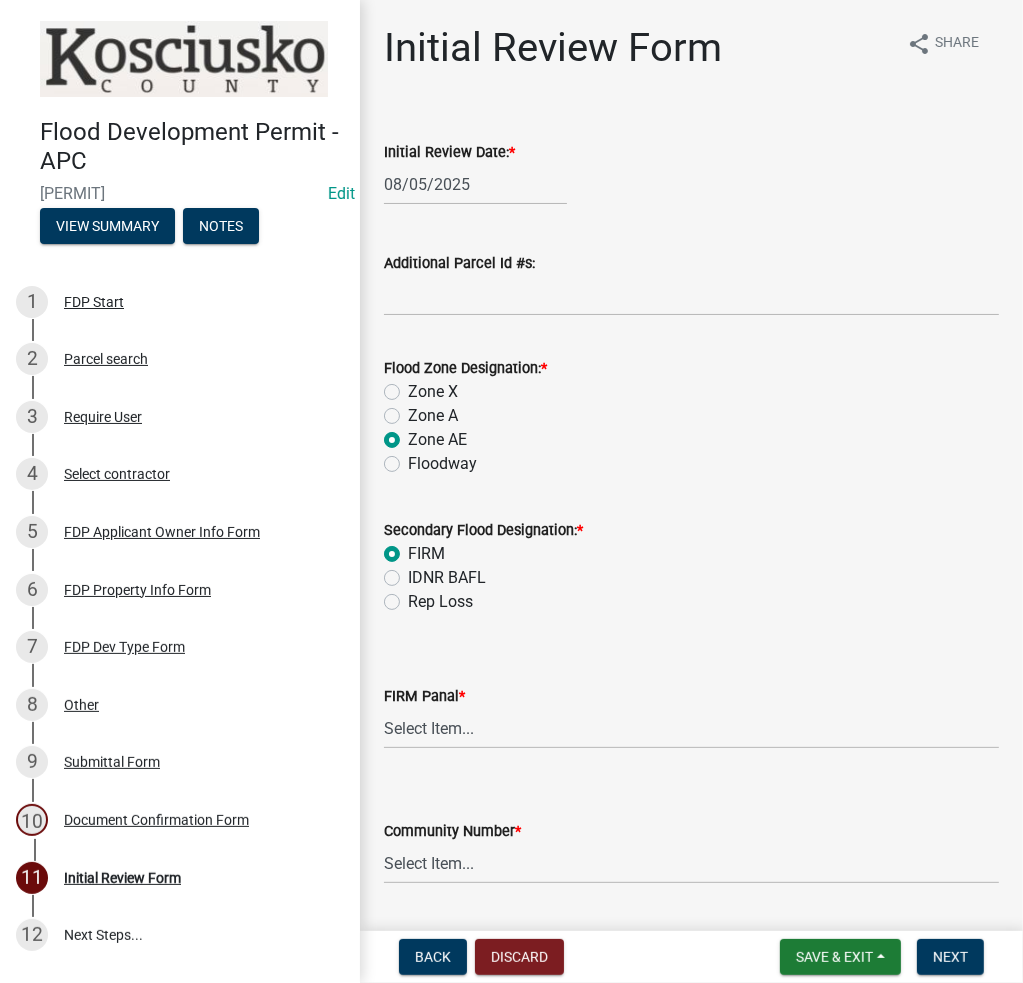 radio on "true" 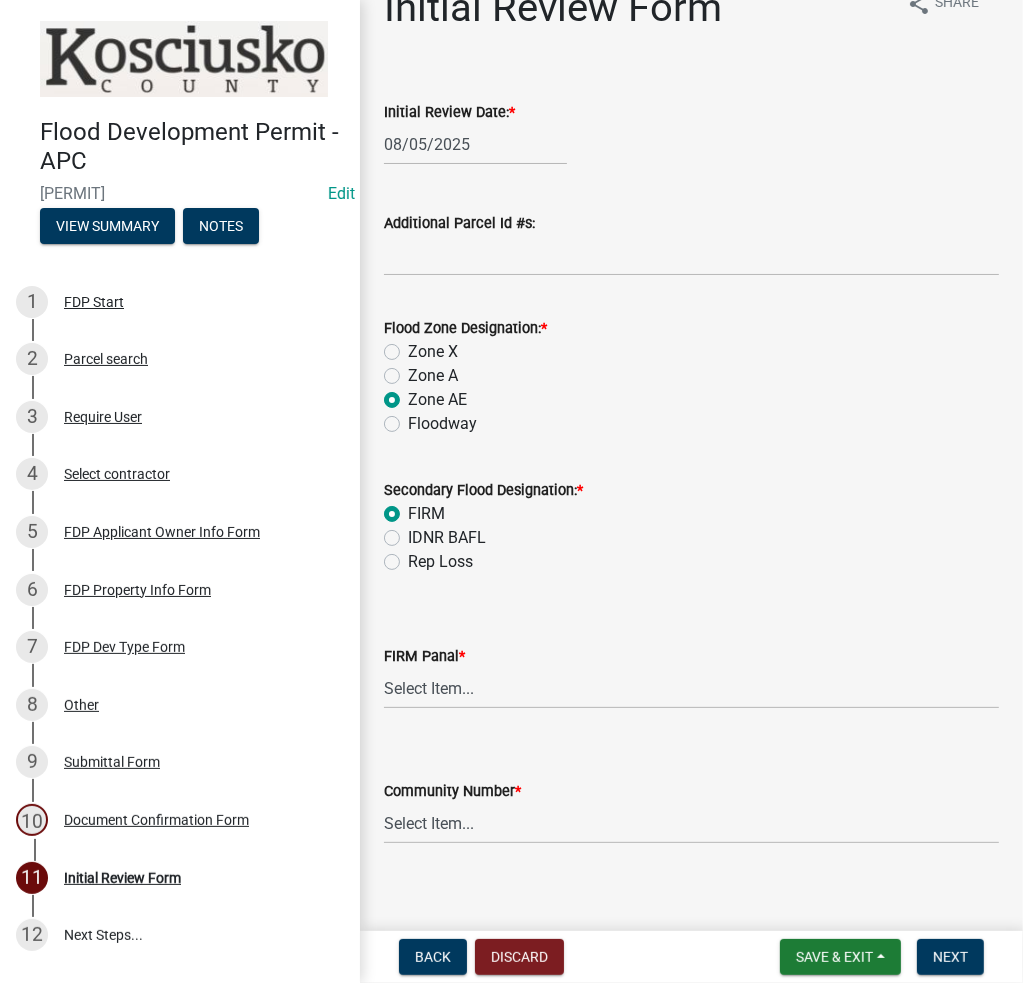 scroll, scrollTop: 56, scrollLeft: 0, axis: vertical 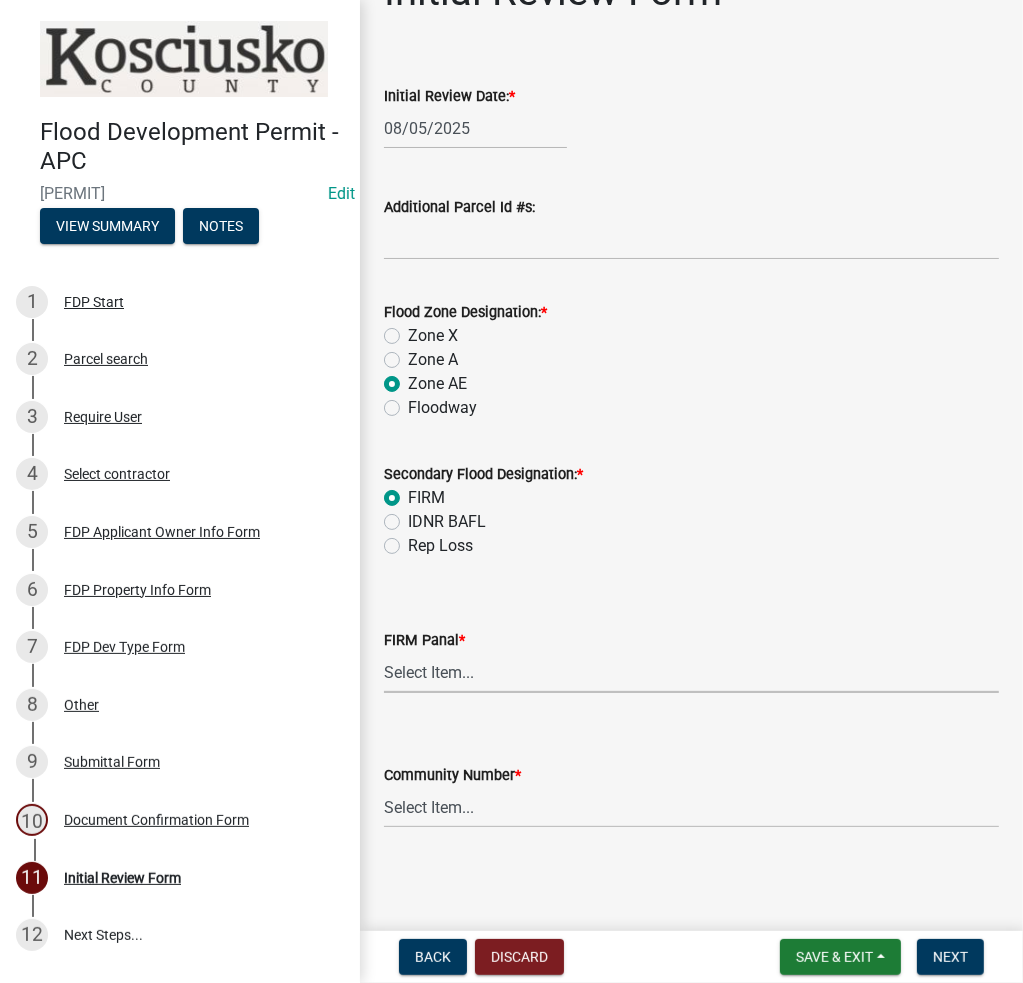 click on "Select Item...   0020   0040   0045   0065   0067   0070   0086   0090   0095   0110   0120   0140   0145   0150   0155   0160   0163   0164   0165   0170   0180   0185   0190   0195   0210   0215   0220   0230   0235   0240   0245   0251   0252   0253   0254   0260   0265   0270   0280   0285   0290   0310   0320   0330   0335   0340   0345   0360   0375   0380   0390   0400" at bounding box center [691, 672] 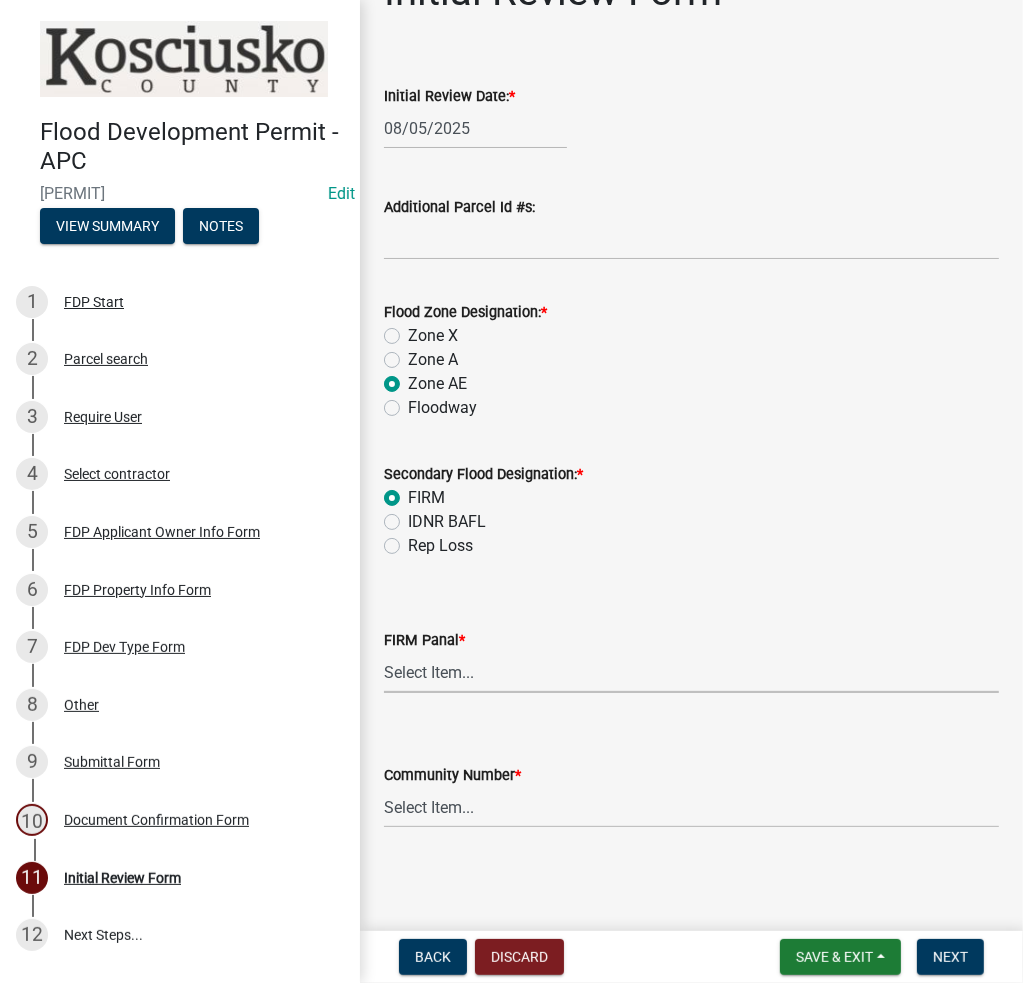 click on "Select Item...   0020   0040   0045   0065   0067   0070   0086   0090   0095   0110   0120   0140   0145   0150   0155   0160   0163   0164   0165   0170   0180   0185   0190   0195   0210   0215   0220   0230   0235   0240   0245   0251   0252   0253   0254   0260   0265   0270   0280   0285   0290   0310   0320   0330   0335   0340   0345   0360   0375   0380   0390   0400" at bounding box center (691, 672) 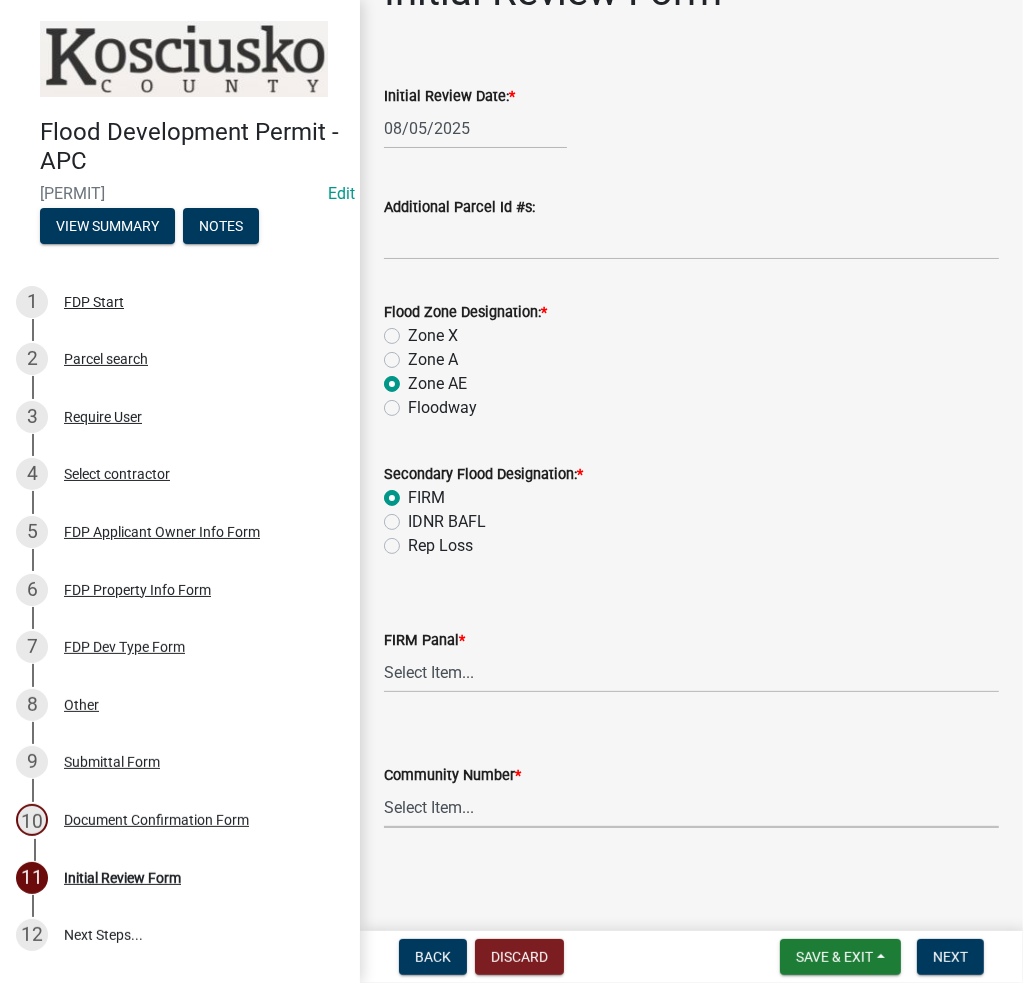 click on "Select Item...   Kos Co - Unincop - 180121   Town of Milford - 180382   Town of North Webster - 180465   Town of Silver Lake - 180311   Town of Syracuse - 180122" at bounding box center (691, 807) 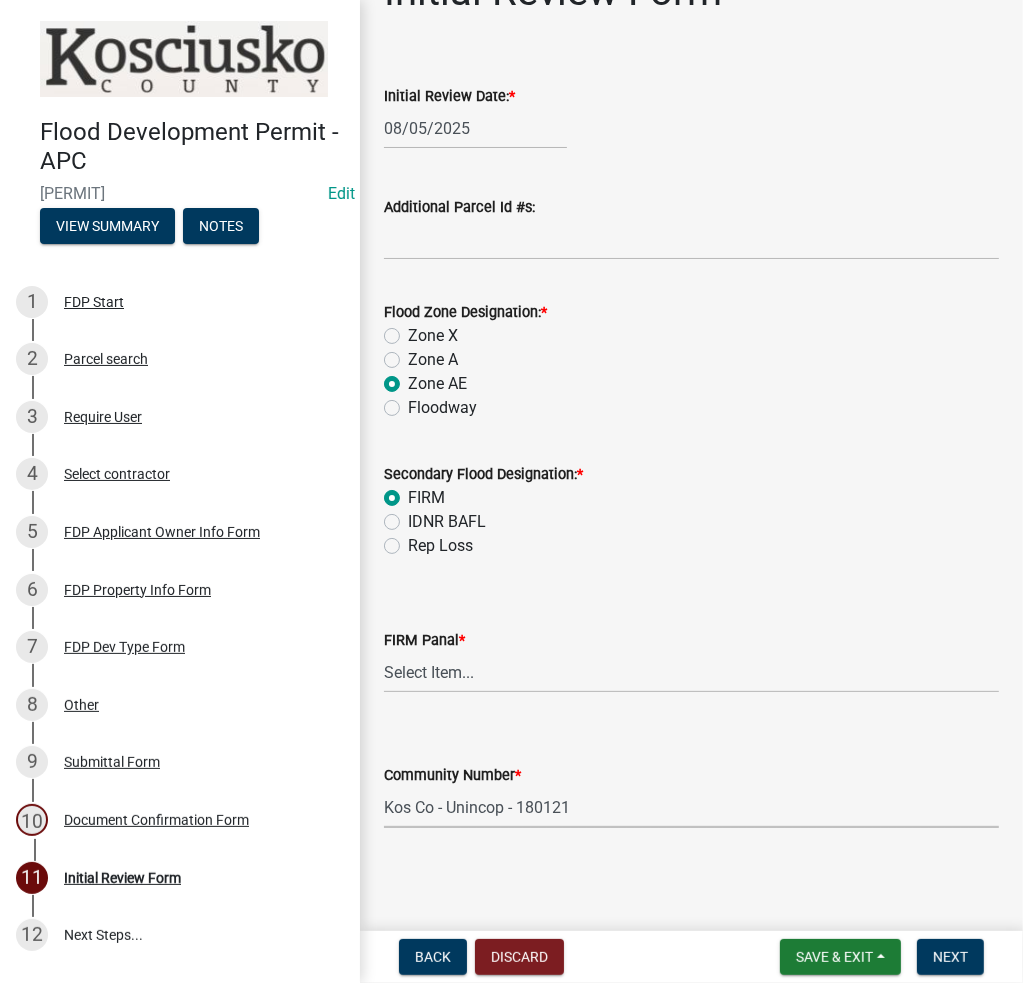 click on "Select Item...   Kos Co - Unincop - 180121   Town of Milford - 180382   Town of North Webster - 180465   Town of Silver Lake - 180311   Town of Syracuse - 180122" at bounding box center [691, 807] 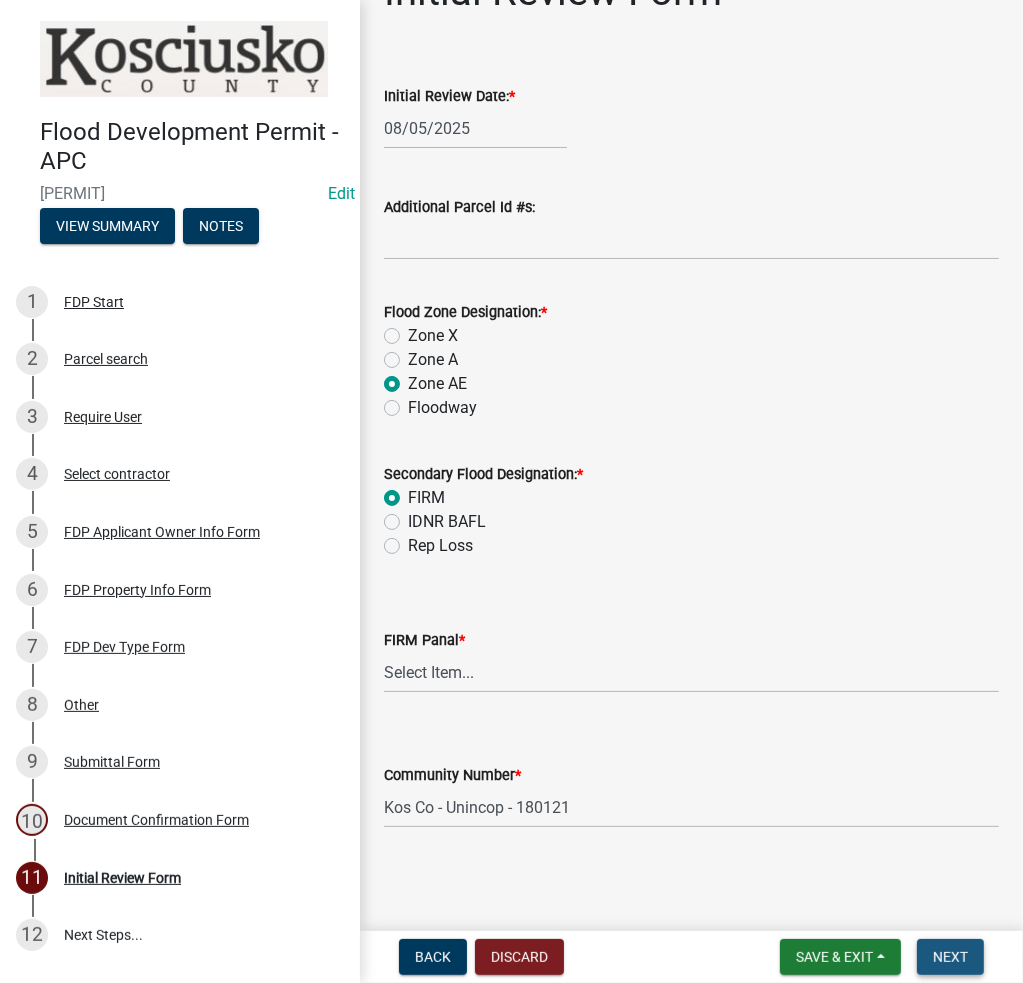 click on "Next" at bounding box center [950, 957] 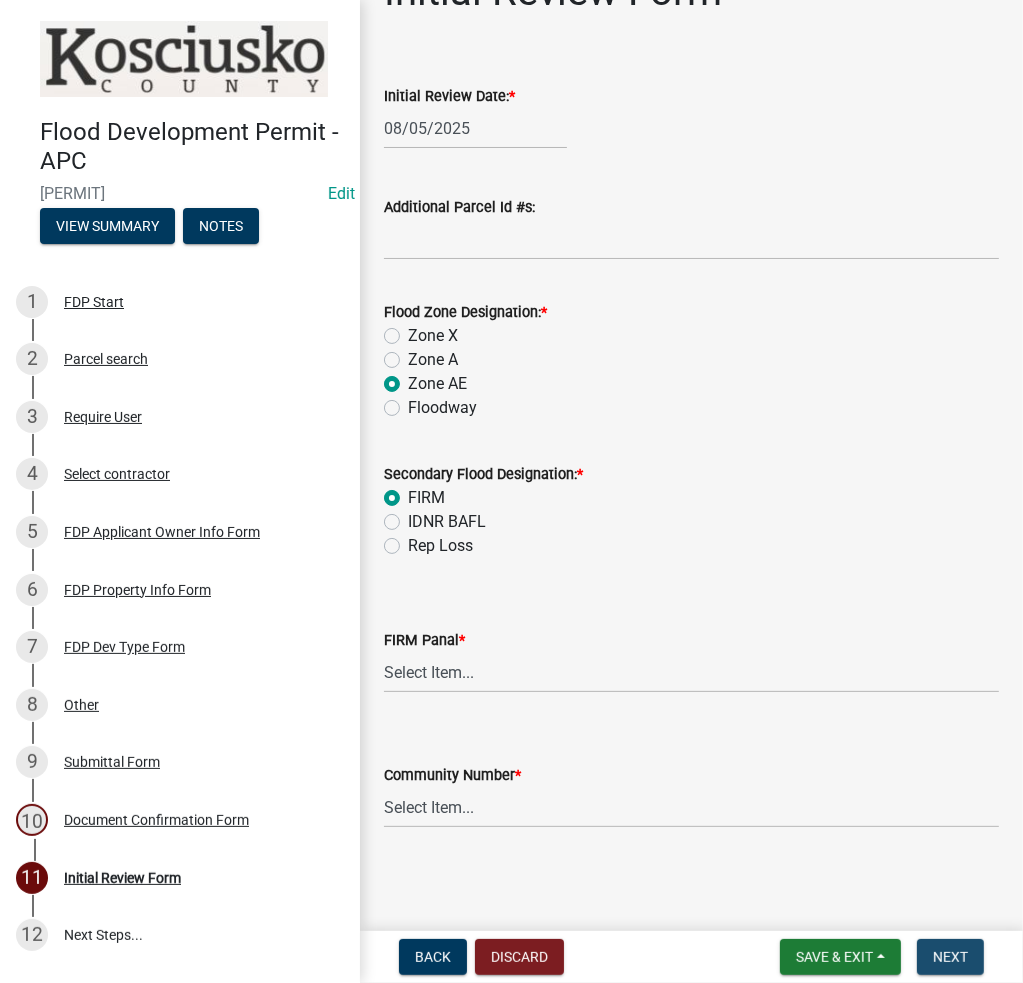 scroll, scrollTop: 0, scrollLeft: 0, axis: both 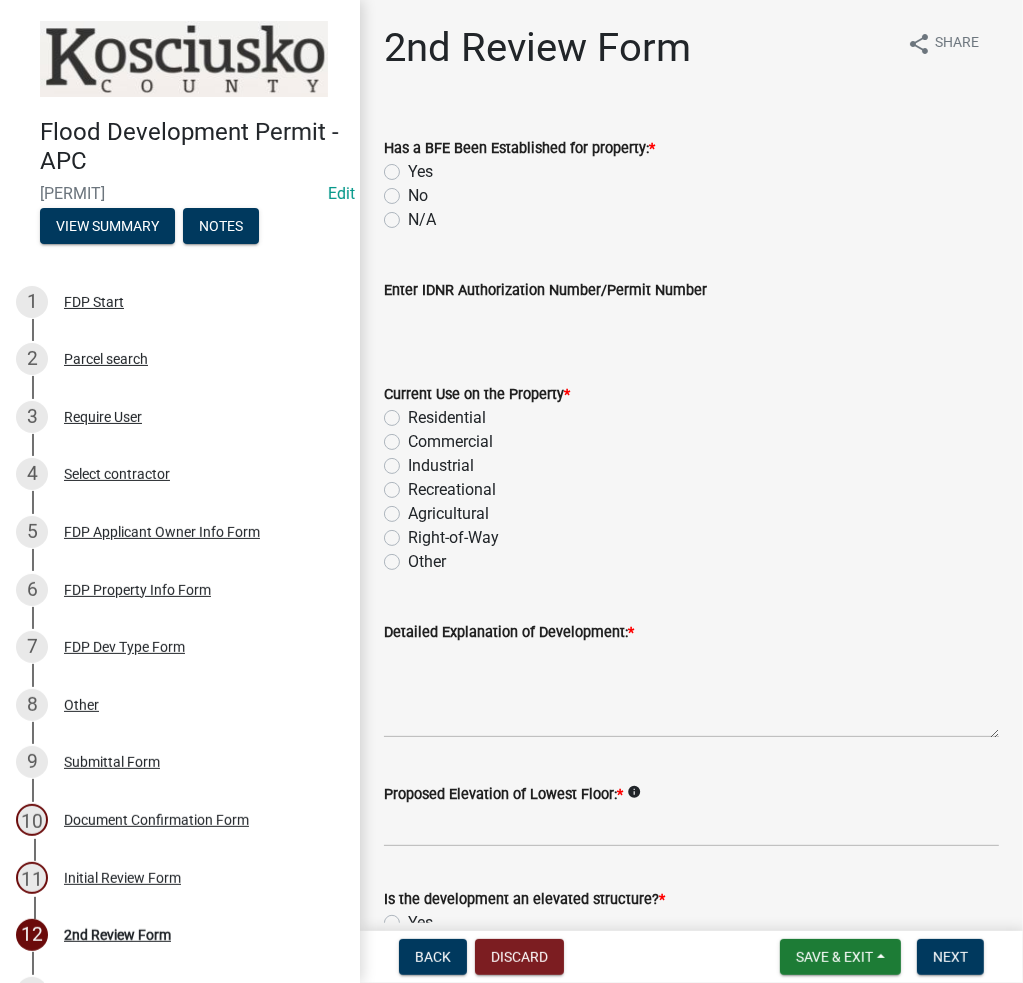 click on "Yes" 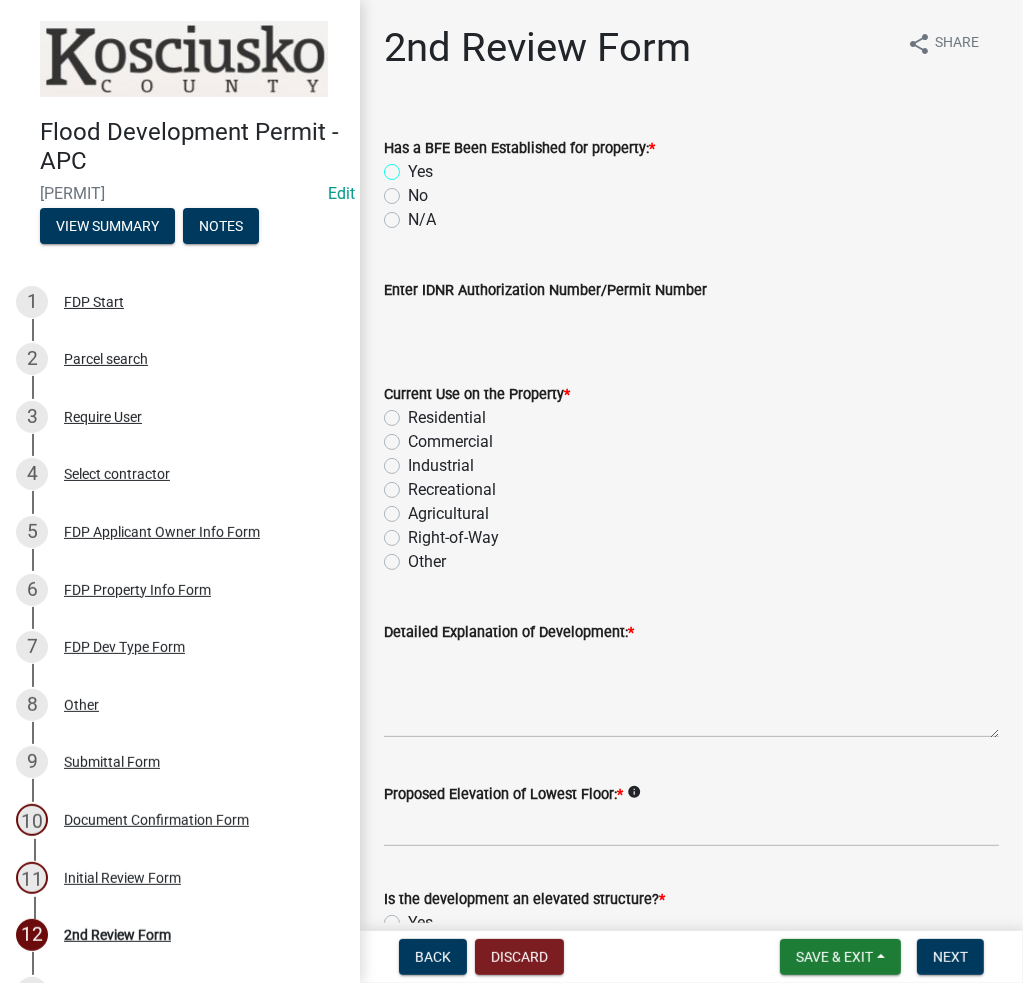 click on "Yes" at bounding box center [414, 166] 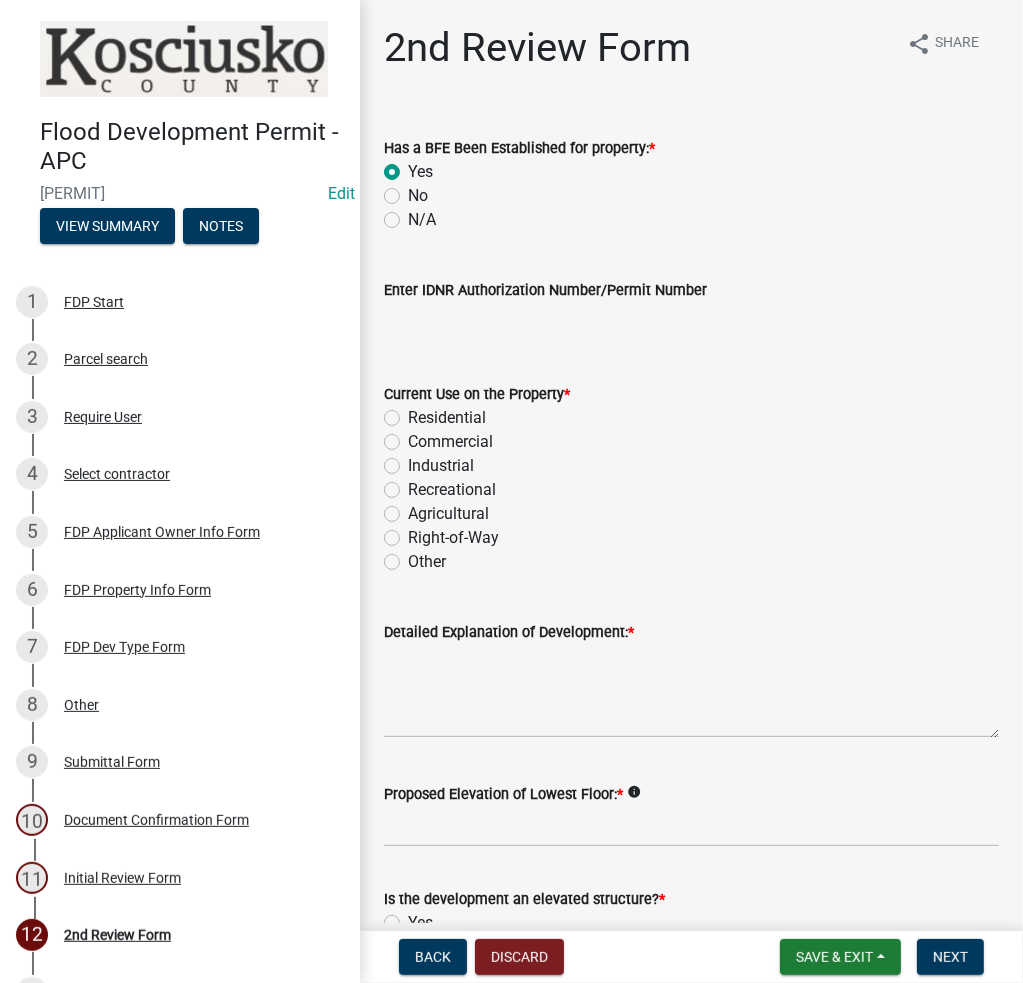 radio on "true" 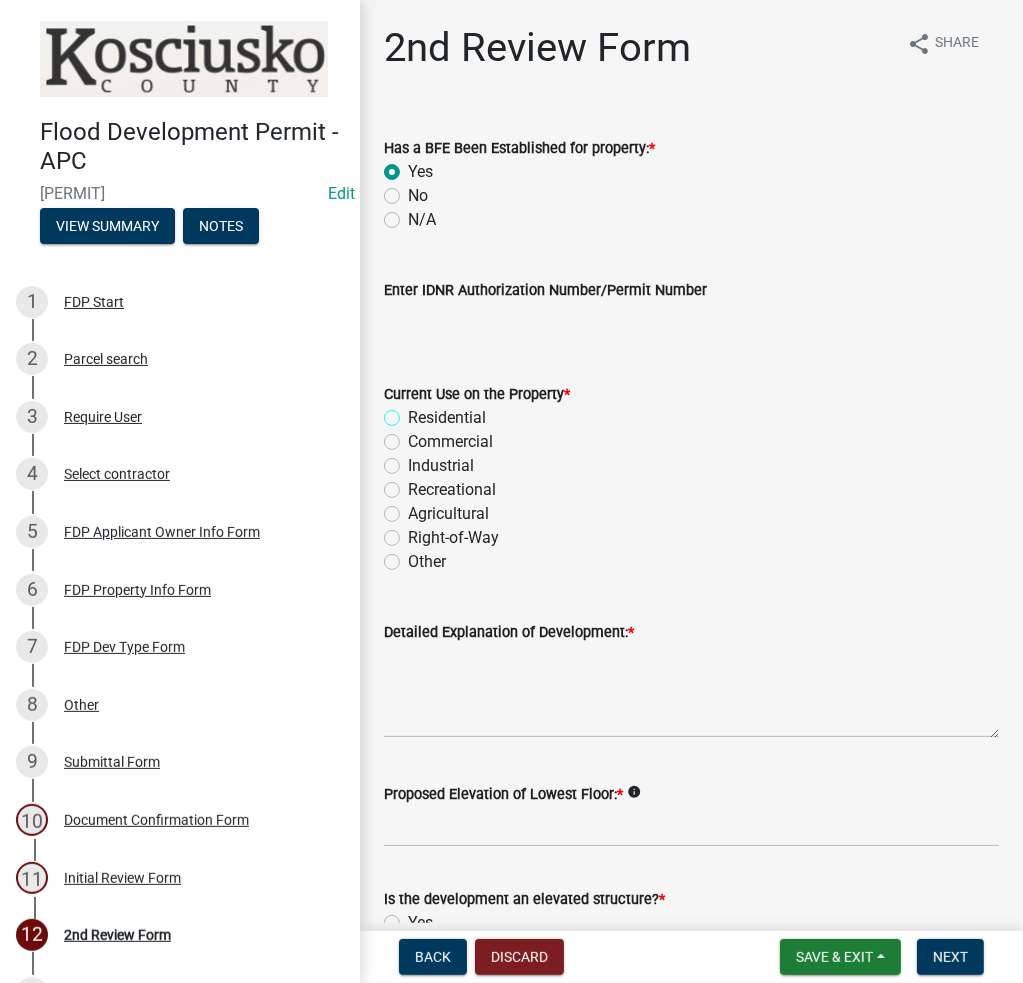 click on "Residential" at bounding box center (414, 412) 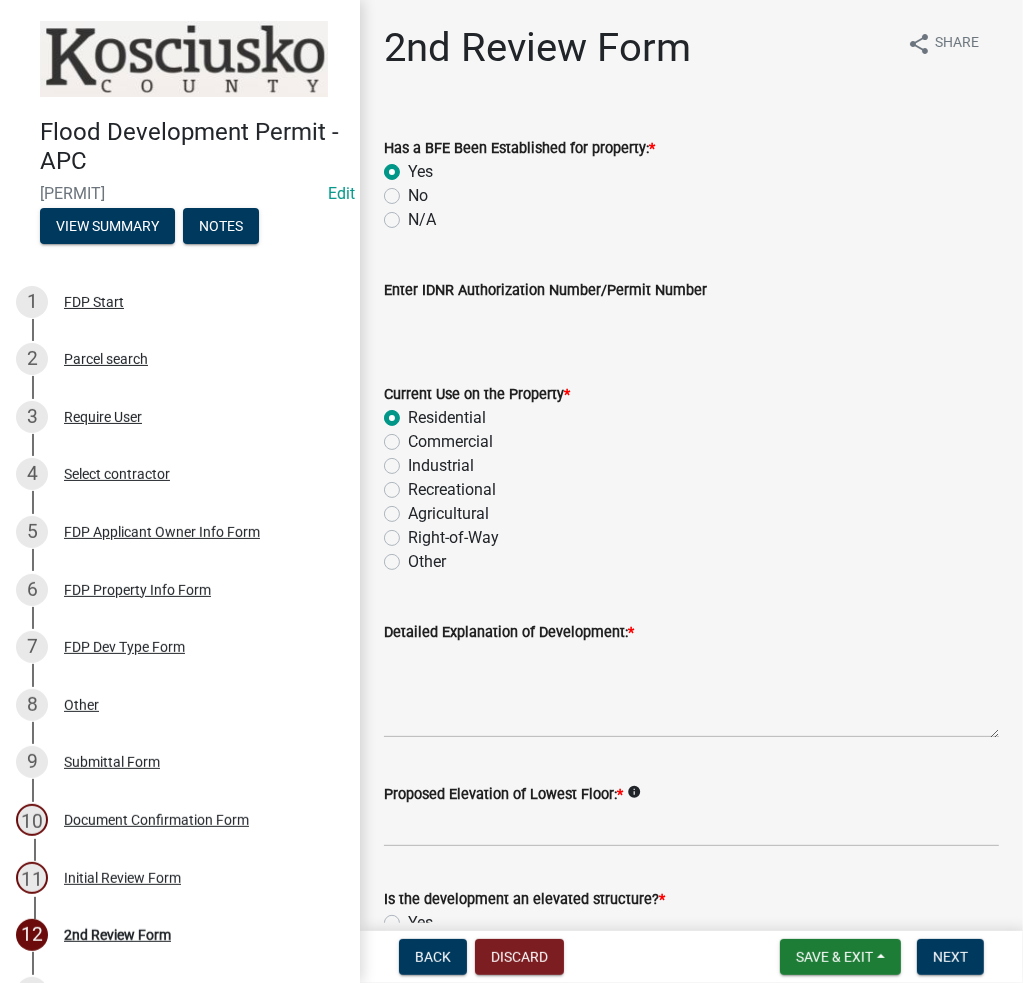 radio on "true" 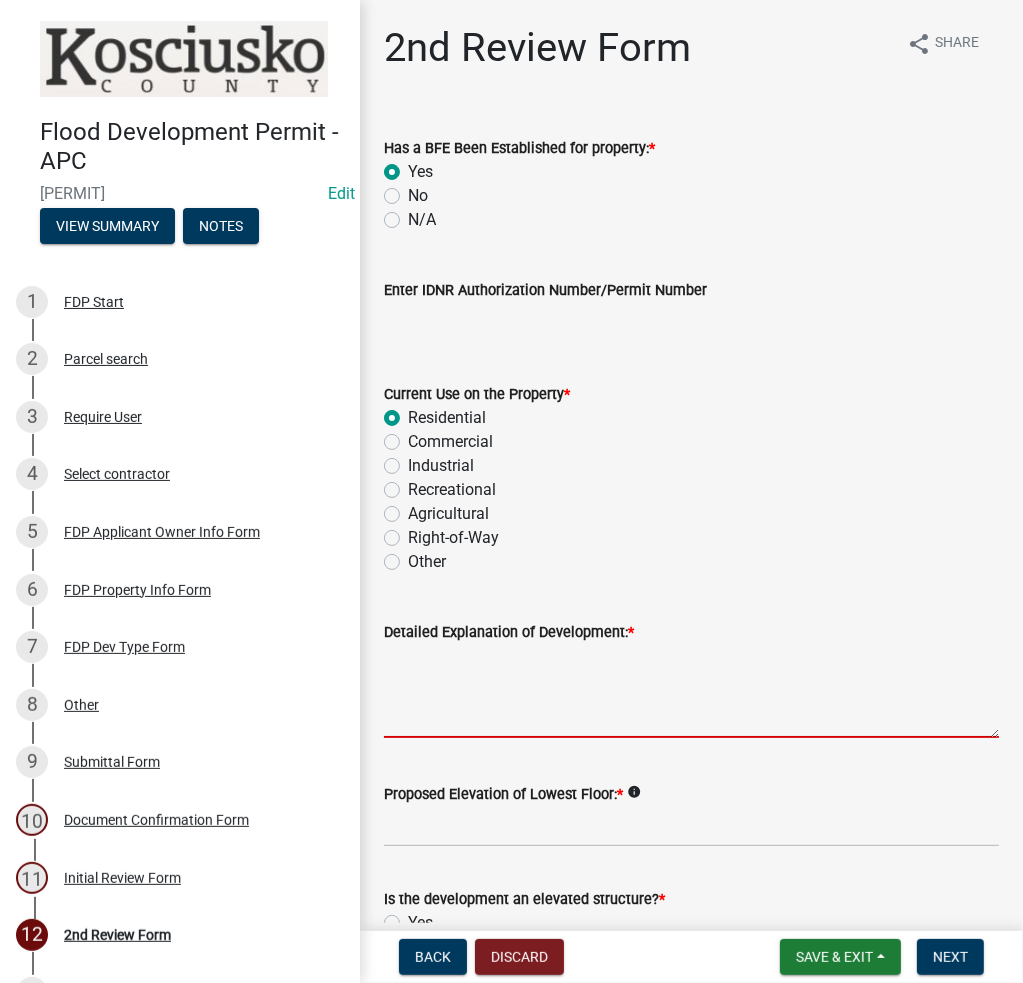 click on "Detailed Explanation of Development:  *" at bounding box center (691, 691) 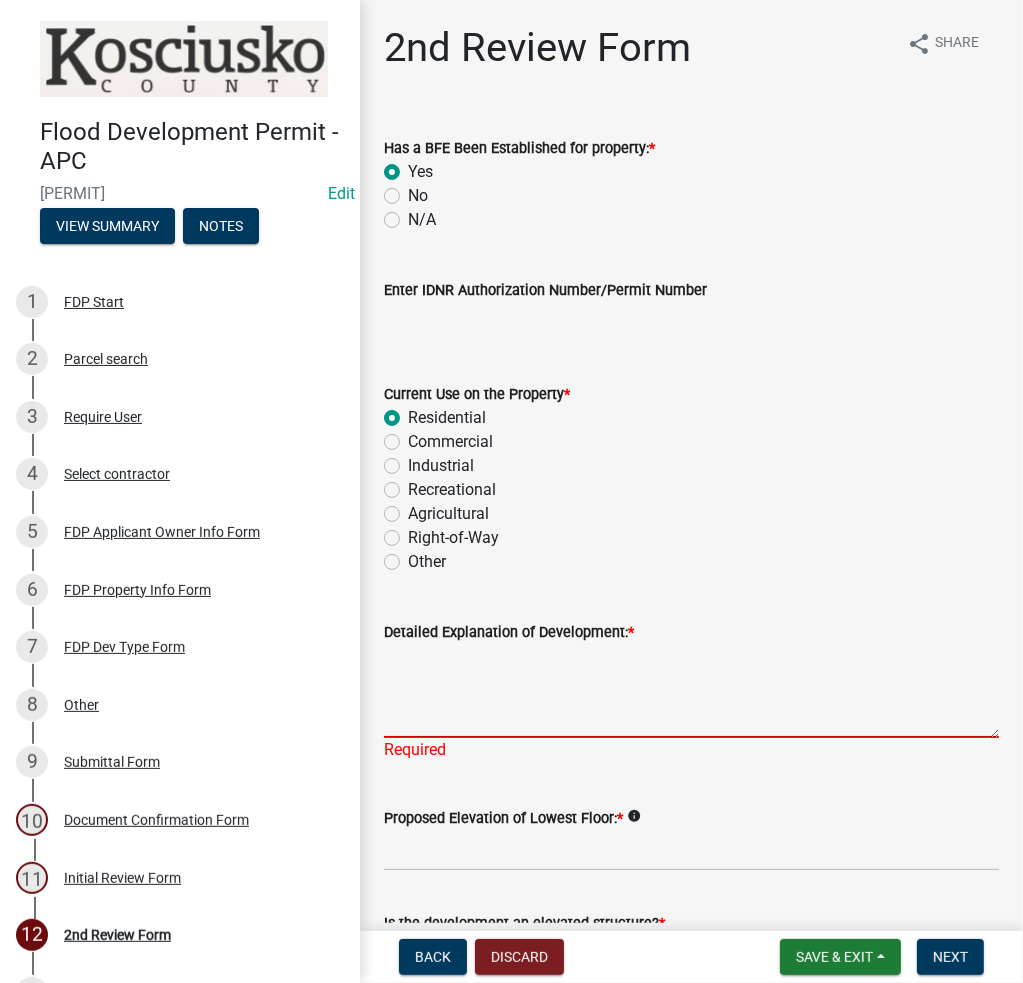 click on "Detailed Explanation of Development:  *" at bounding box center (691, 691) 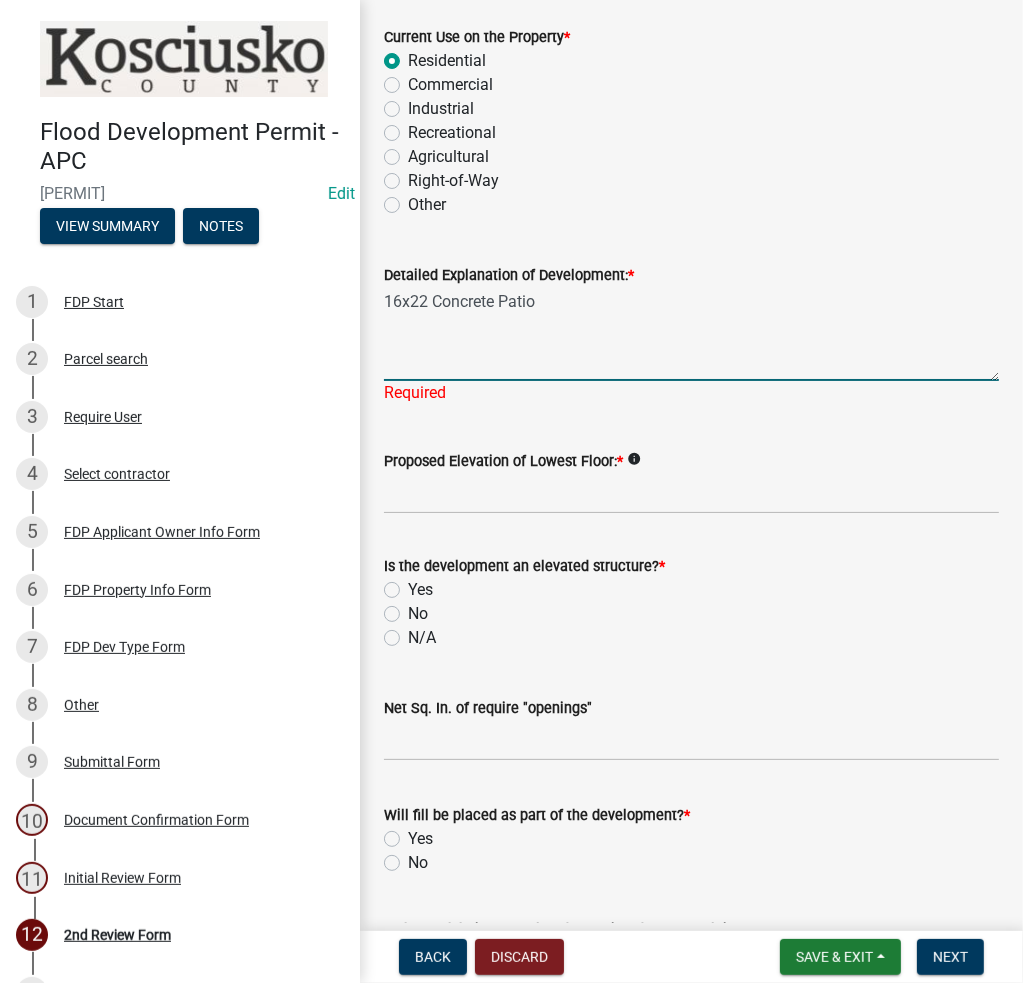 scroll, scrollTop: 600, scrollLeft: 0, axis: vertical 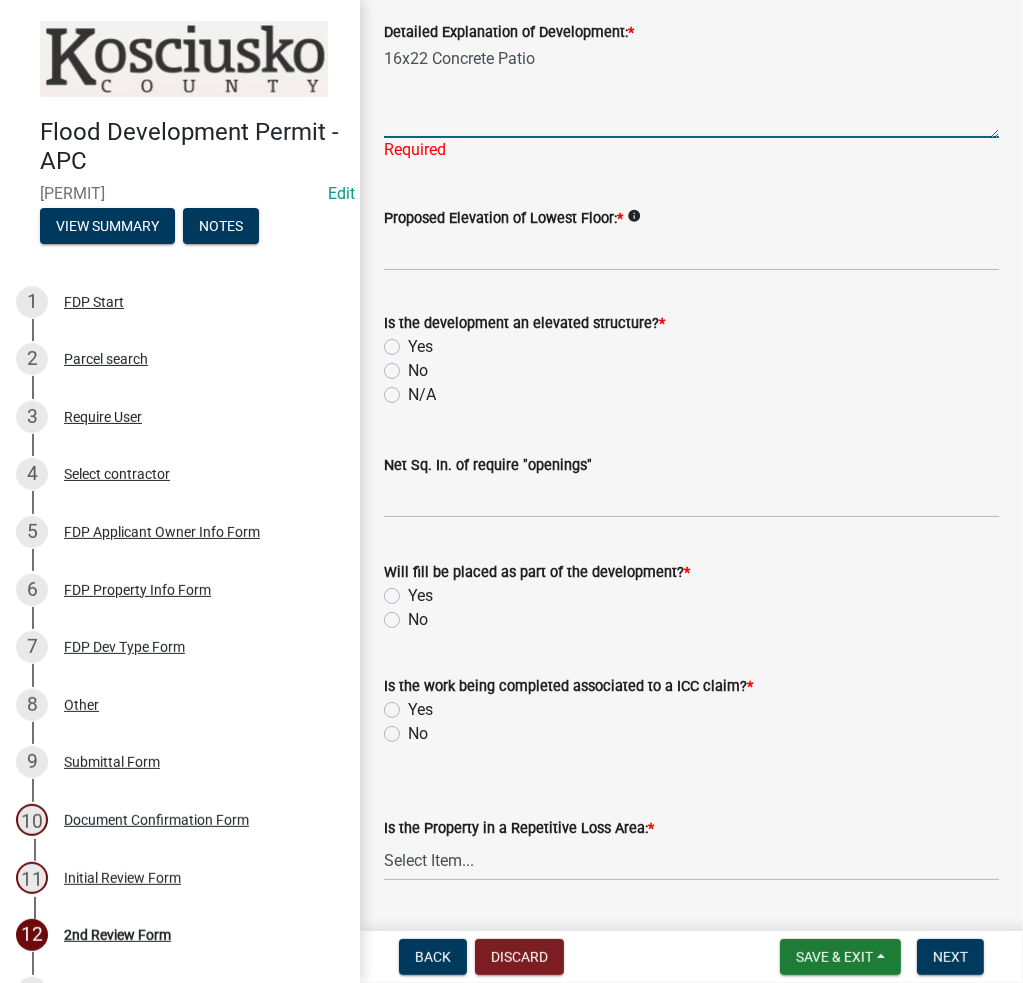 type on "16x22 Concrete Patio" 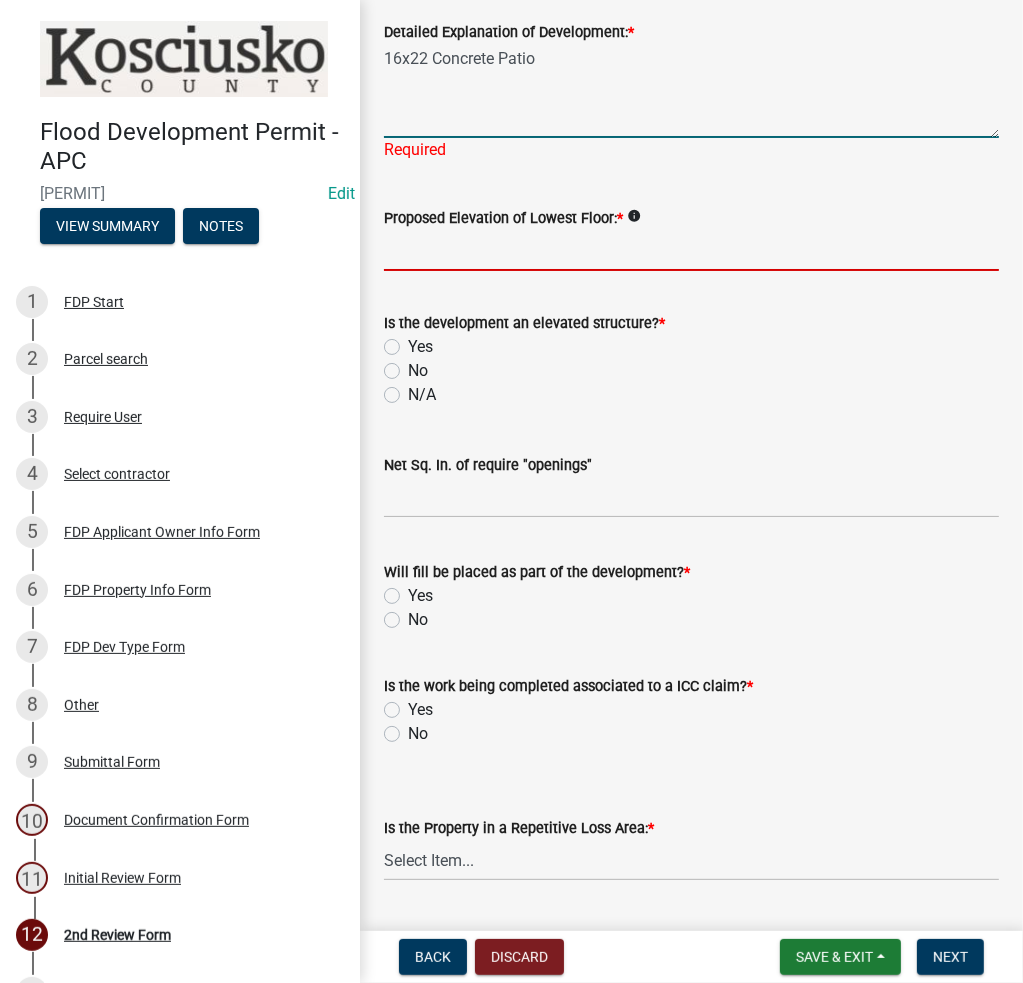 click on "Proposed Elevation of Lowest Floor:  *  info" 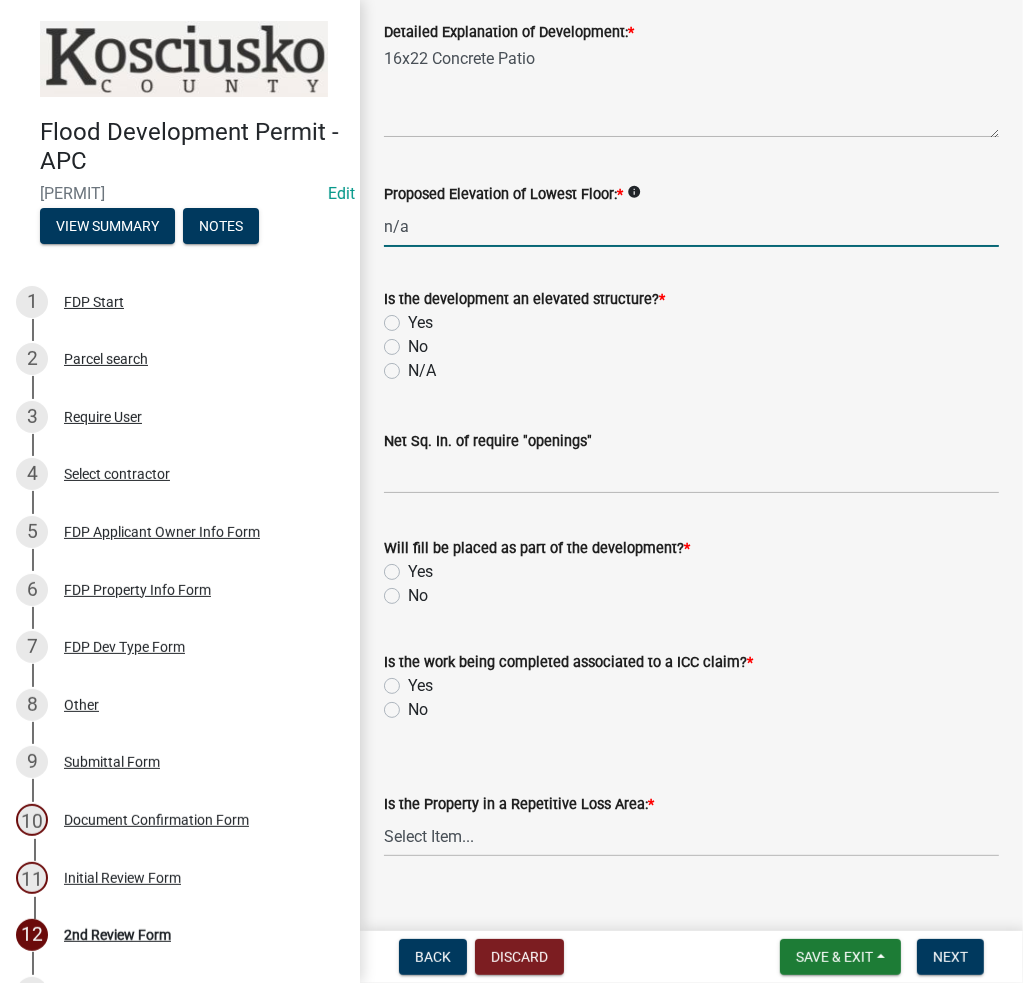 type on "n/a" 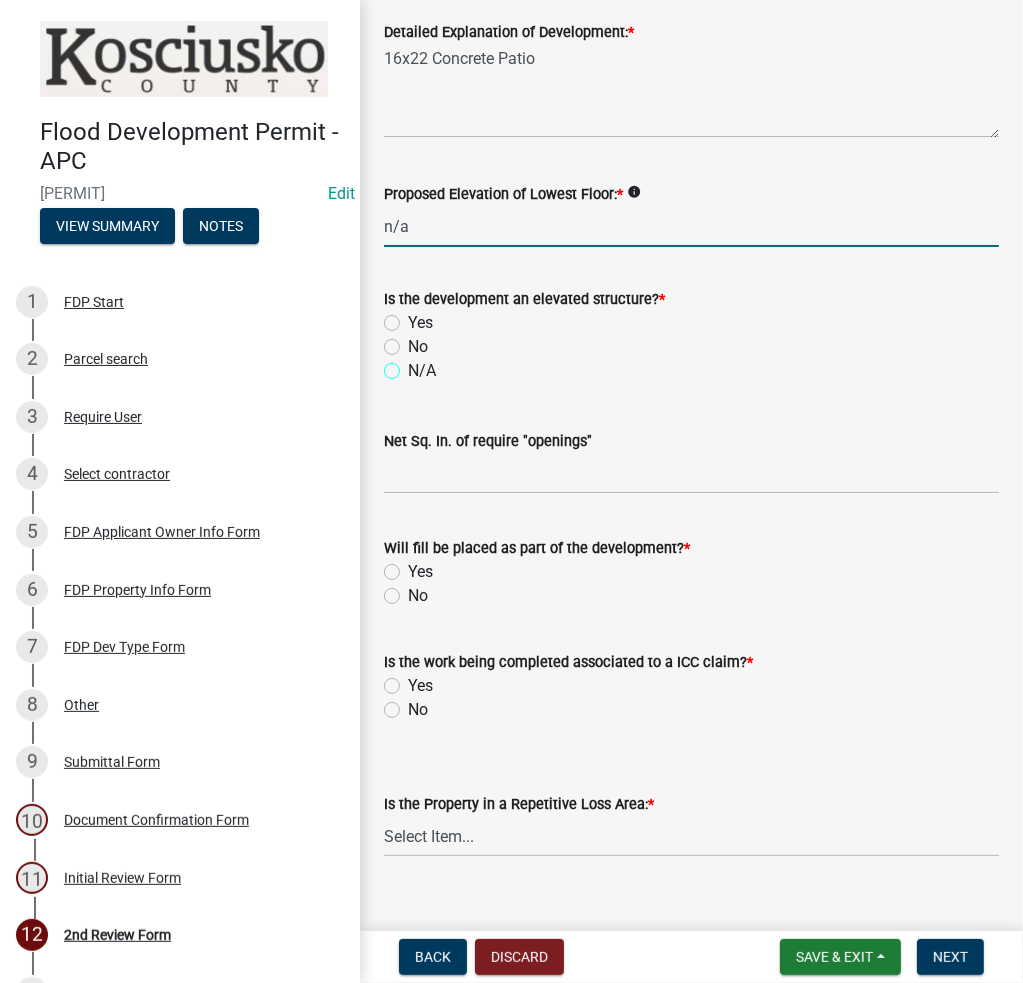 click on "N/A" at bounding box center [414, 365] 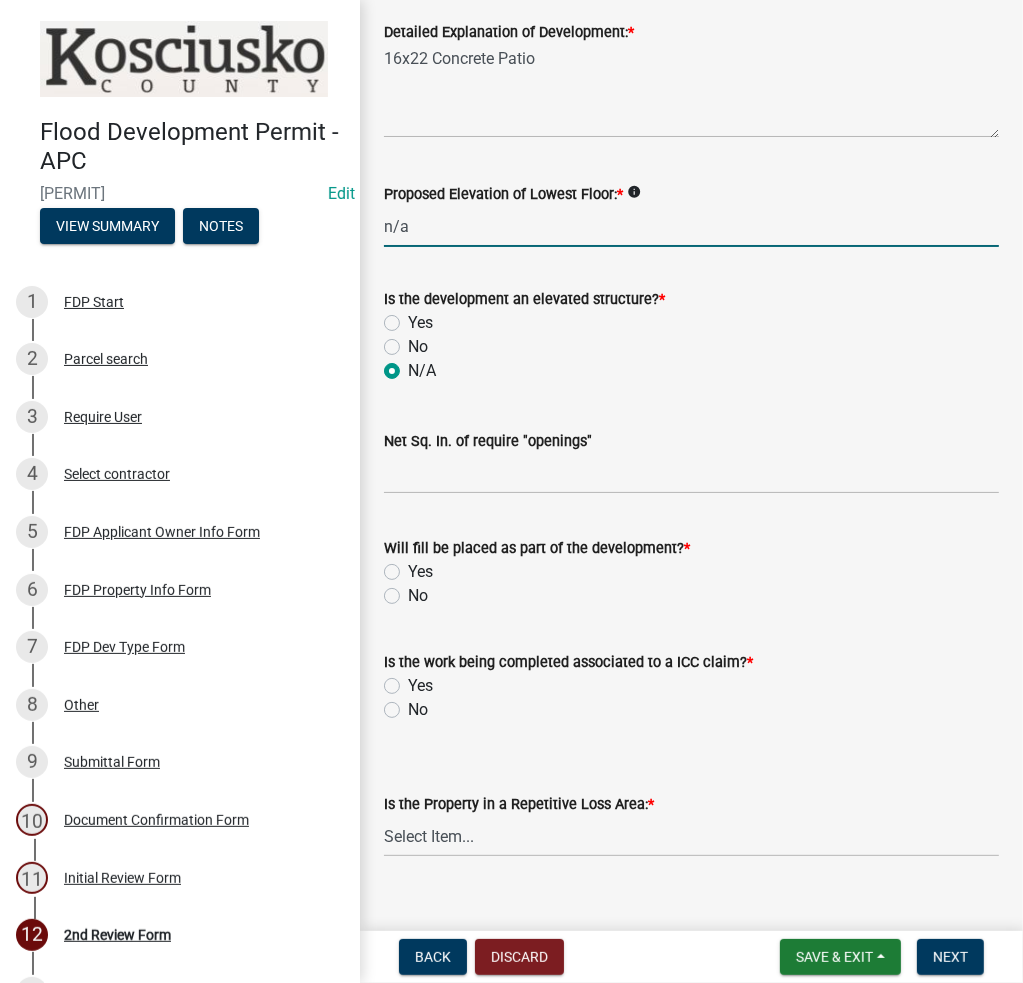 radio on "true" 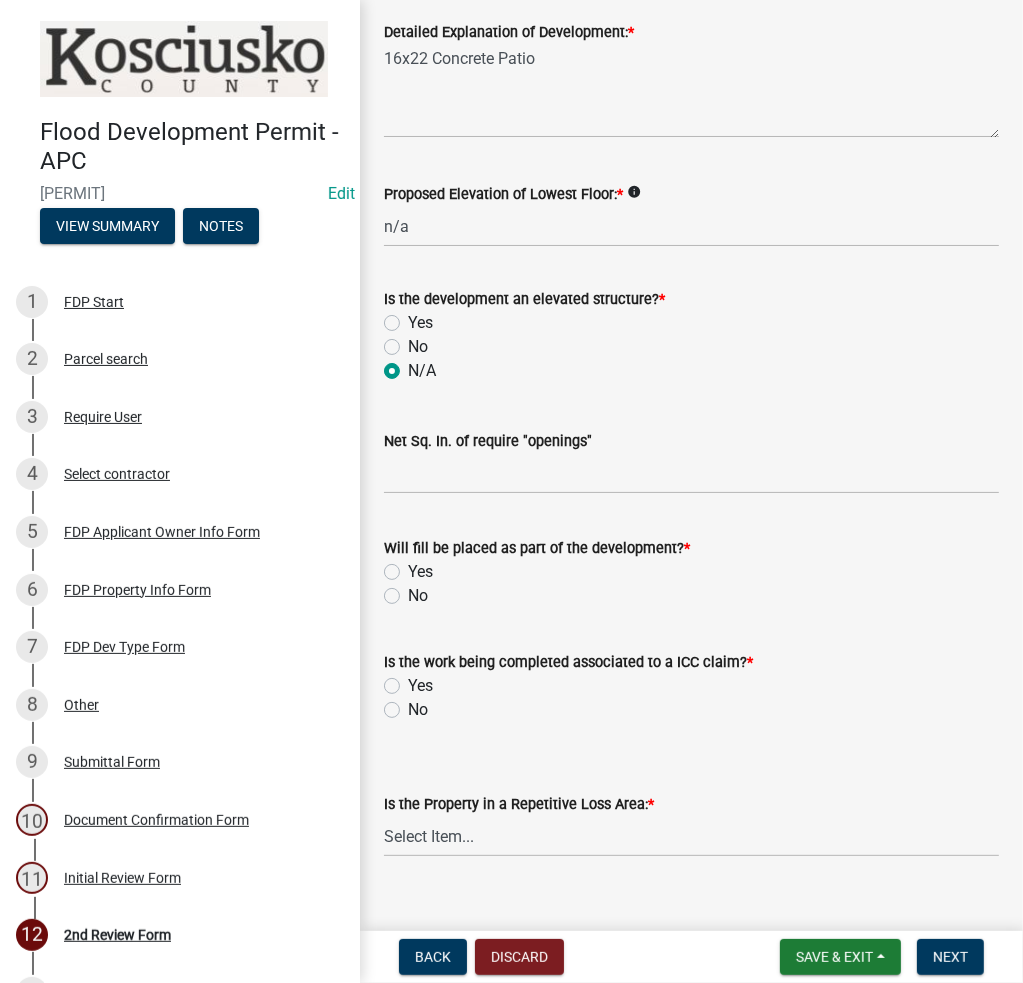 click on "No" 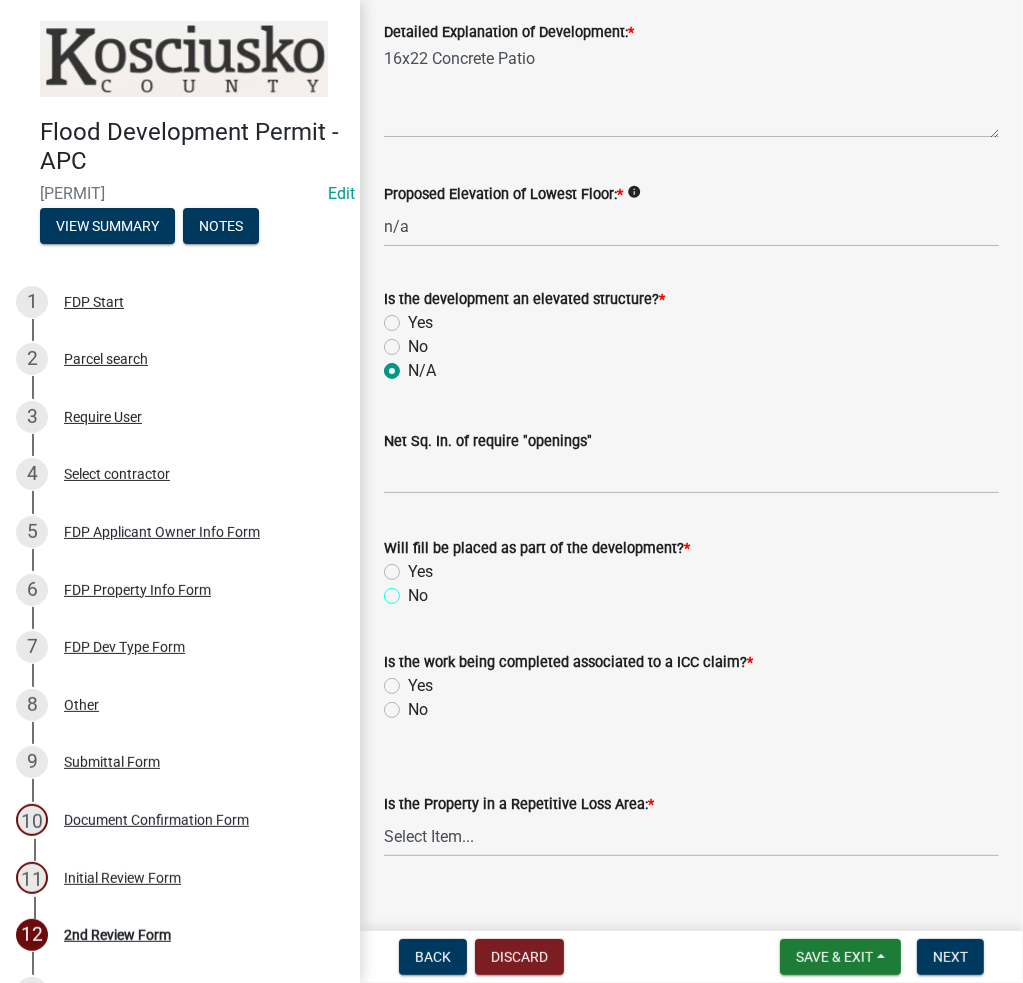 click on "No" at bounding box center (414, 590) 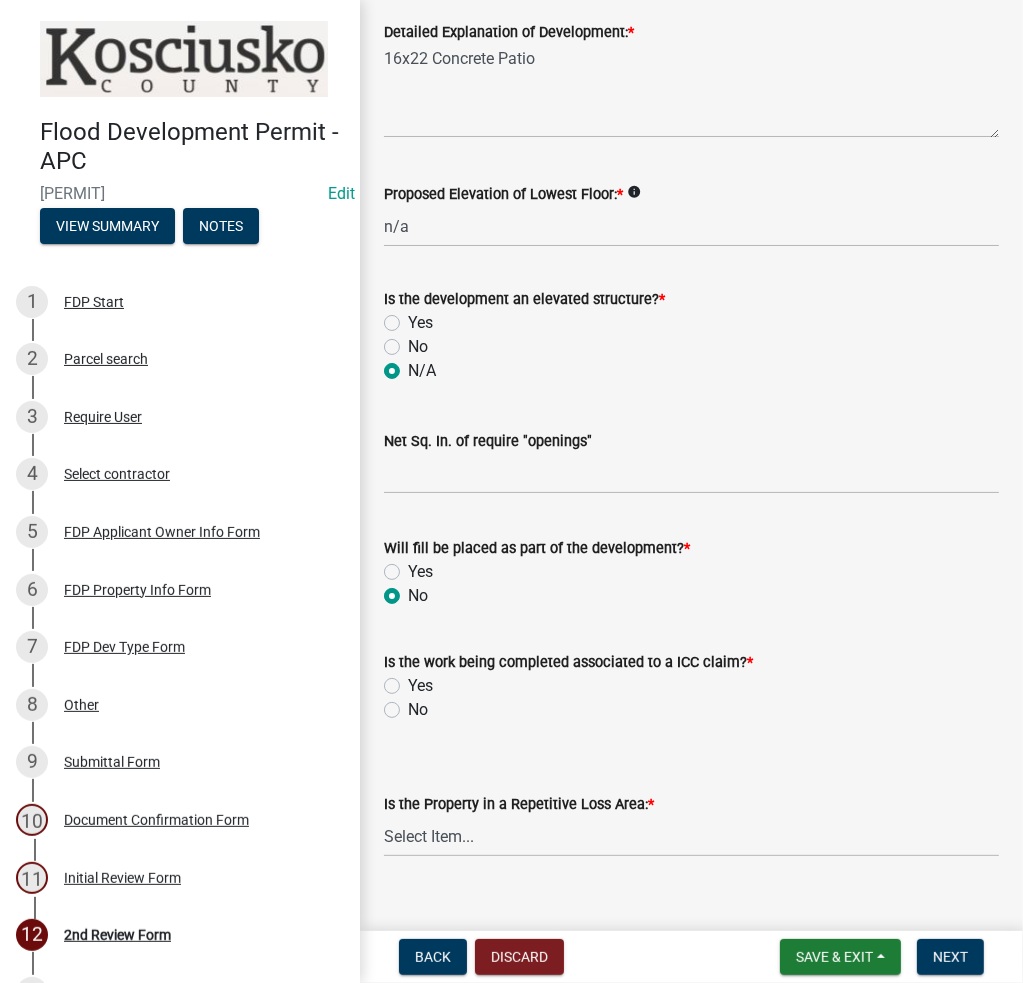 radio on "true" 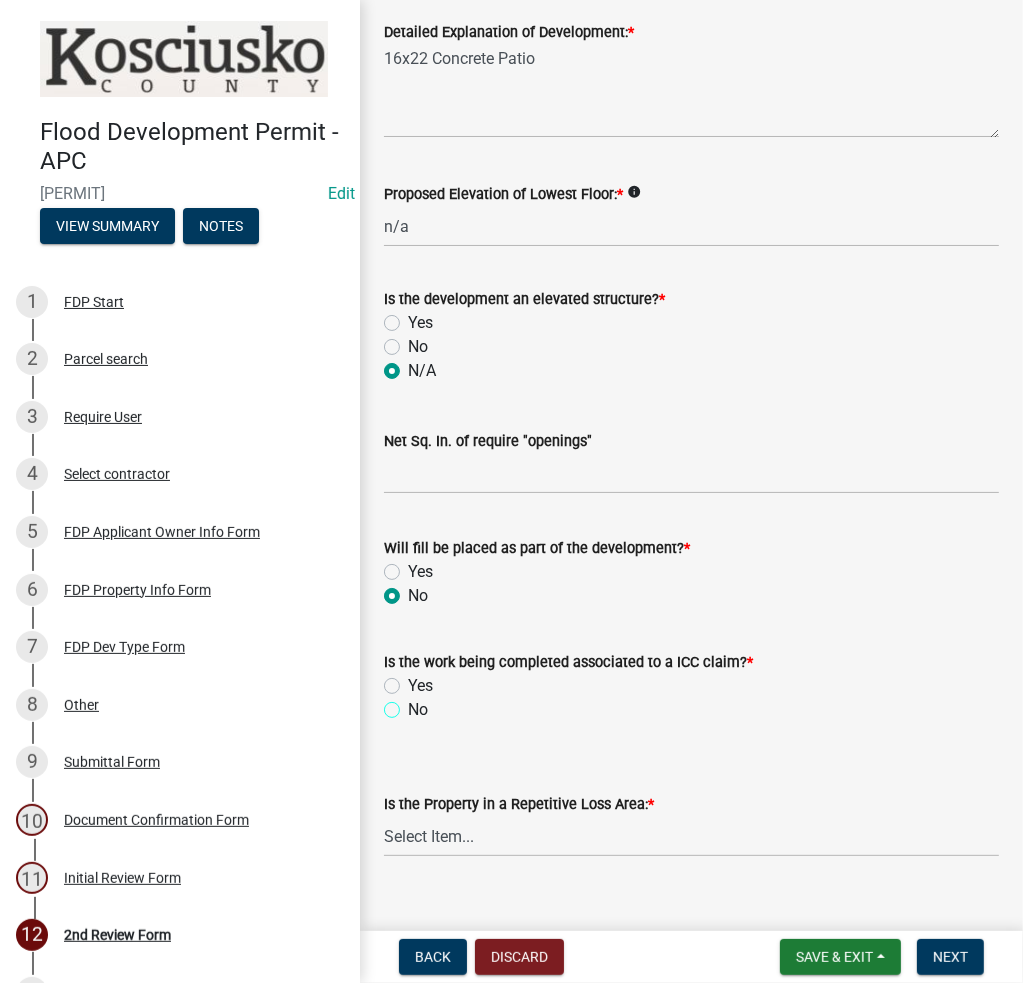 click on "No" at bounding box center [414, 704] 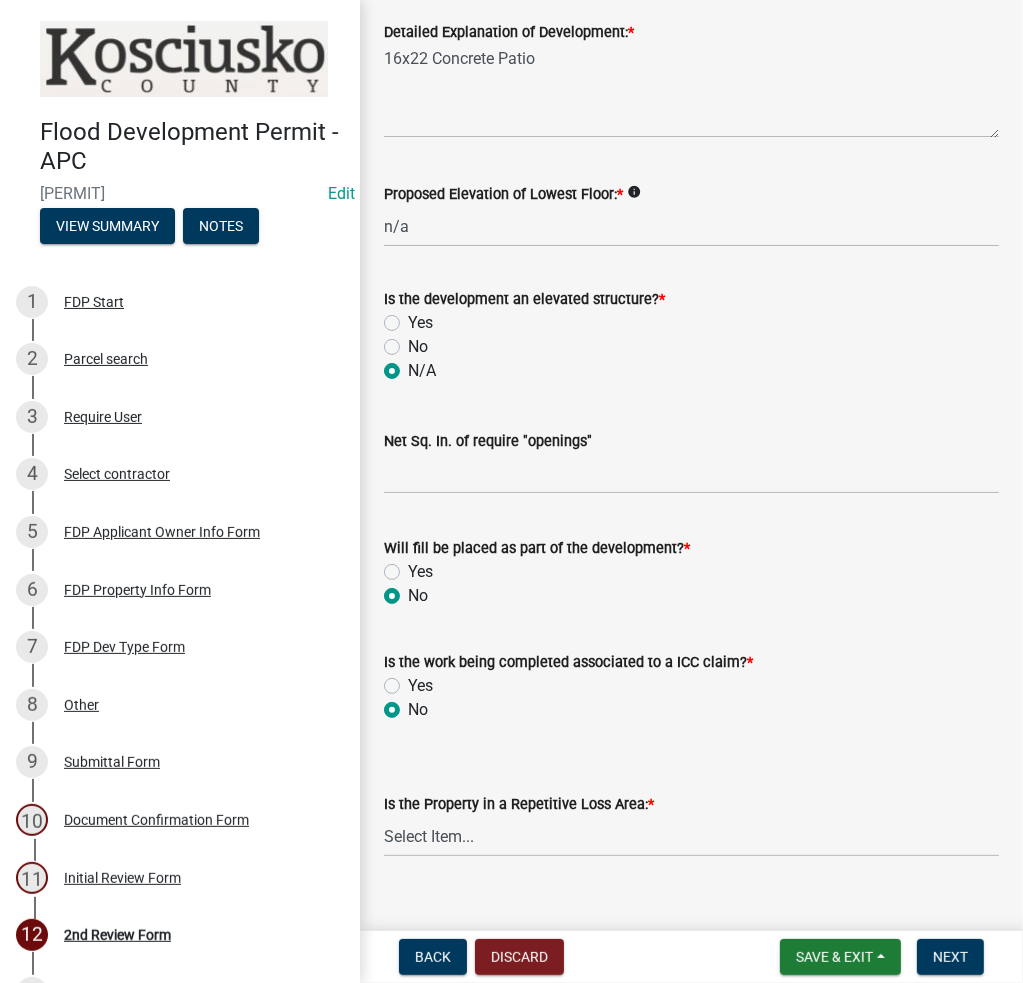 radio on "true" 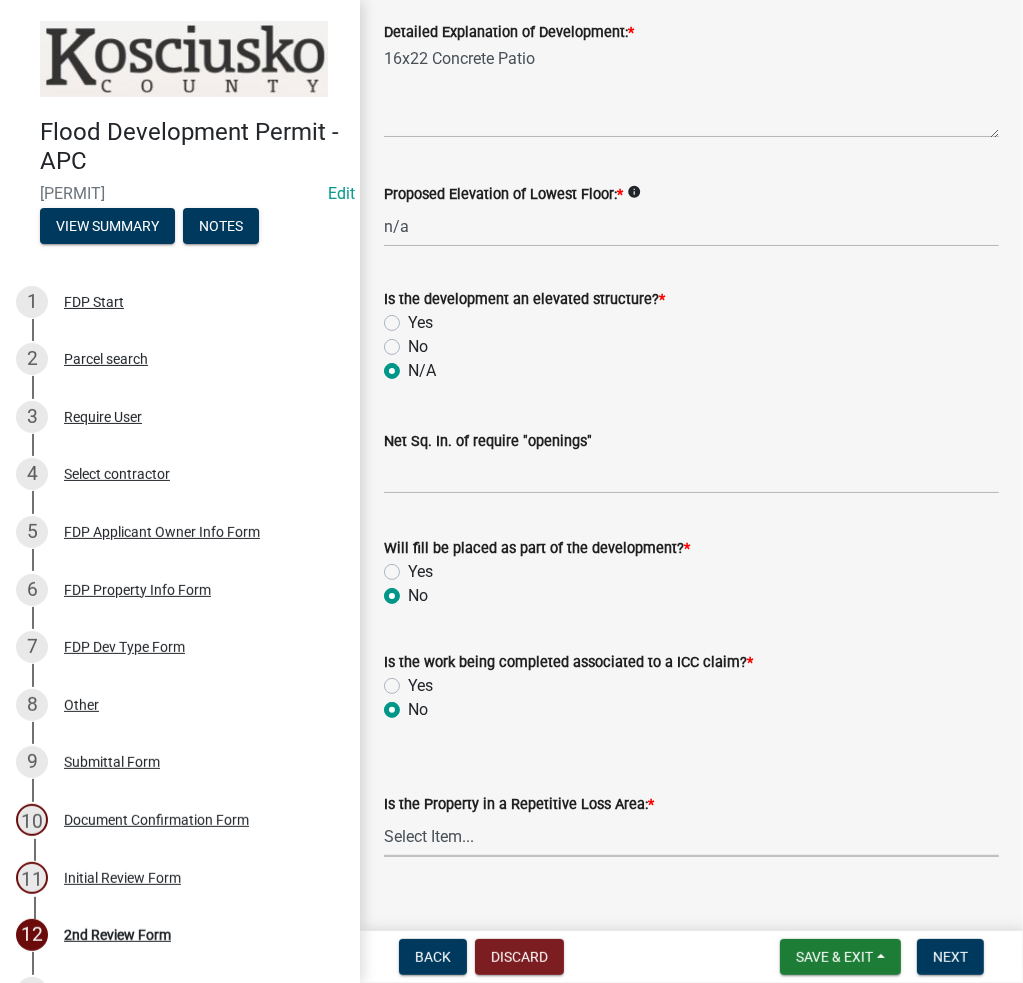 click on "Select Item...   N/A   Sycamore   Briarwood   EMS T41   EMS T13B   Shore Acres   EMS B40F   EMS B12   EMS B48A   EMS B70   EMS B27   Strohs   Adams   EMS T30A   EMS T32C   EMS T31   EMS B48   EMS B74   EMS T38" at bounding box center [691, 836] 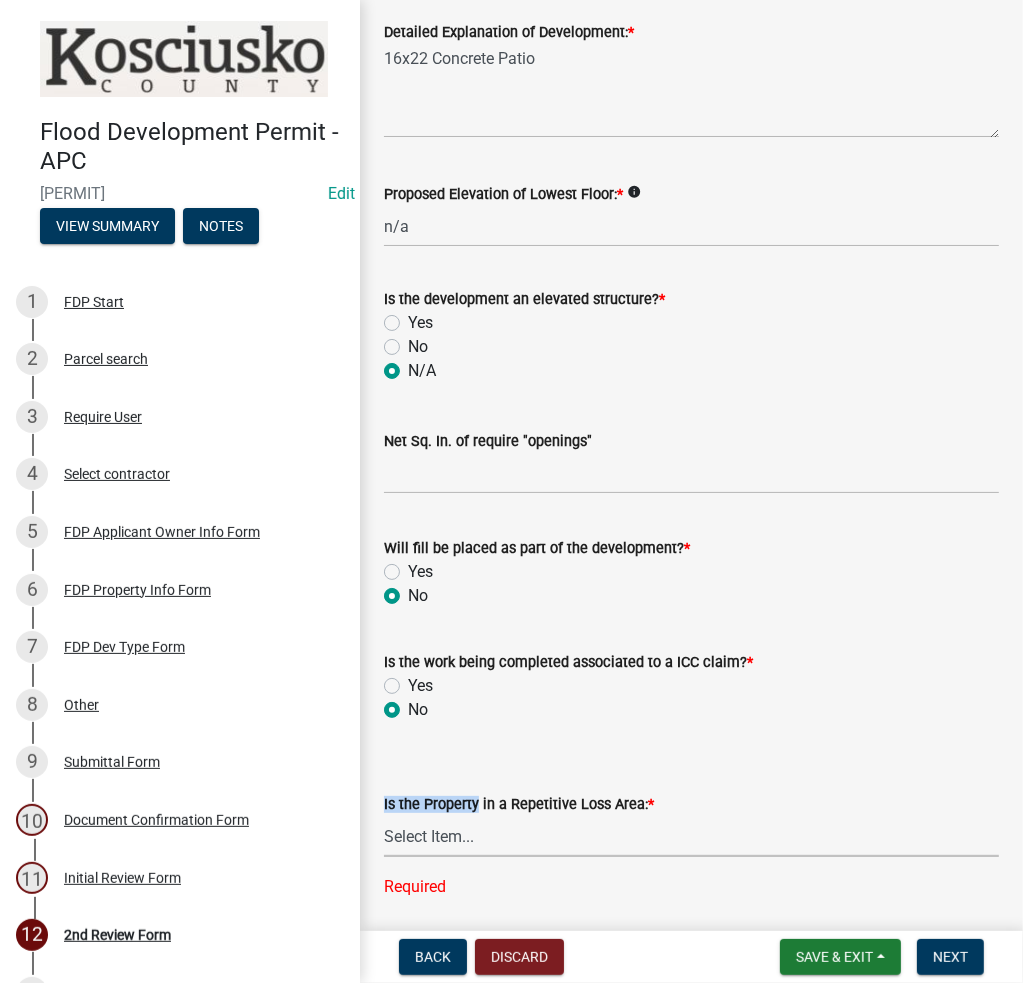 click on "Select Item...   N/A   Sycamore   Briarwood   EMS T41   EMS T13B   Shore Acres   EMS B40F   EMS B12   EMS B48A   EMS B70   EMS B27   Strohs   Adams   EMS T30A   EMS T32C   EMS T31   EMS B48   EMS B74   EMS T38" at bounding box center (691, 836) 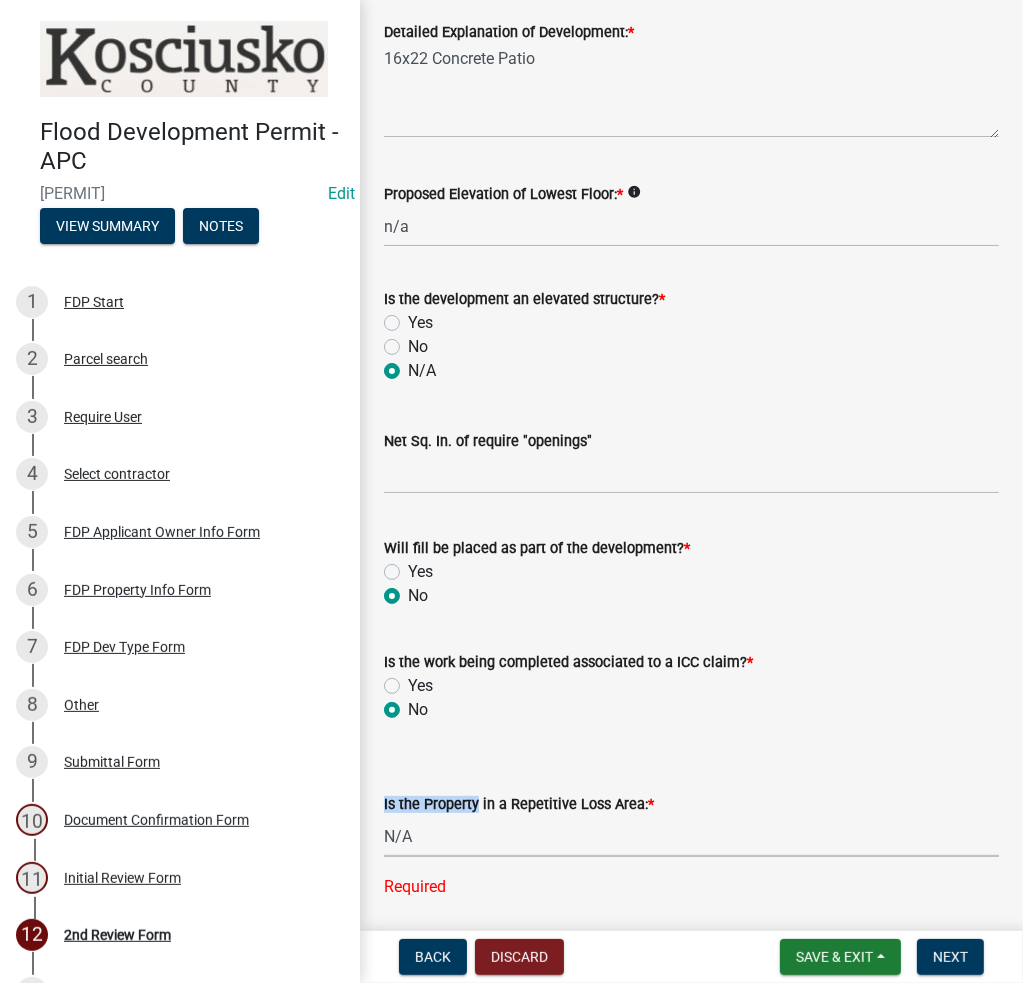 click on "Select Item...   N/A   Sycamore   Briarwood   EMS T41   EMS T13B   Shore Acres   EMS B40F   EMS B12   EMS B48A   EMS B70   EMS B27   Strohs   Adams   EMS T30A   EMS T32C   EMS T31   EMS B48   EMS B74   EMS T38" at bounding box center [691, 836] 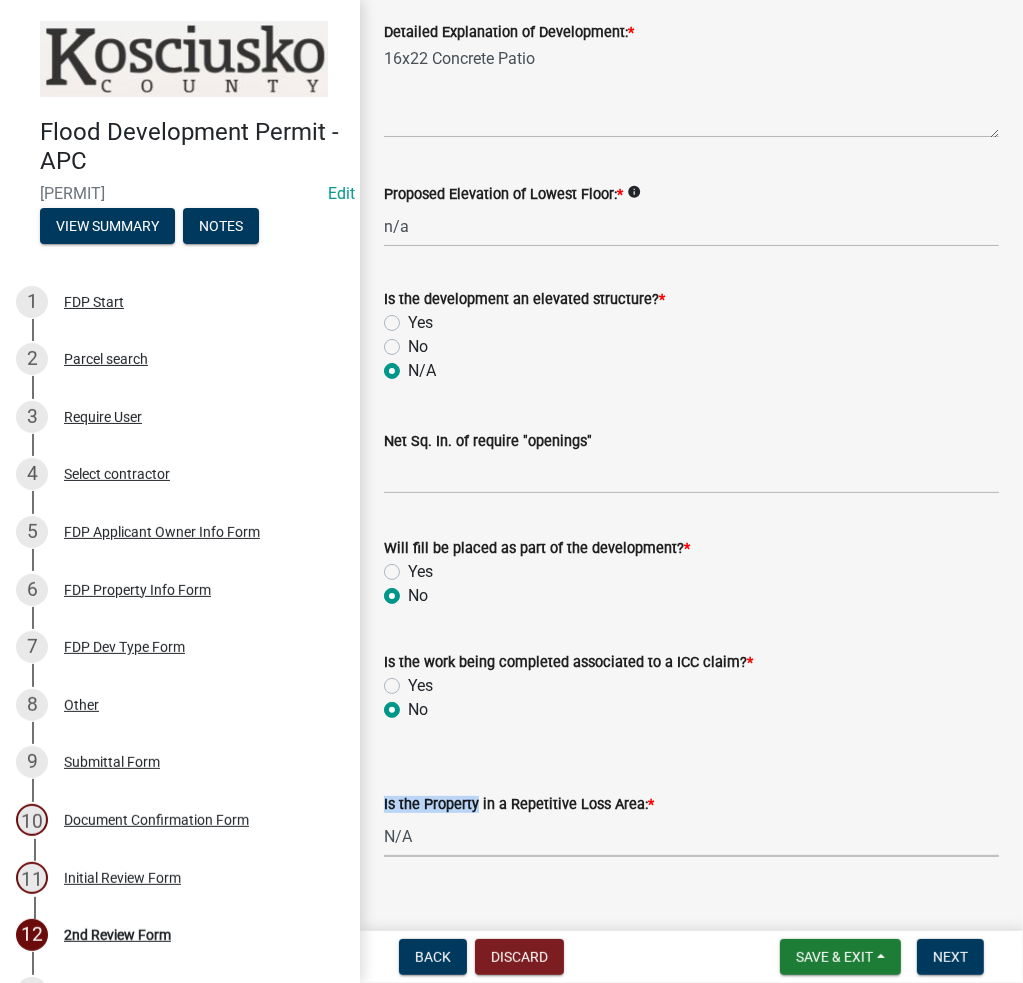 scroll, scrollTop: 629, scrollLeft: 0, axis: vertical 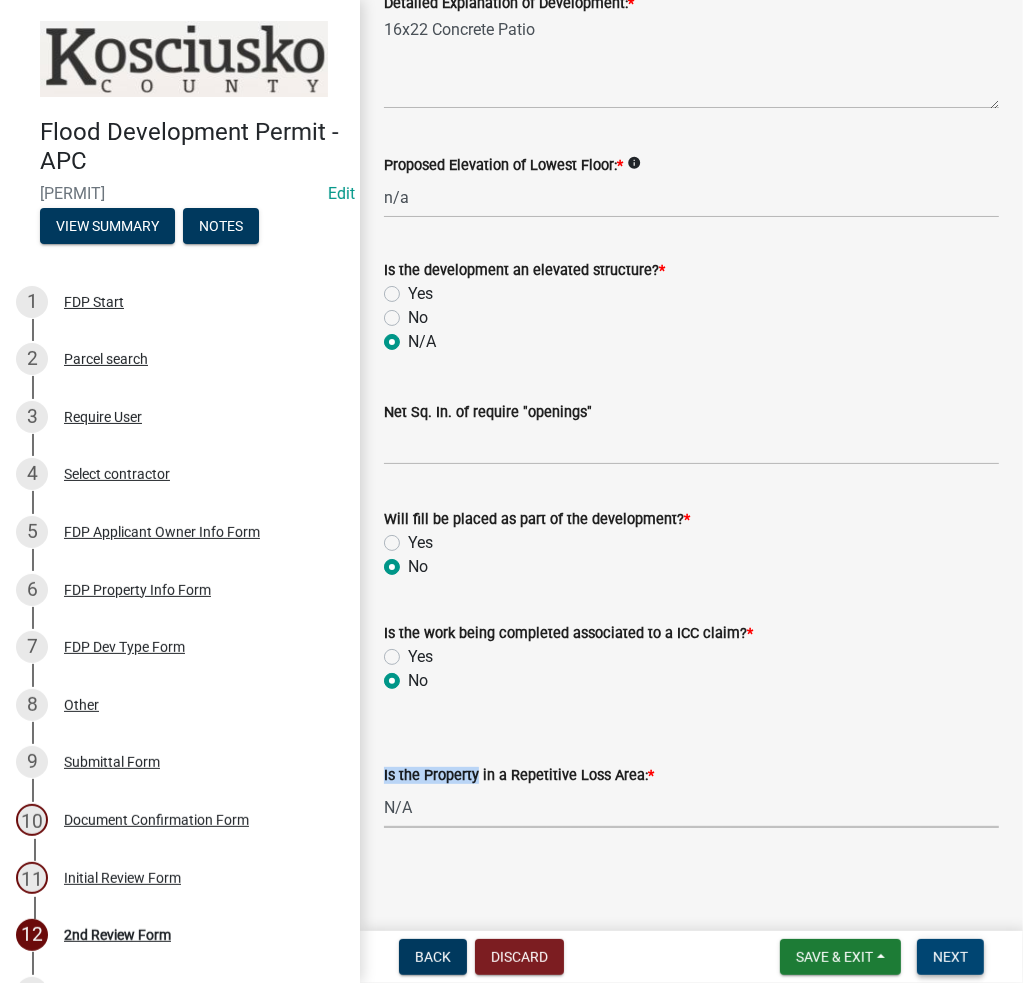 click on "Next" at bounding box center (950, 957) 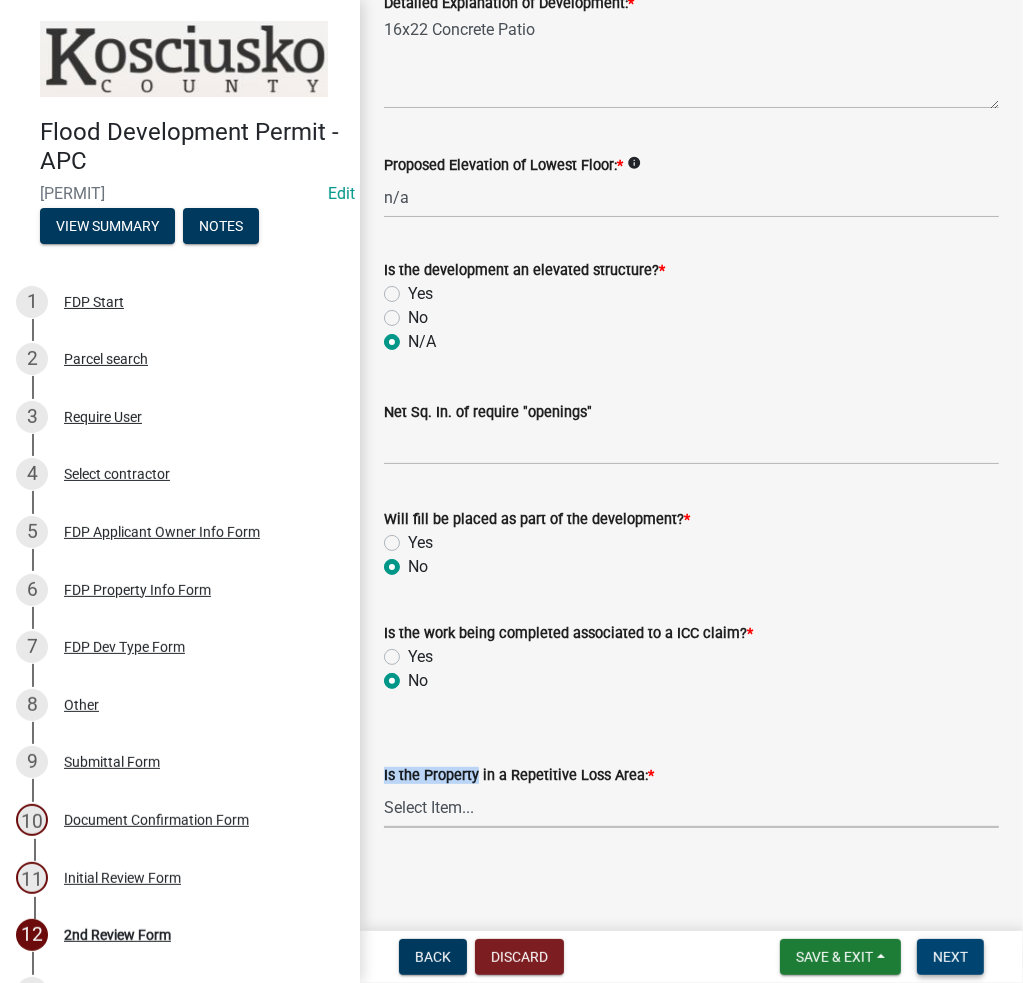 scroll, scrollTop: 0, scrollLeft: 0, axis: both 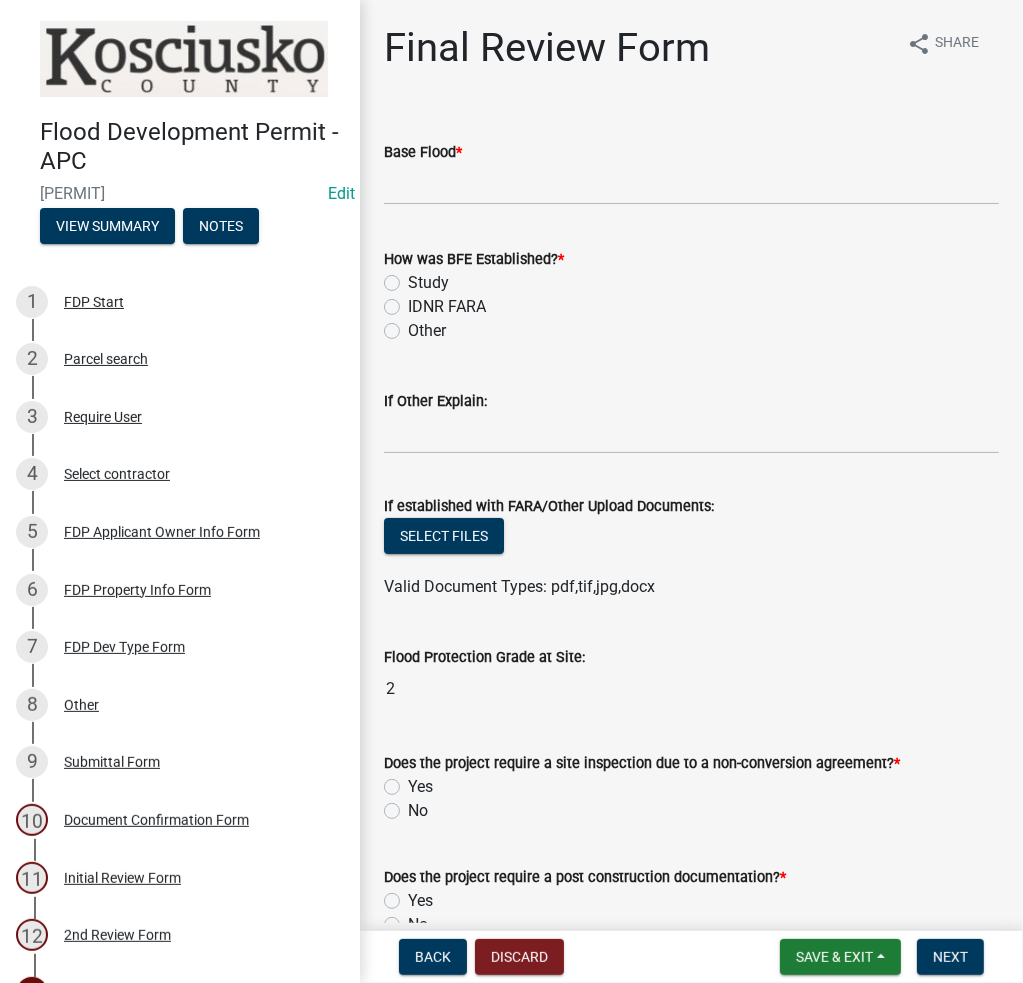 click on "Study" 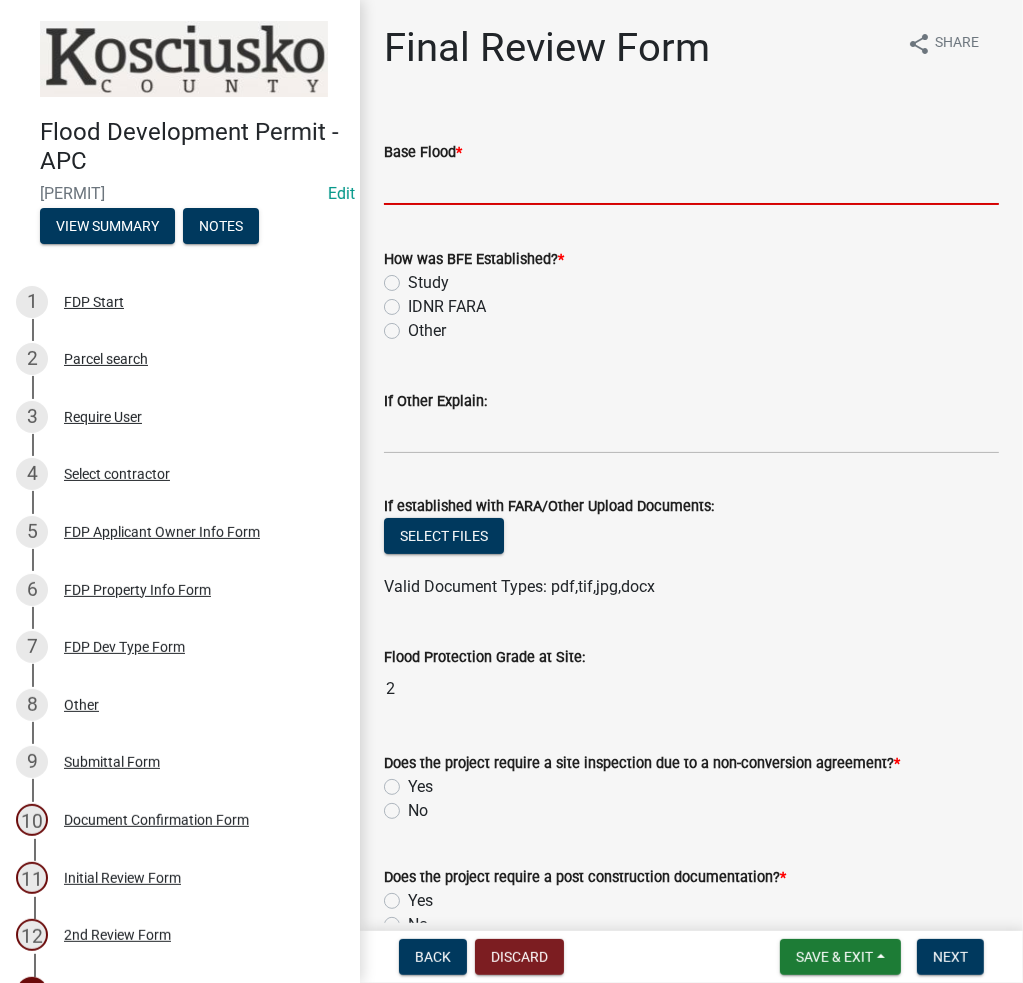 click 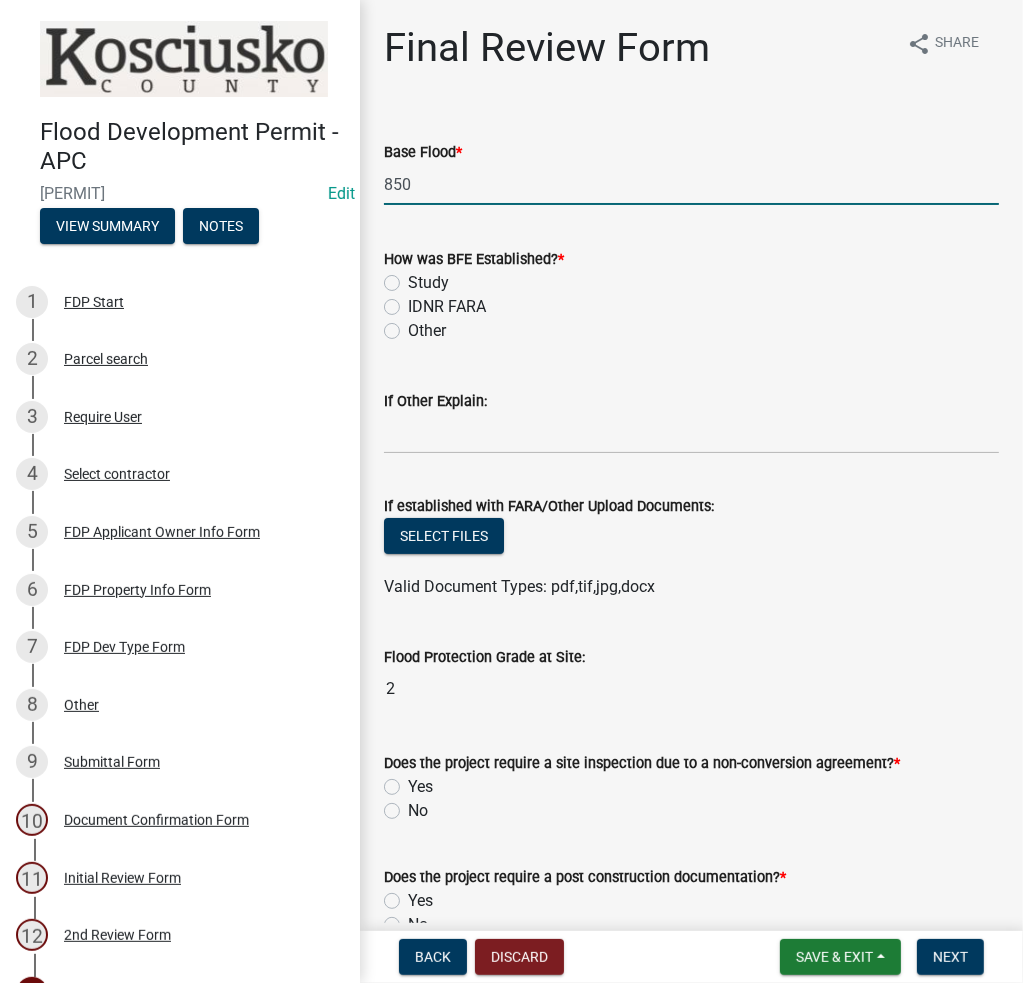 type on "850.0" 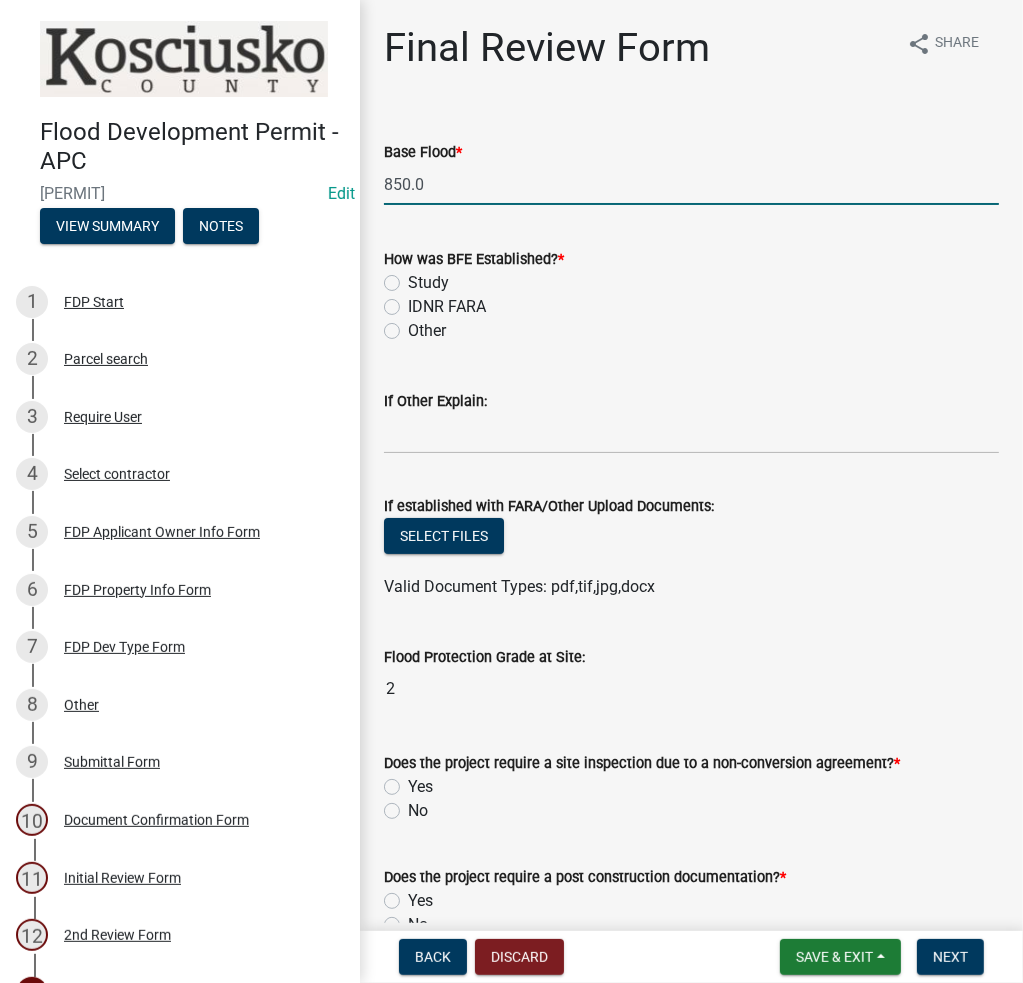 click on "Study" 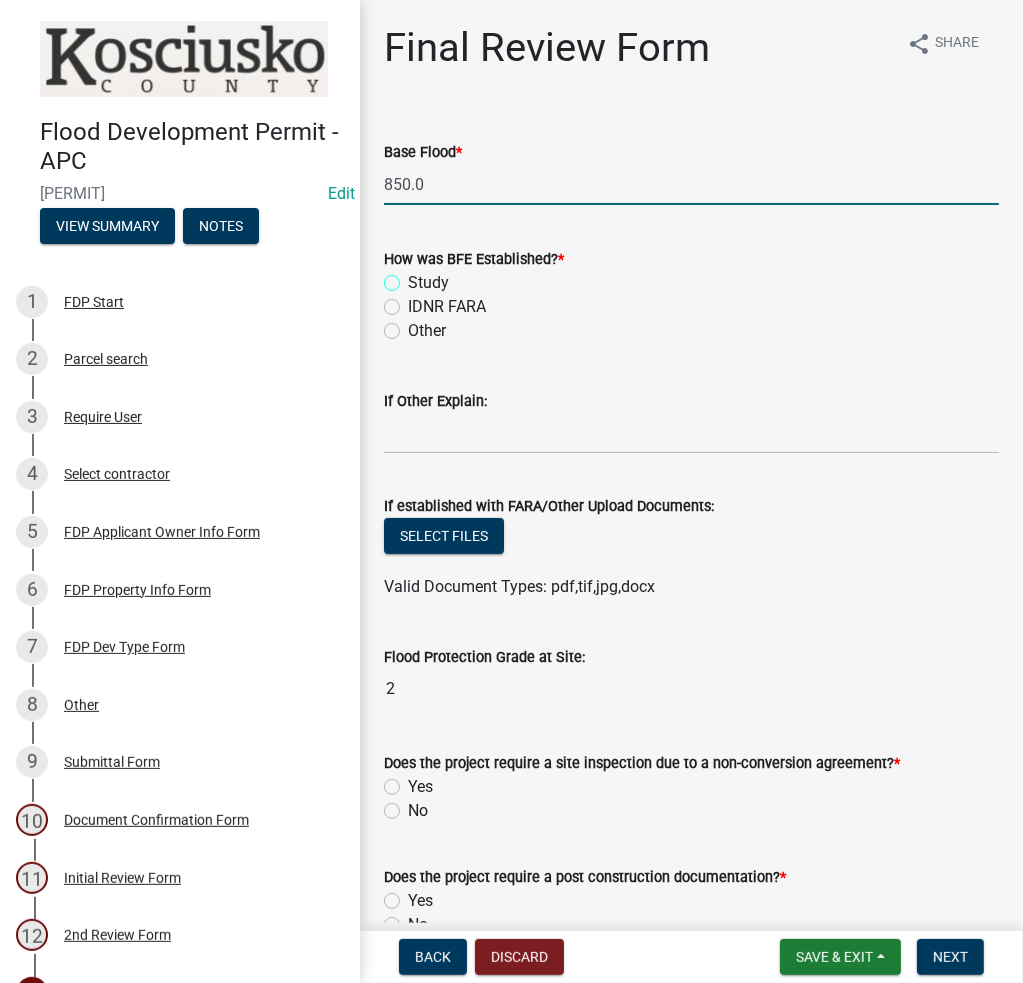 click on "Study" at bounding box center [414, 277] 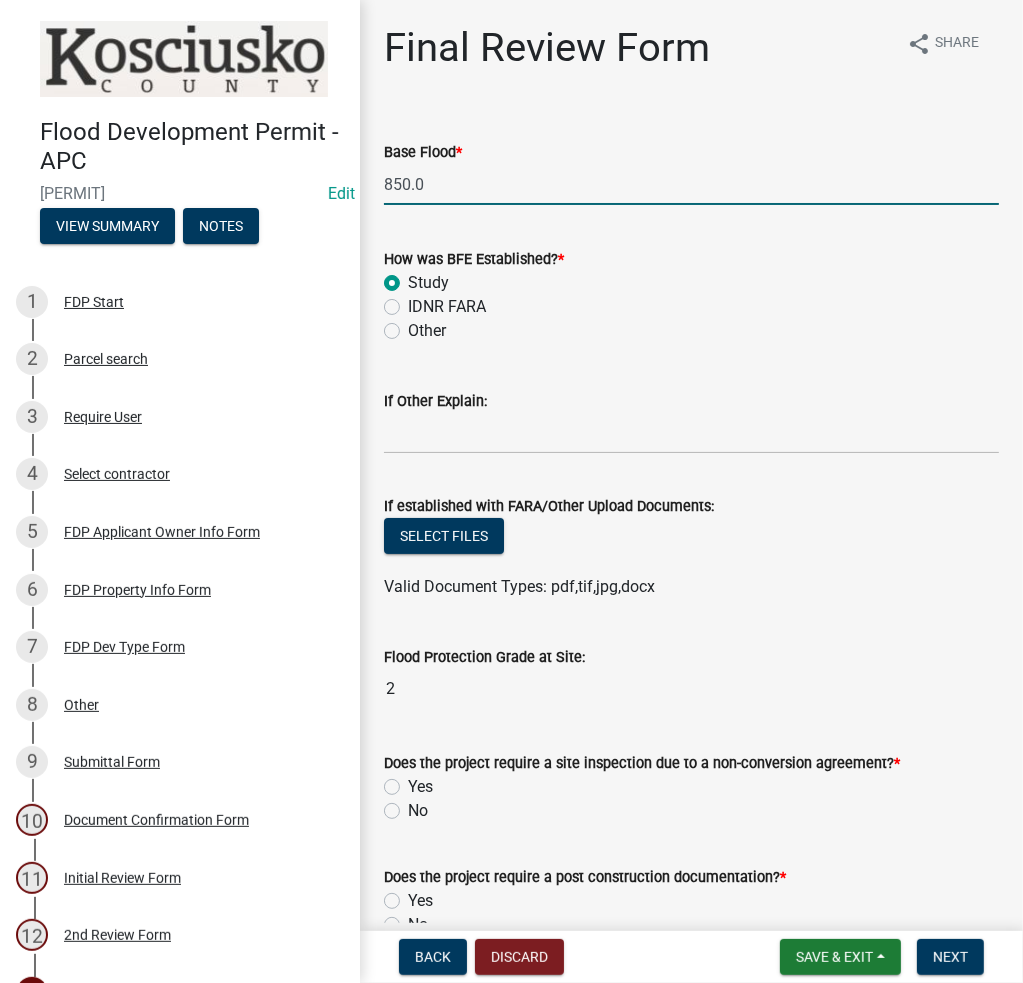 radio on "true" 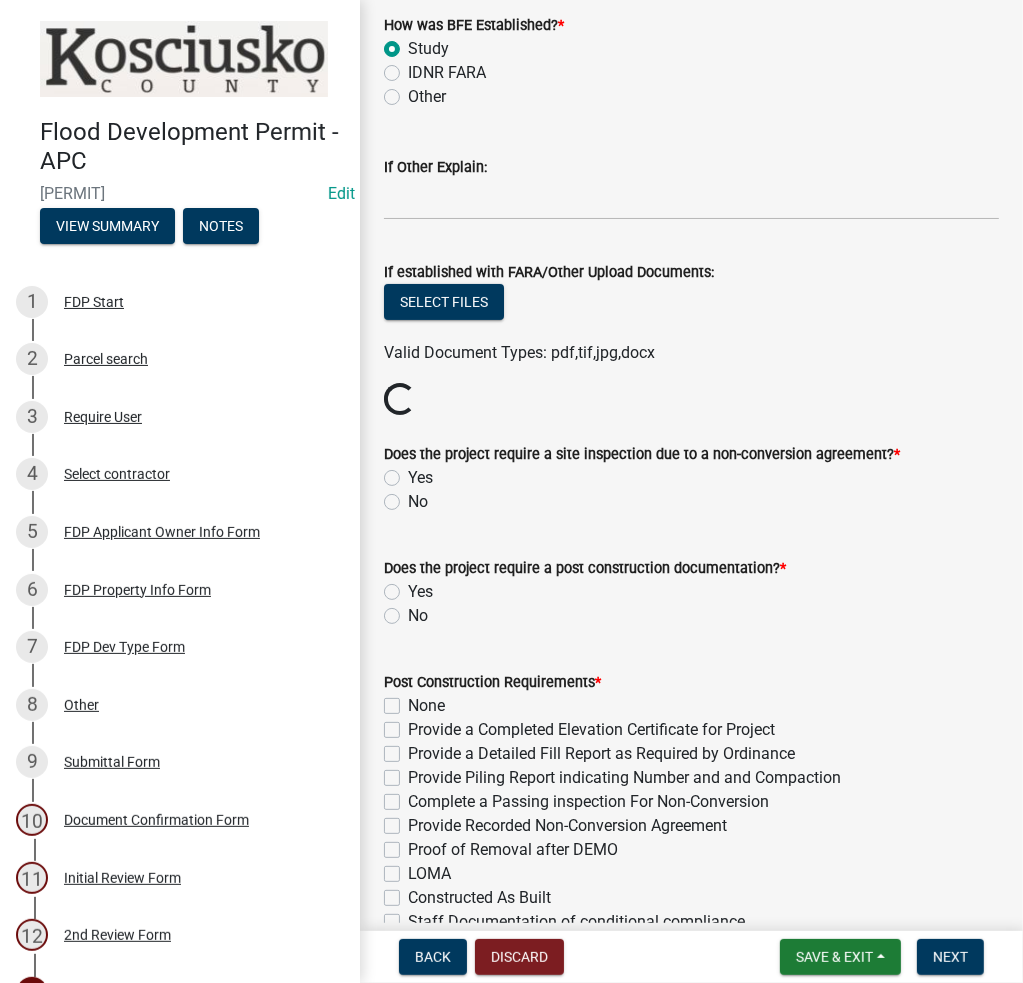 scroll, scrollTop: 400, scrollLeft: 0, axis: vertical 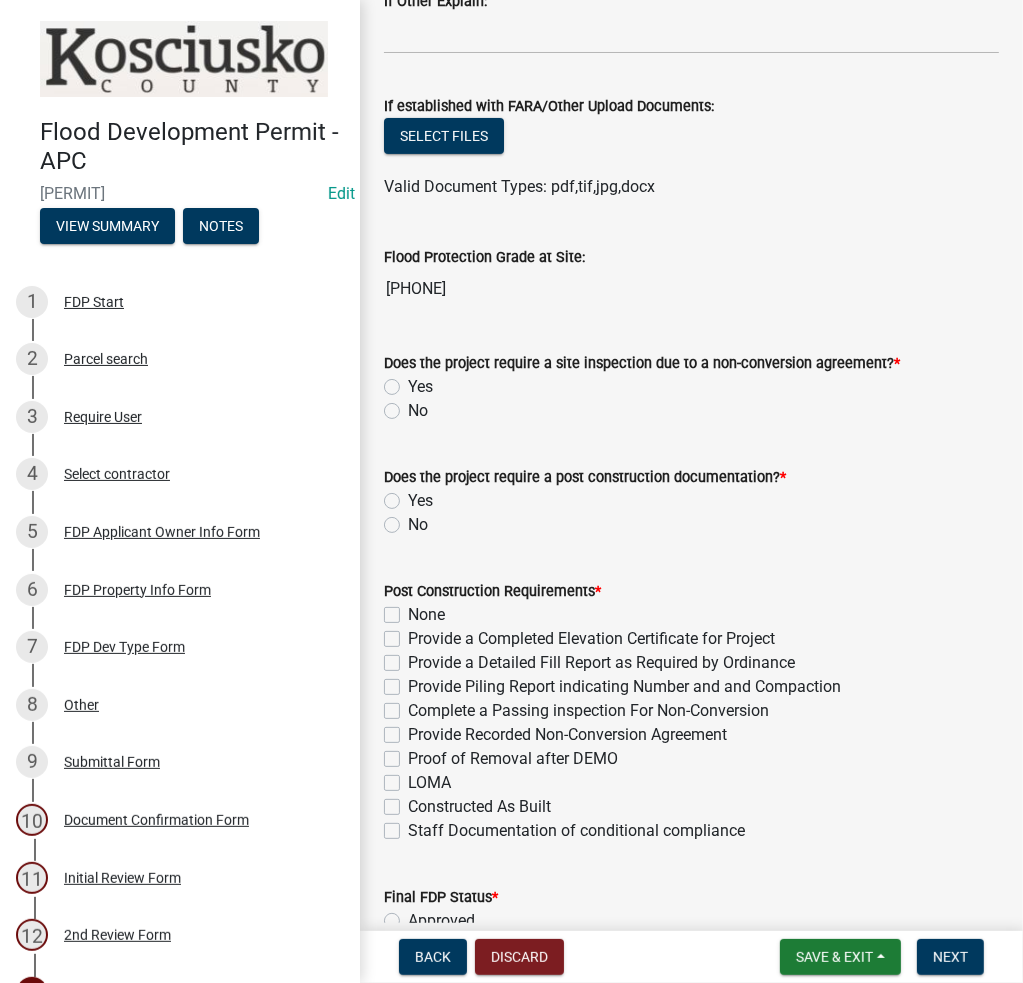 drag, startPoint x: 418, startPoint y: 401, endPoint x: 421, endPoint y: 412, distance: 11.401754 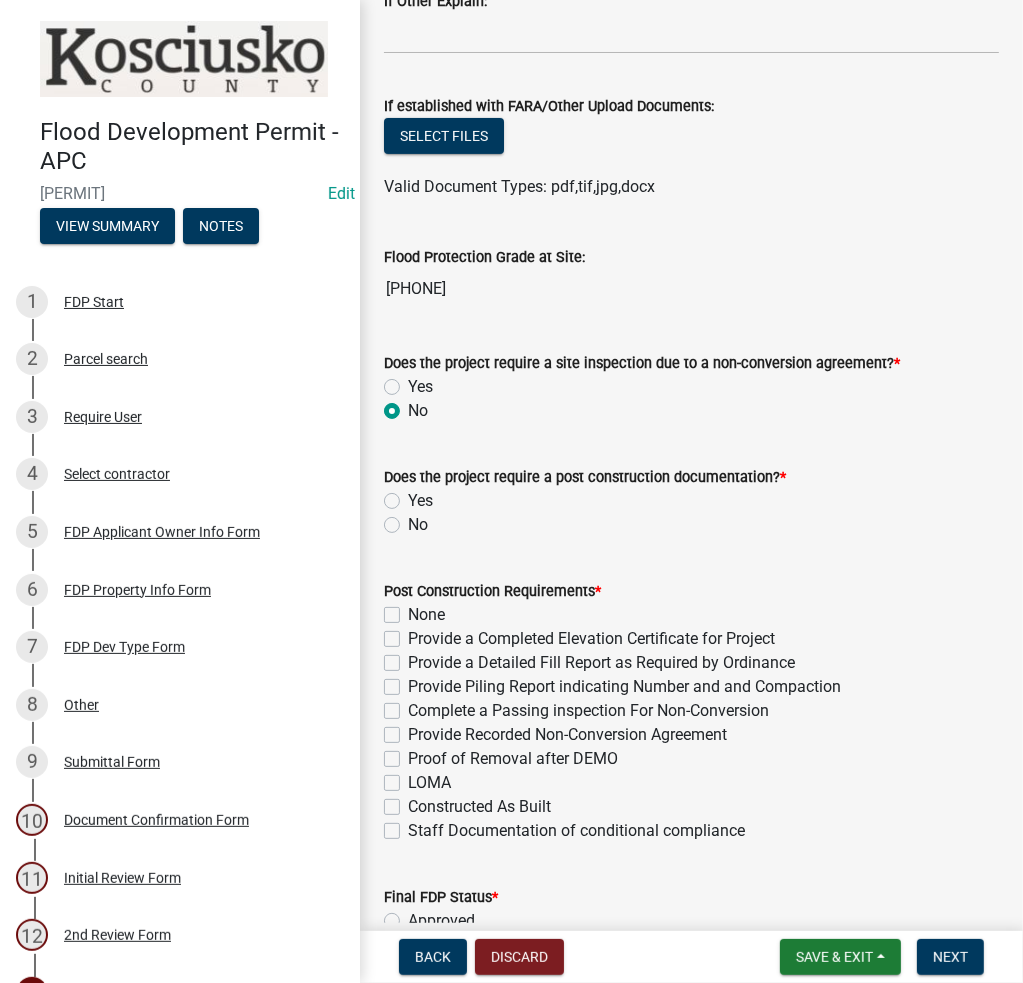 radio on "true" 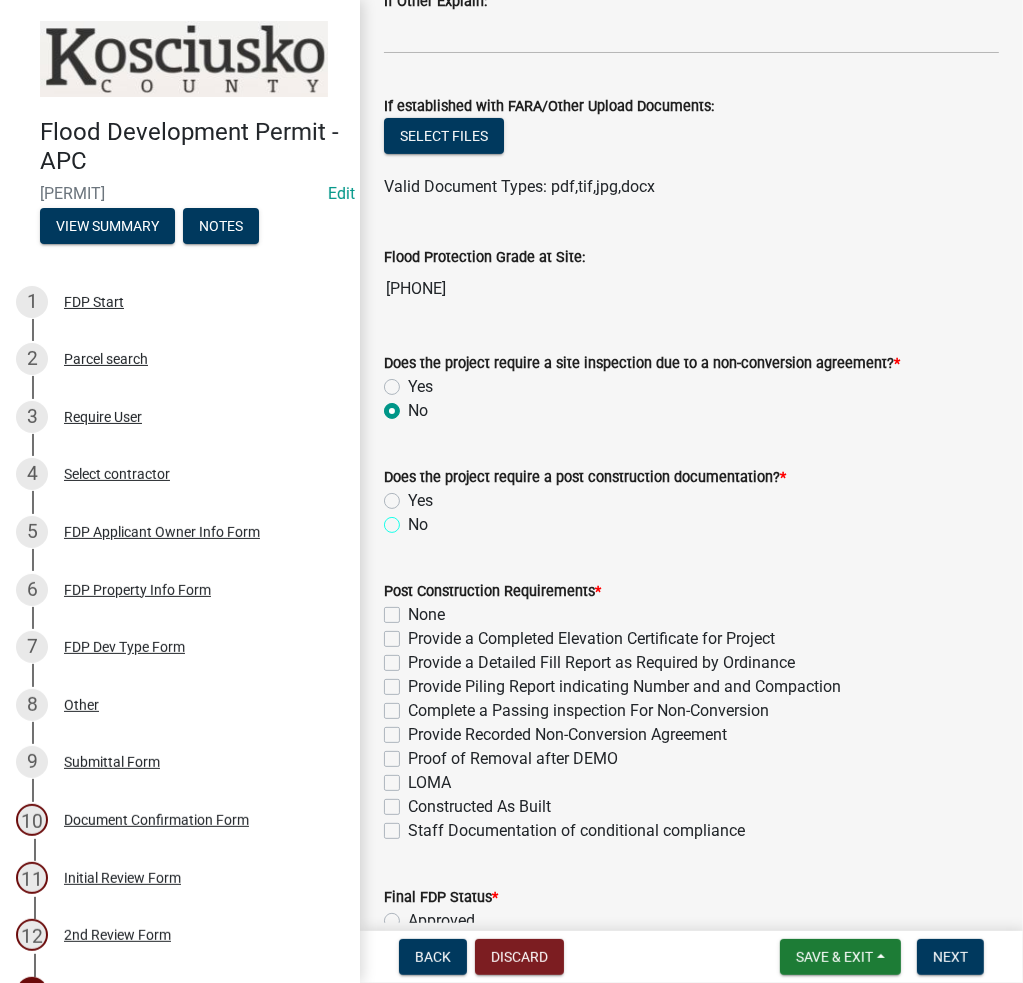 click on "No" at bounding box center [414, 519] 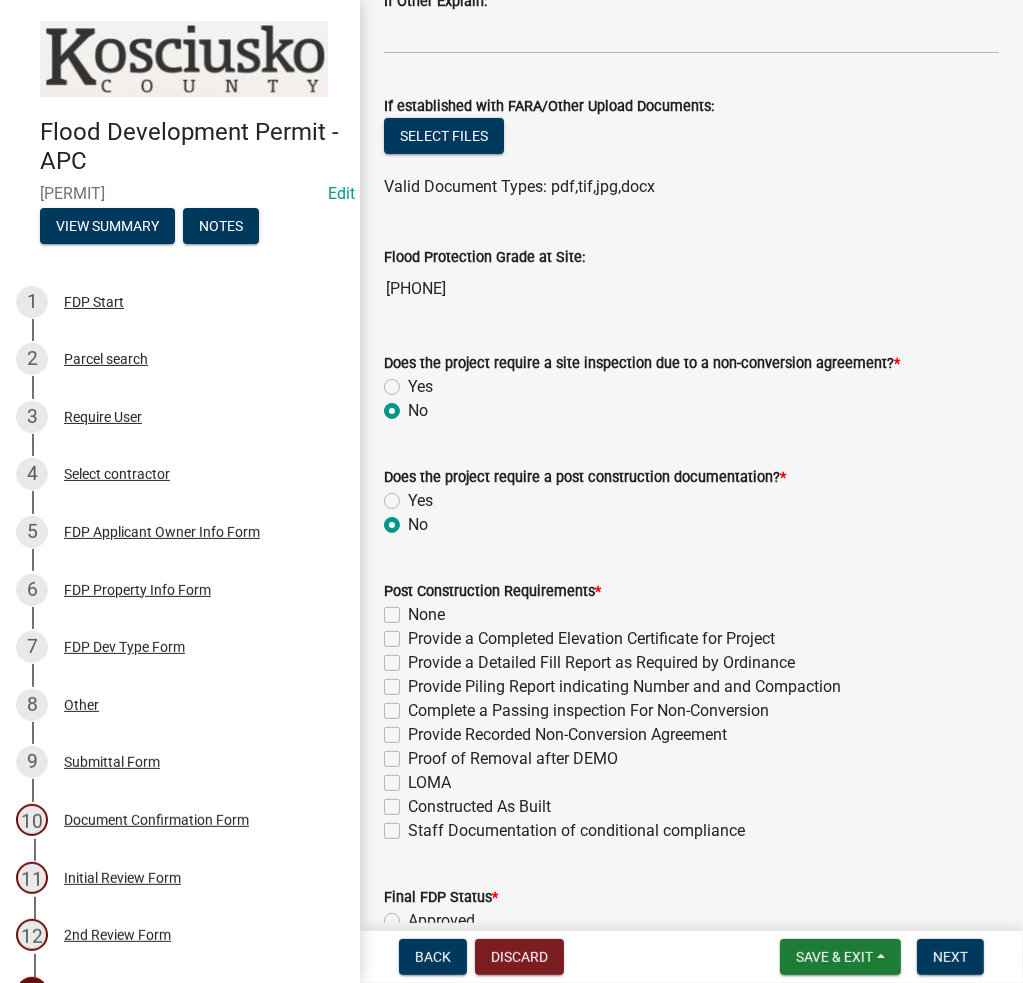 radio on "true" 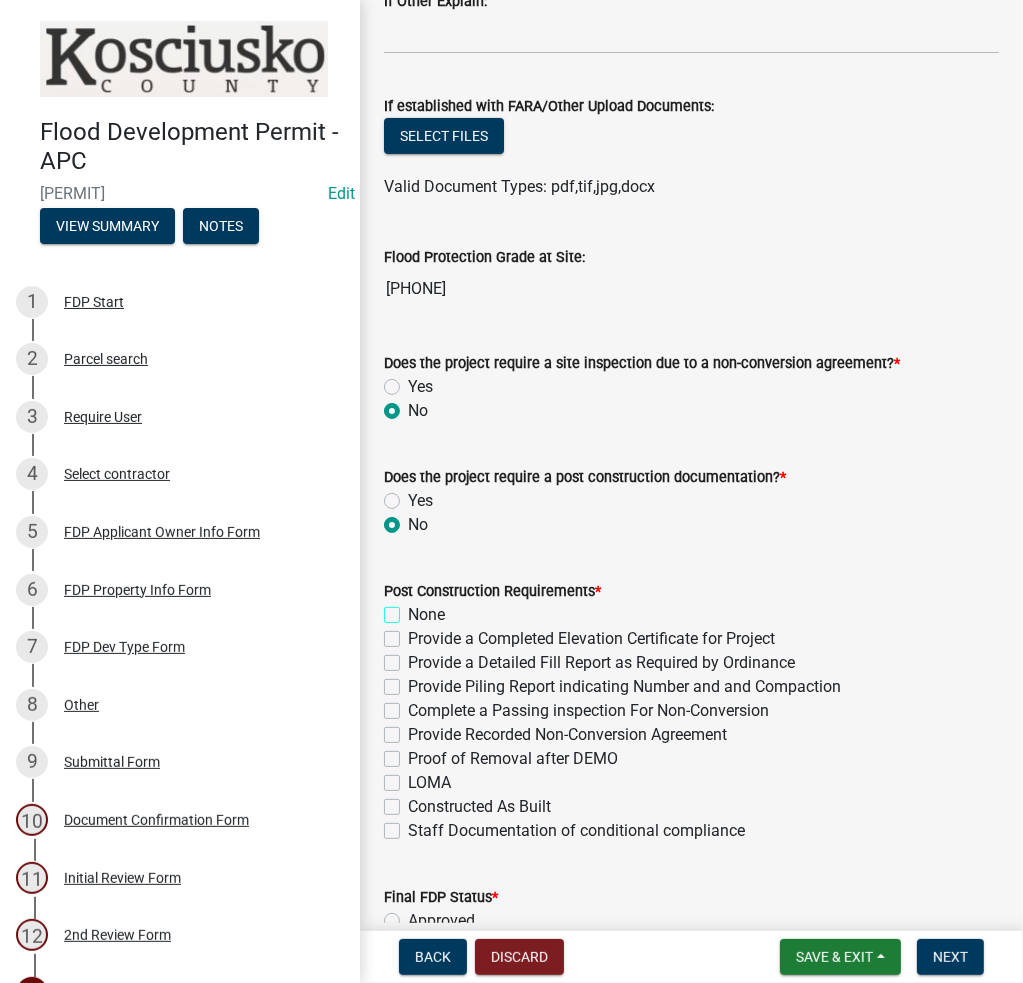 click on "None" at bounding box center [414, 609] 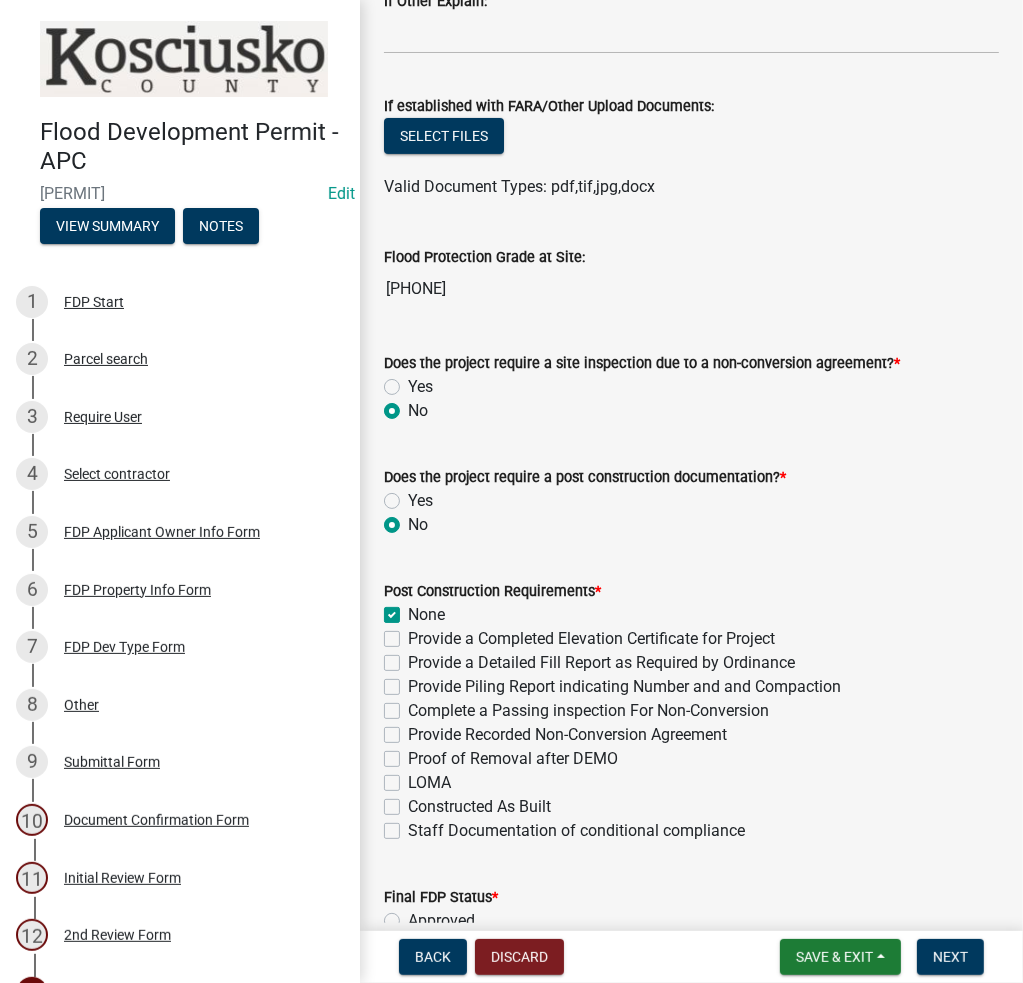 checkbox on "true" 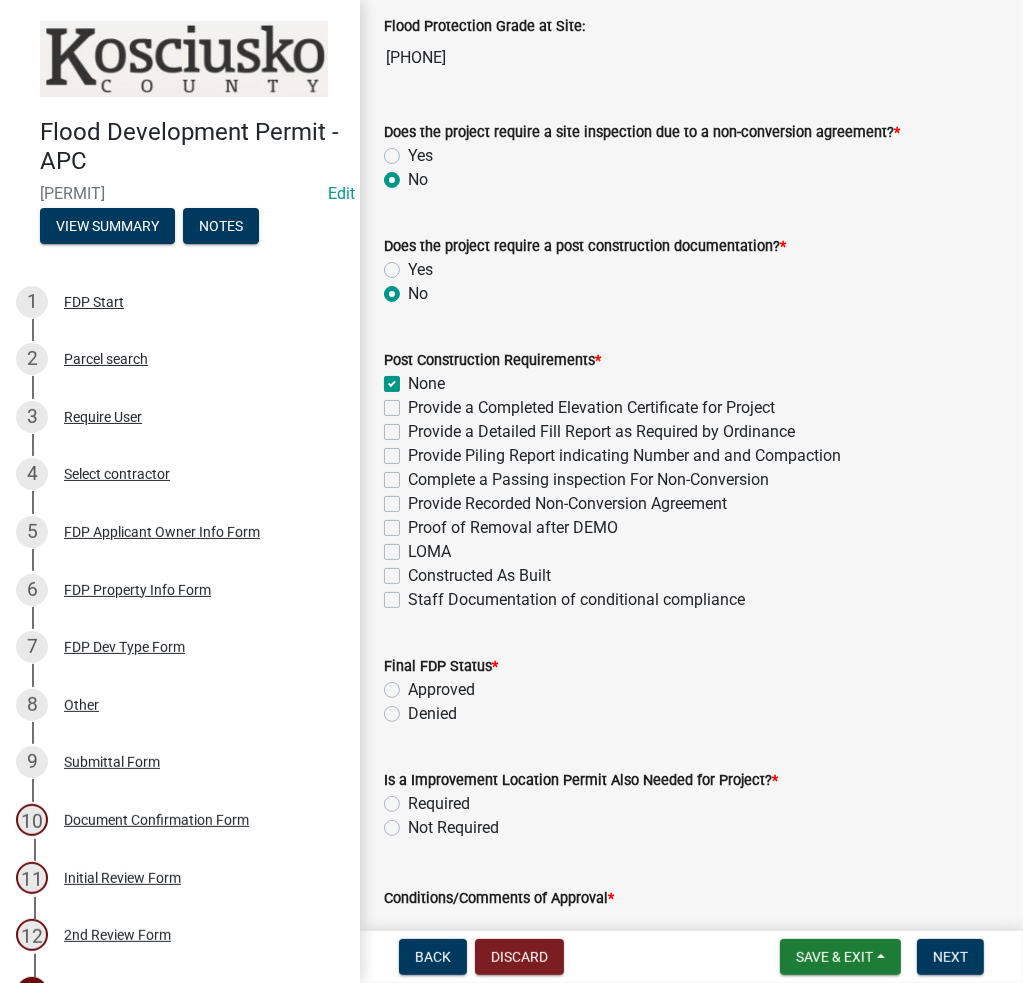 scroll, scrollTop: 800, scrollLeft: 0, axis: vertical 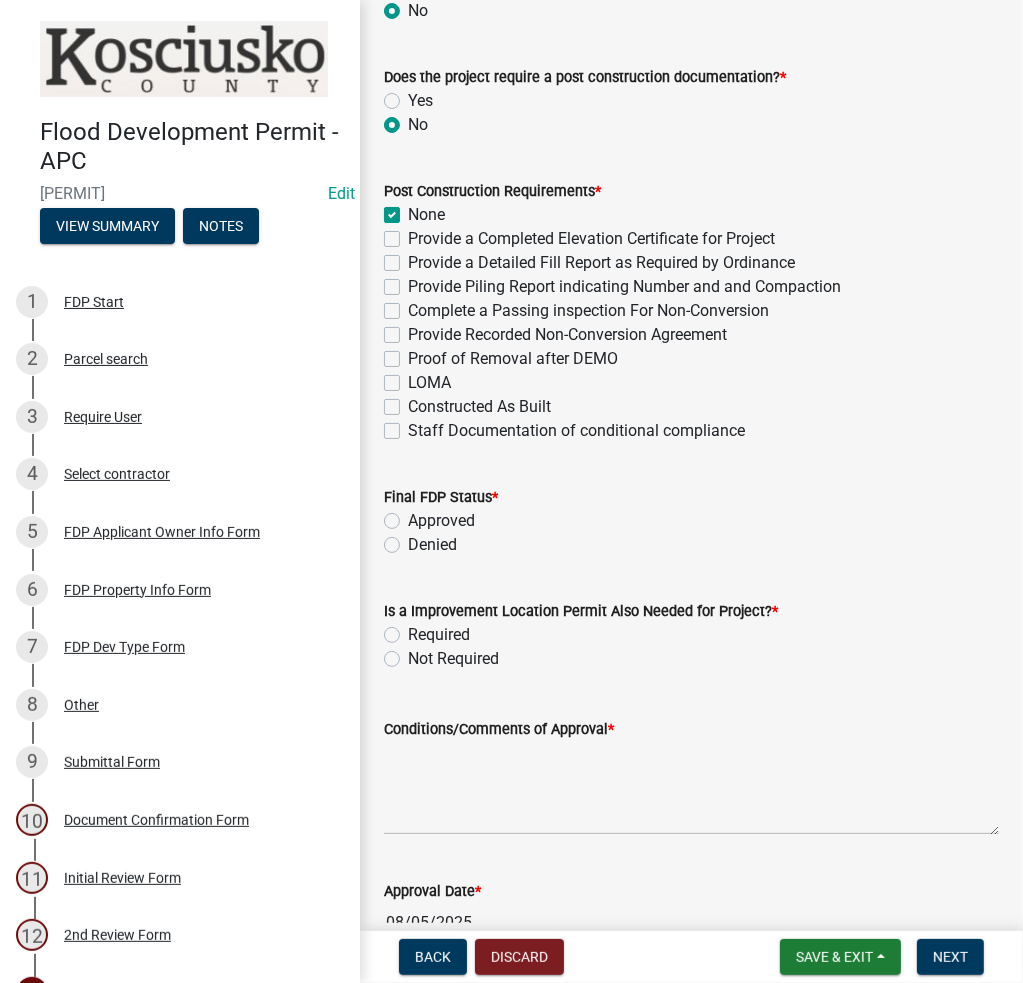 click on "Approved" 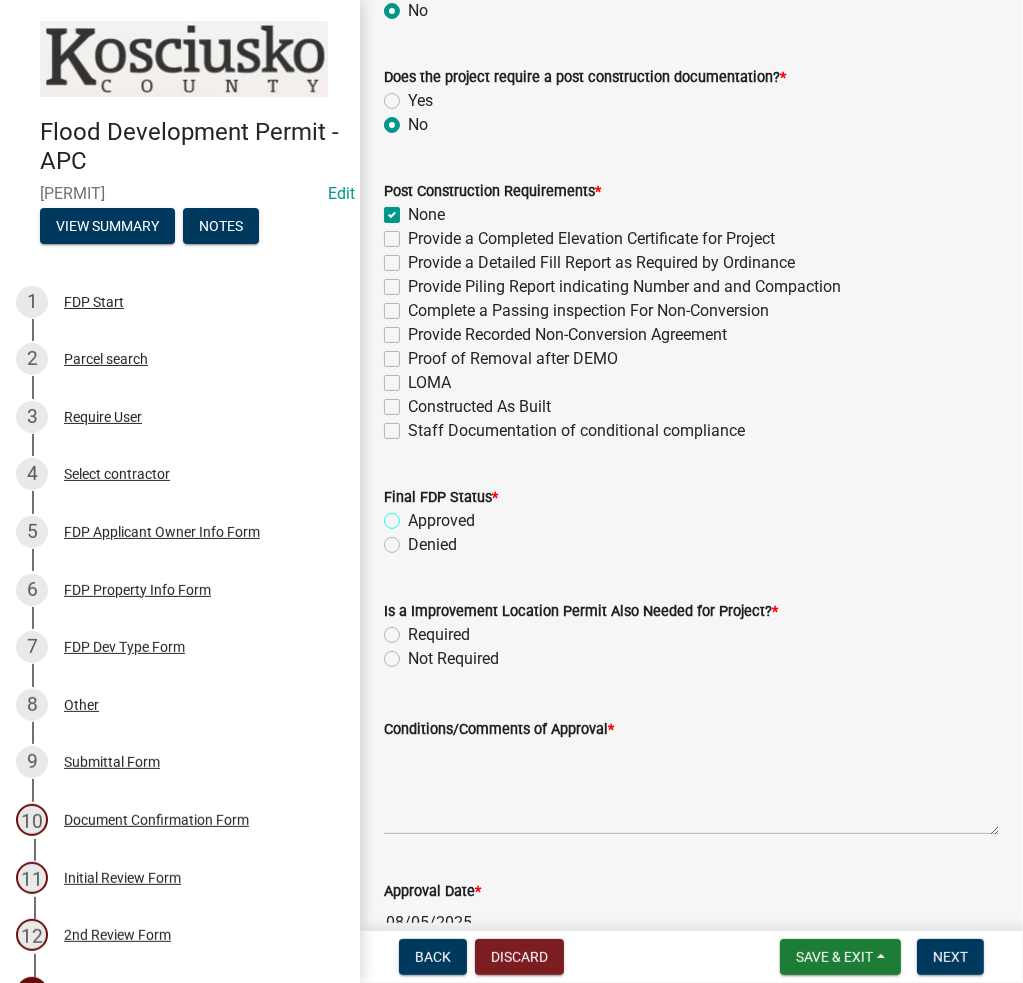 click on "Approved" at bounding box center [414, 515] 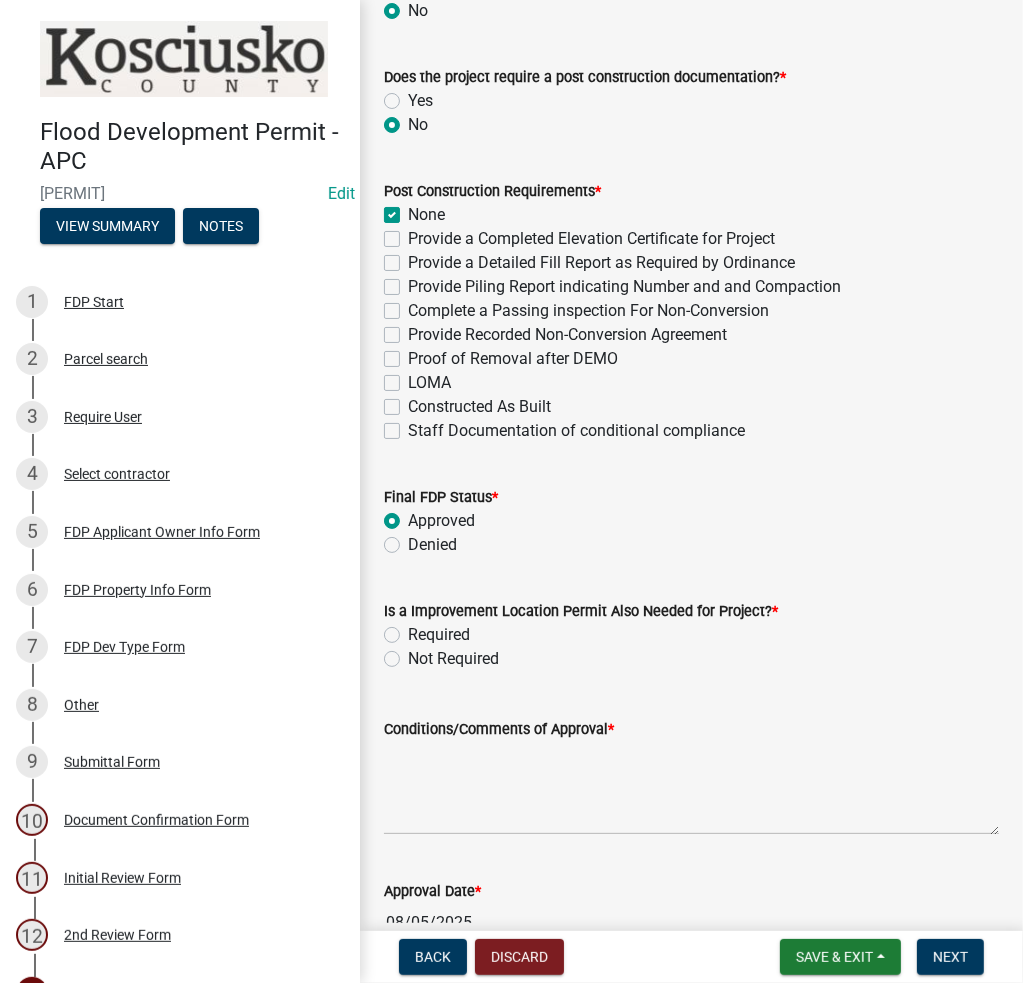 radio on "true" 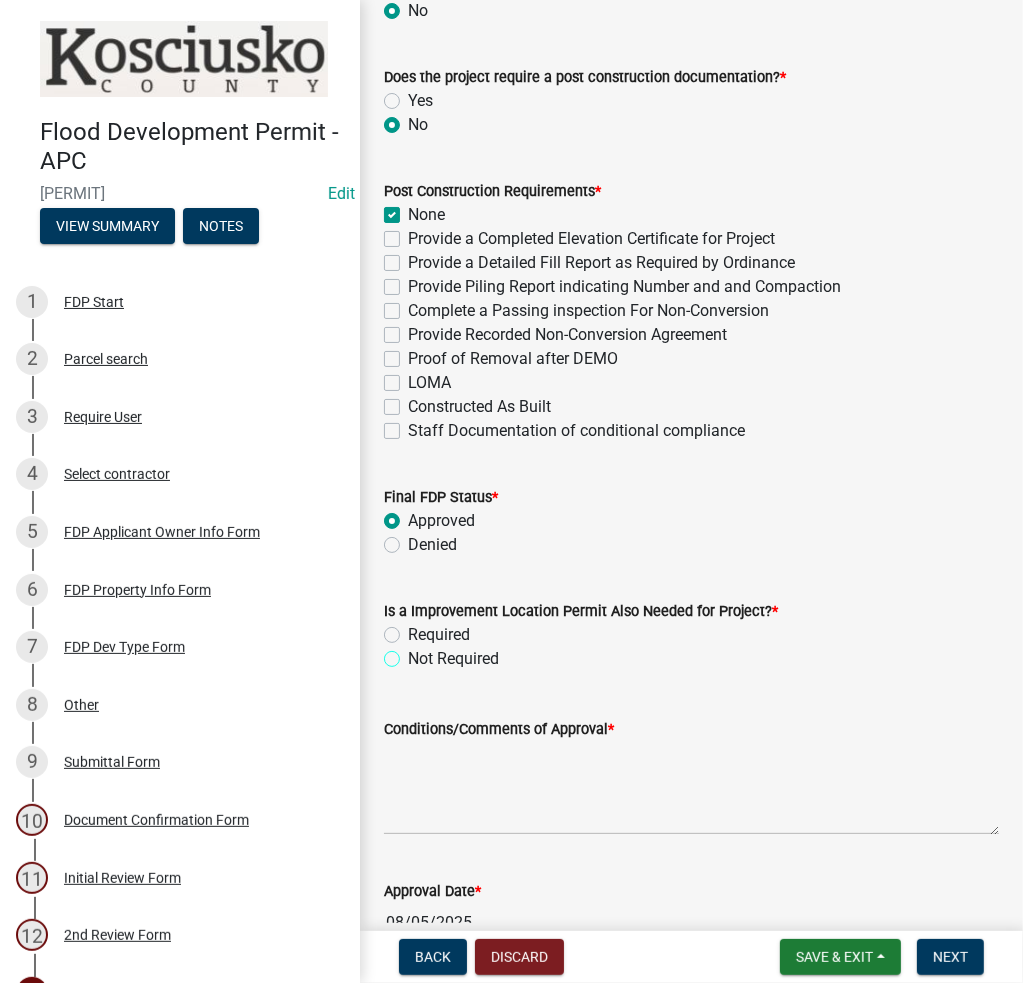 click on "Not Required" at bounding box center (414, 653) 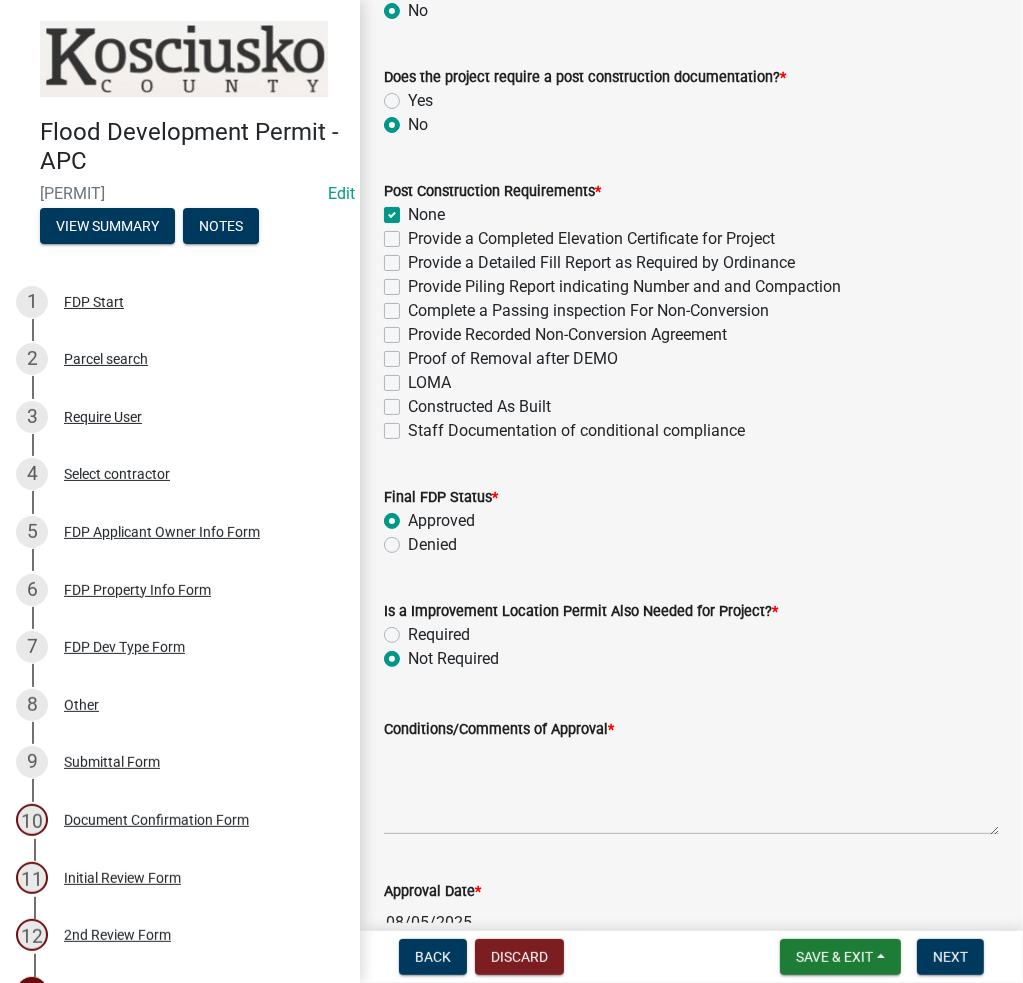 radio on "true" 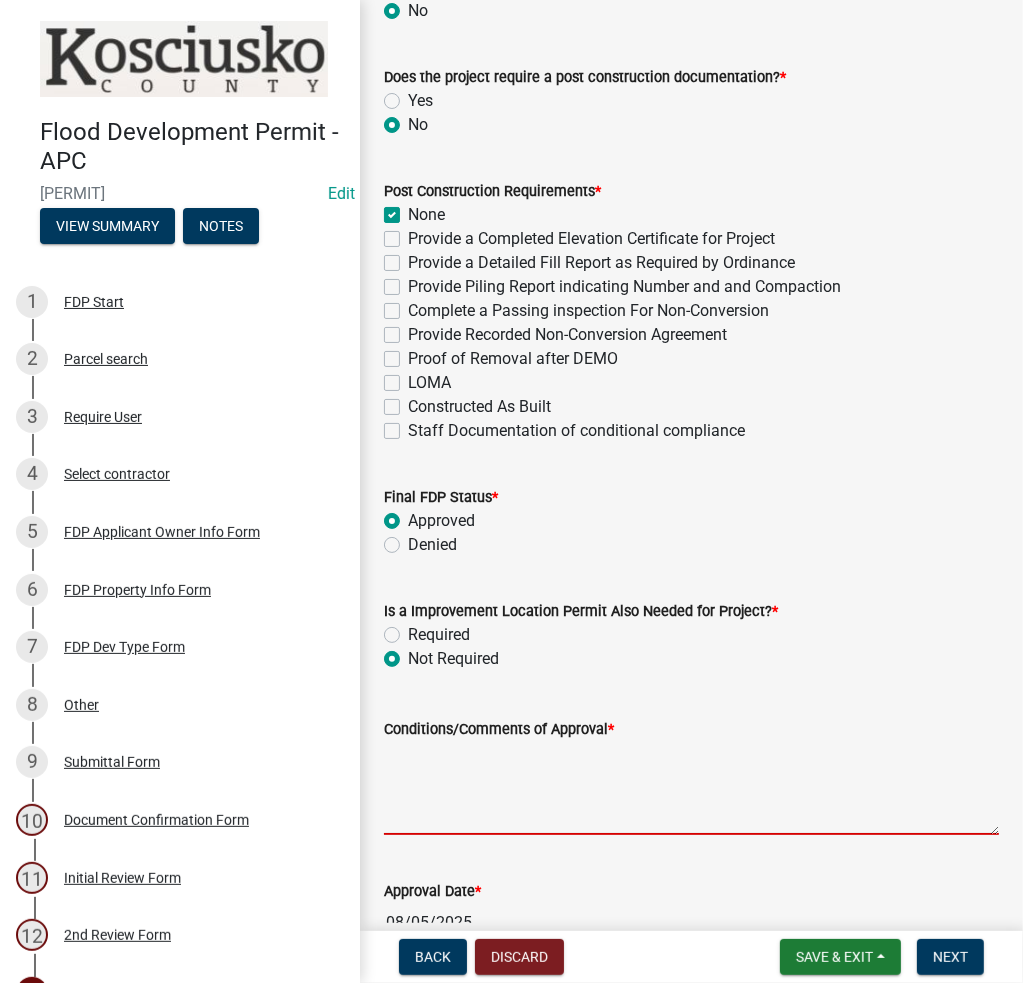 click on "Conditions/Comments of Approval  *" at bounding box center (691, 788) 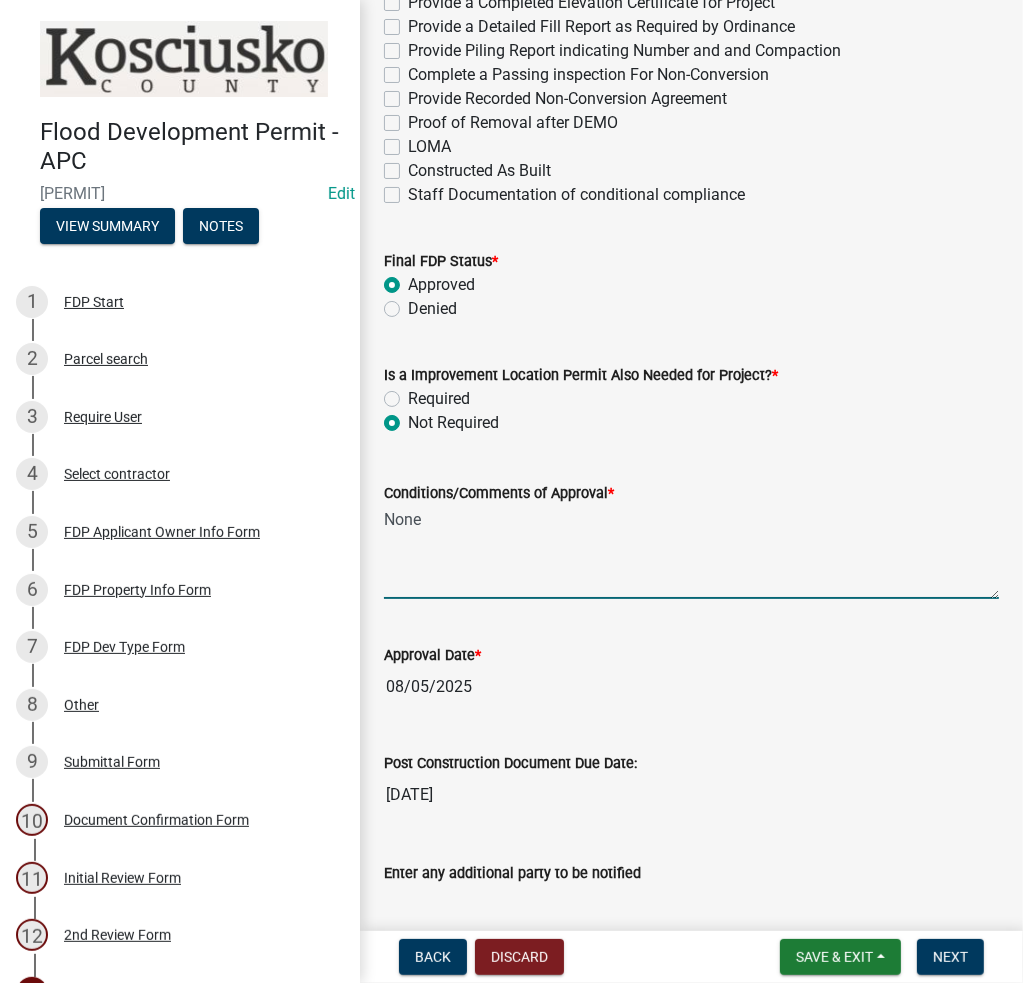 scroll, scrollTop: 1336, scrollLeft: 0, axis: vertical 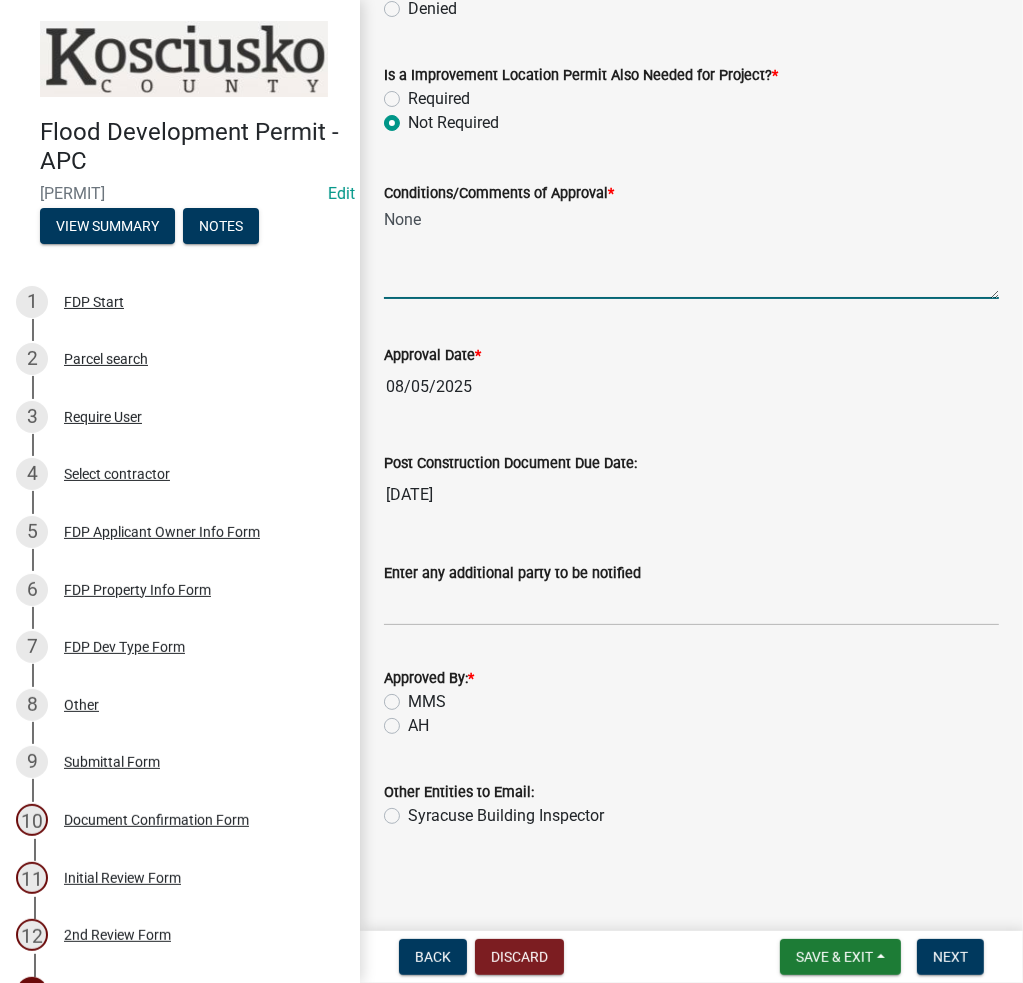 type on "None" 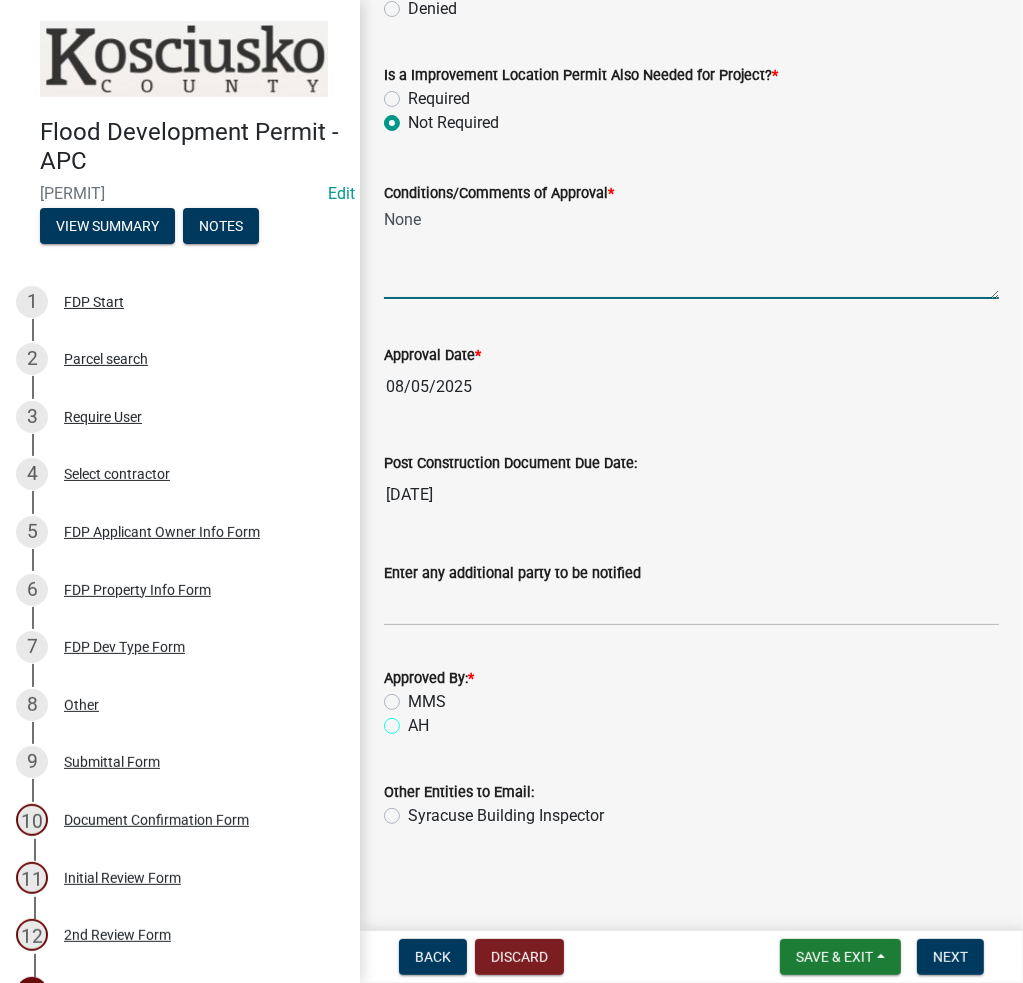 click on "AH" at bounding box center (414, 720) 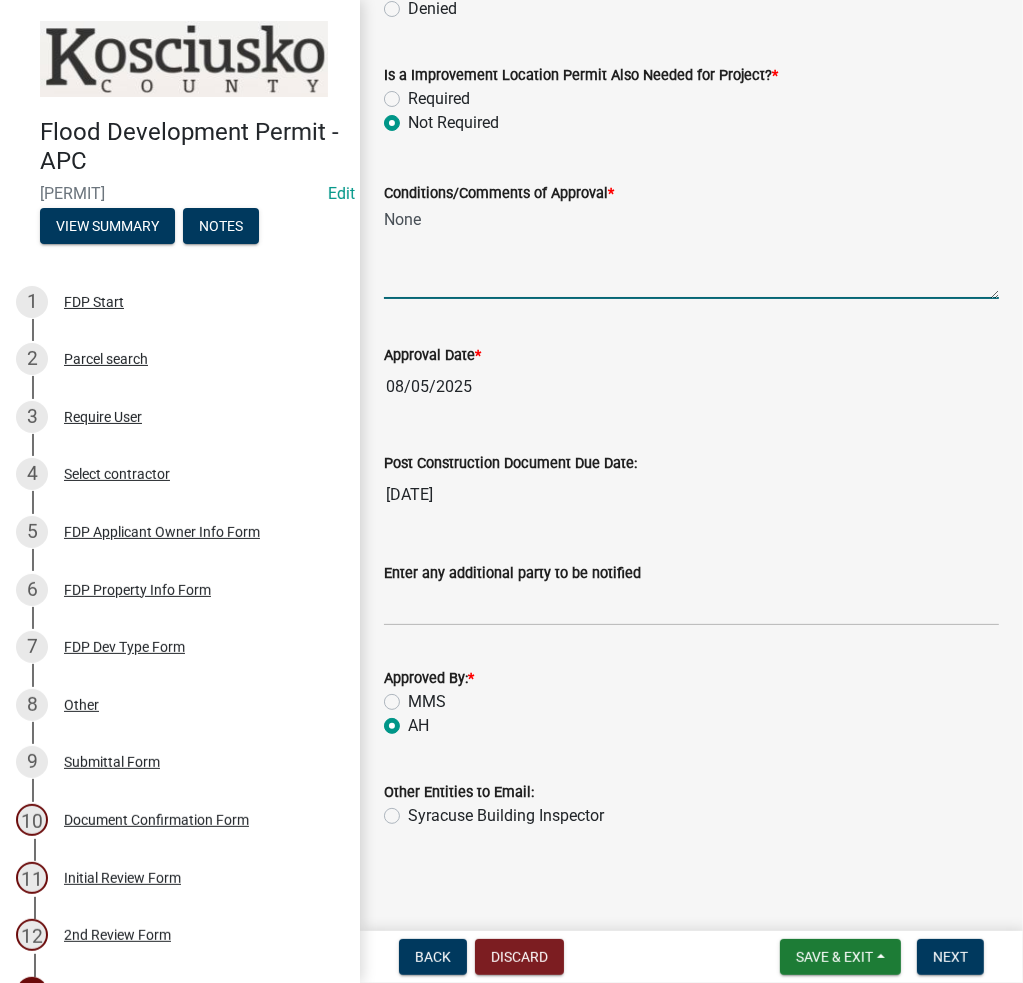 radio on "true" 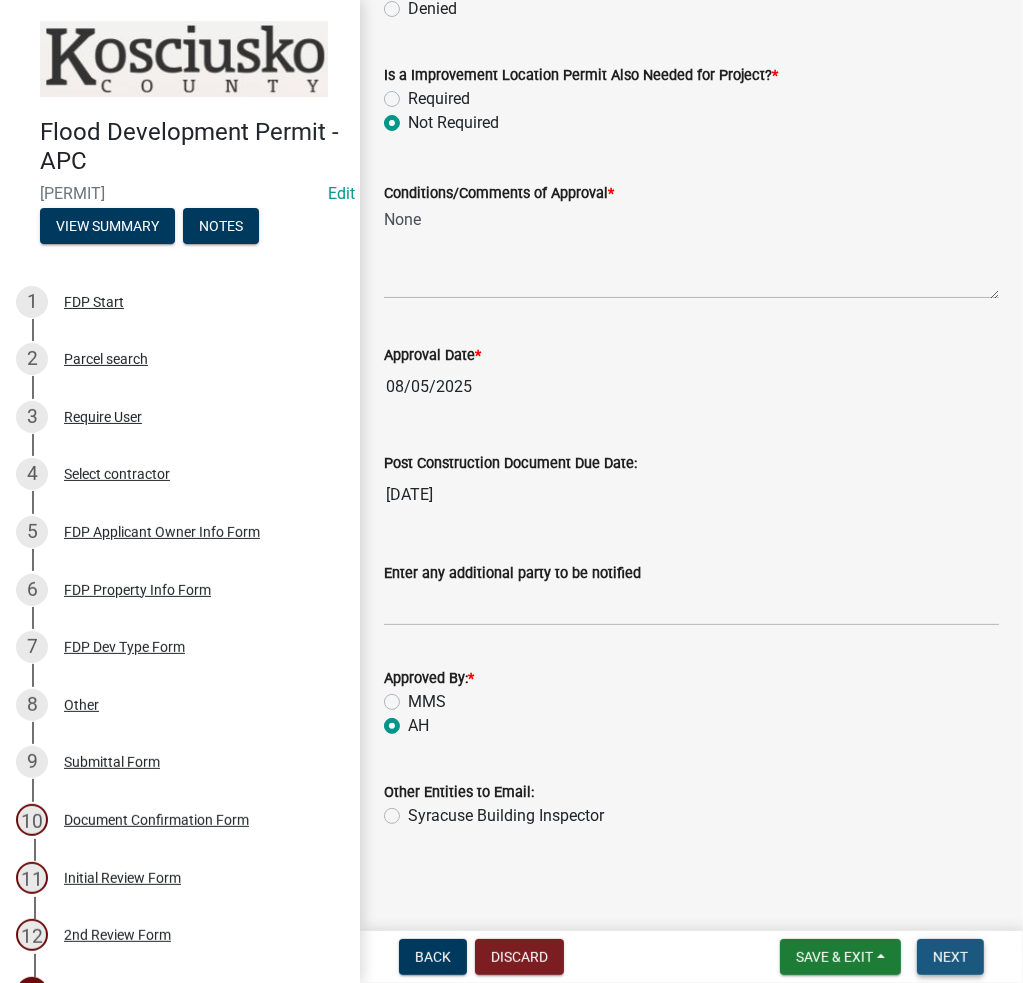 click on "Next" at bounding box center [950, 957] 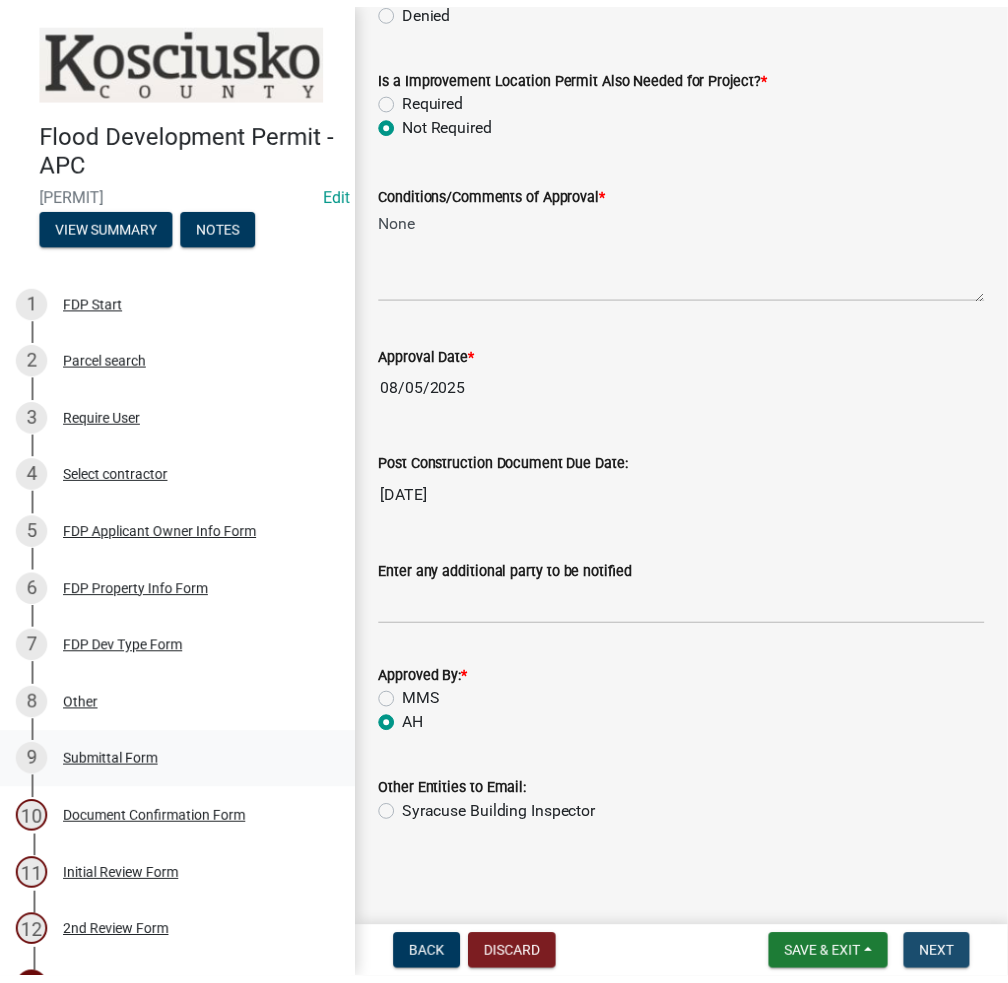 scroll, scrollTop: 0, scrollLeft: 0, axis: both 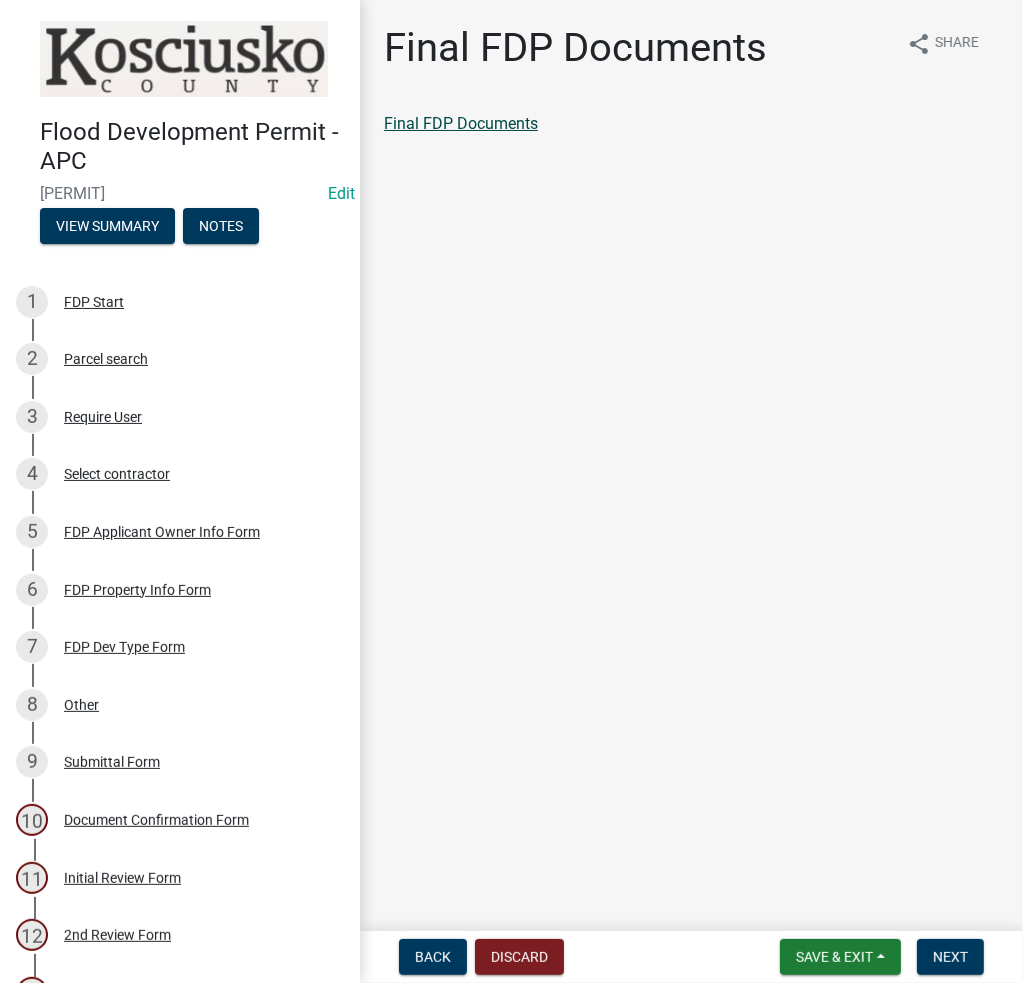 click on "Final FDP Documents" 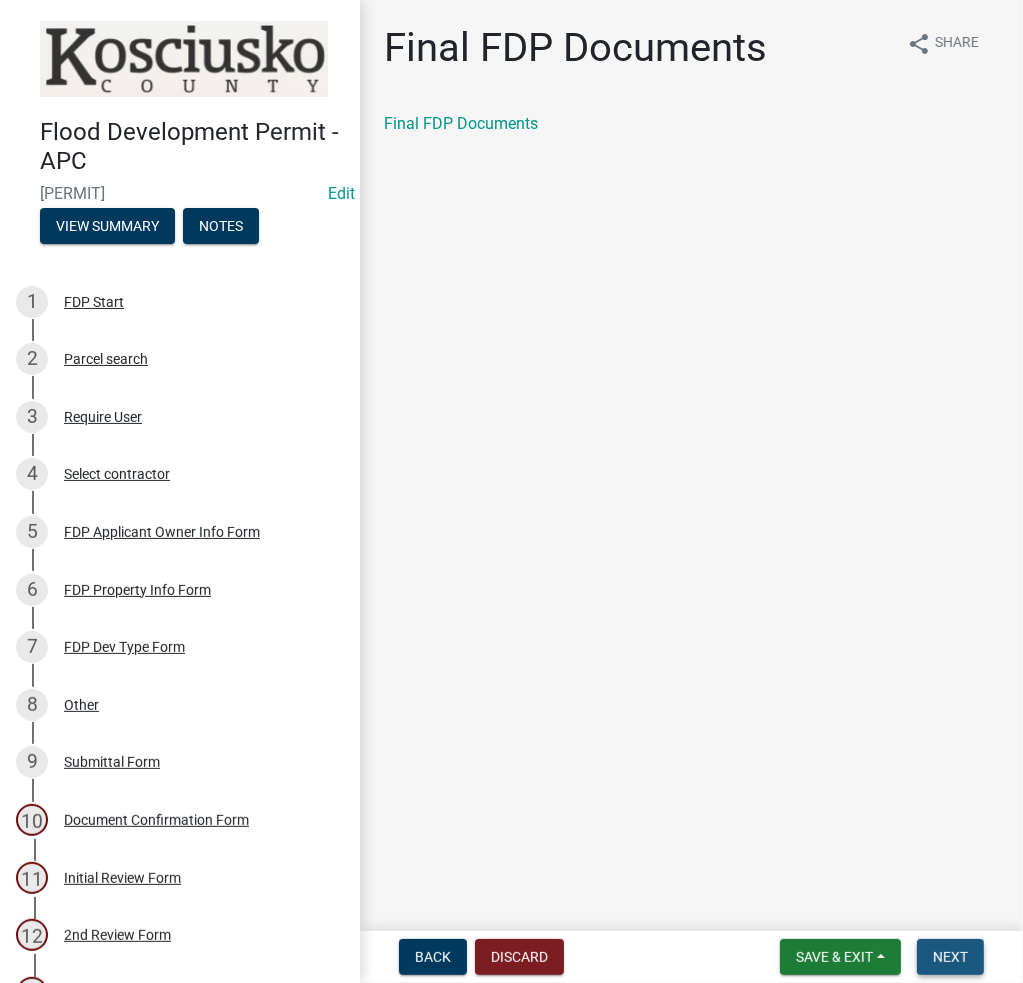 click on "Next" at bounding box center [950, 957] 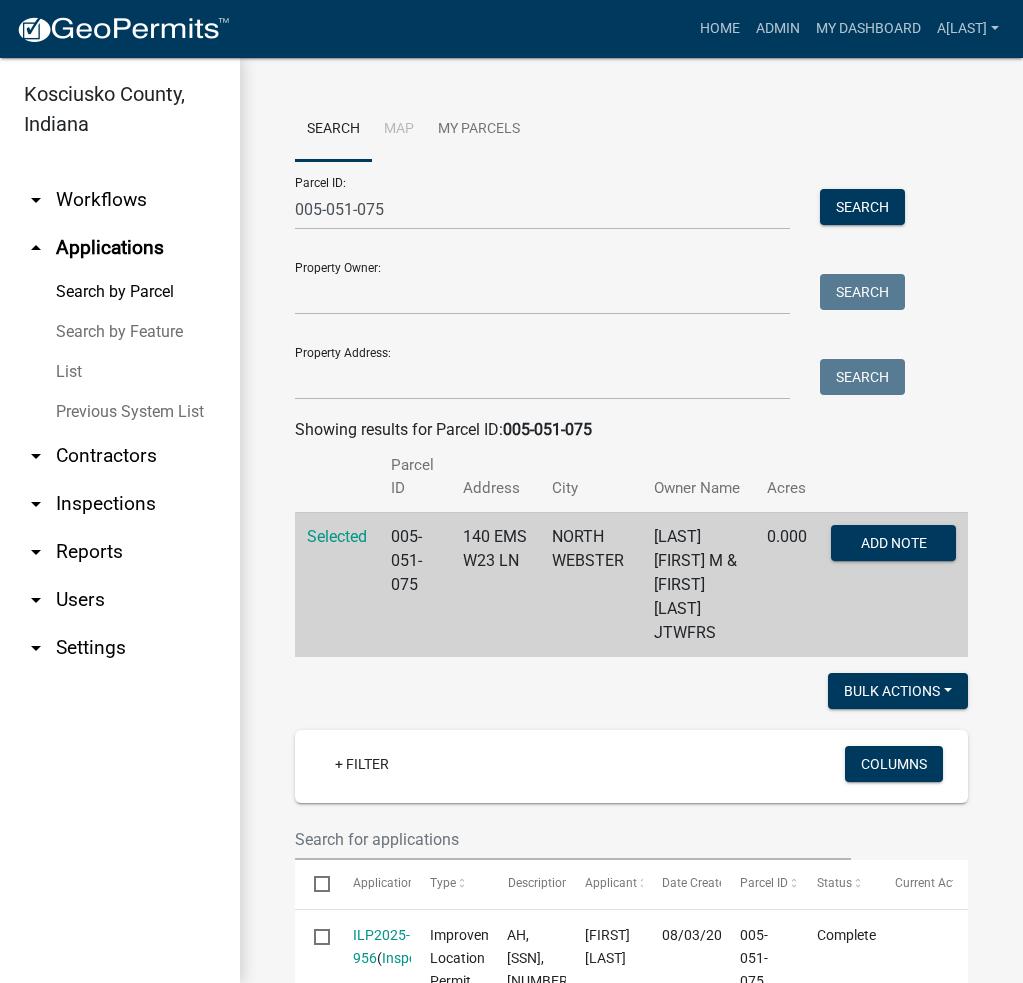 scroll, scrollTop: 0, scrollLeft: 0, axis: both 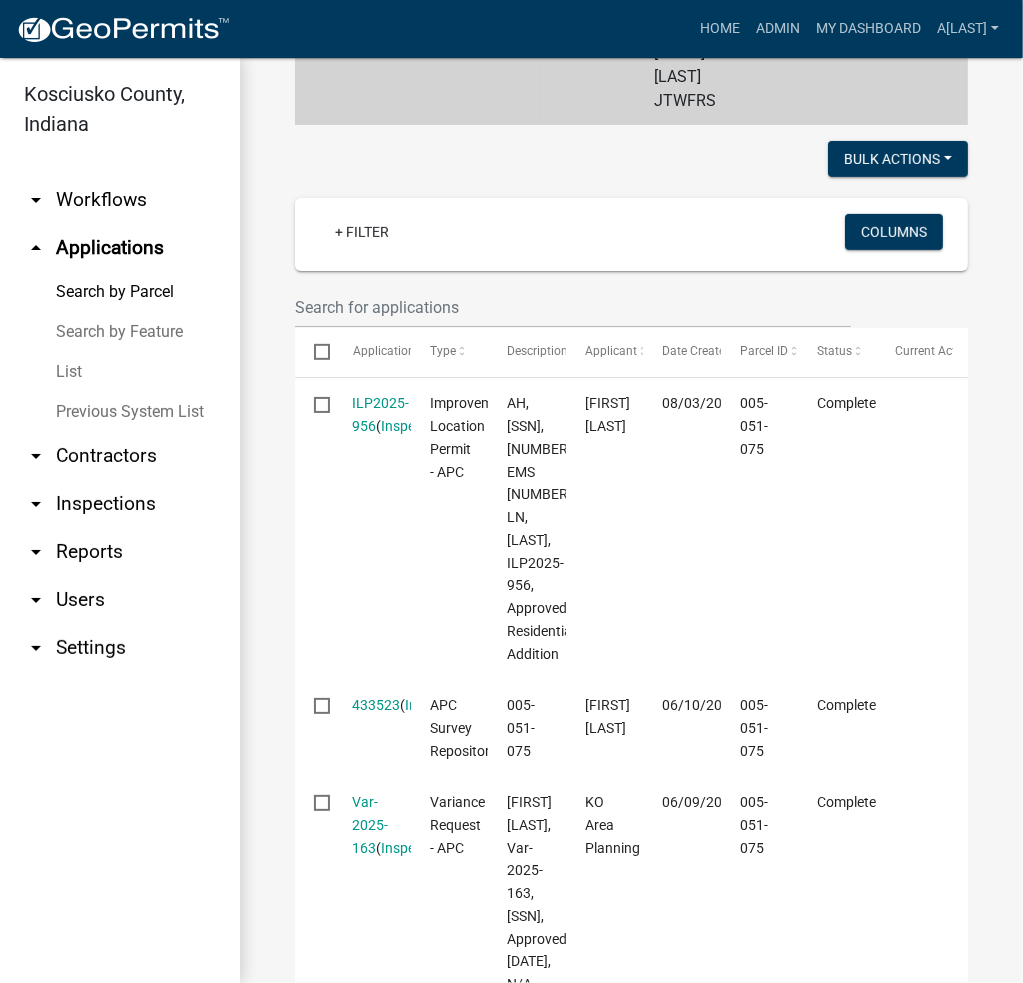 click on "List" at bounding box center [120, 372] 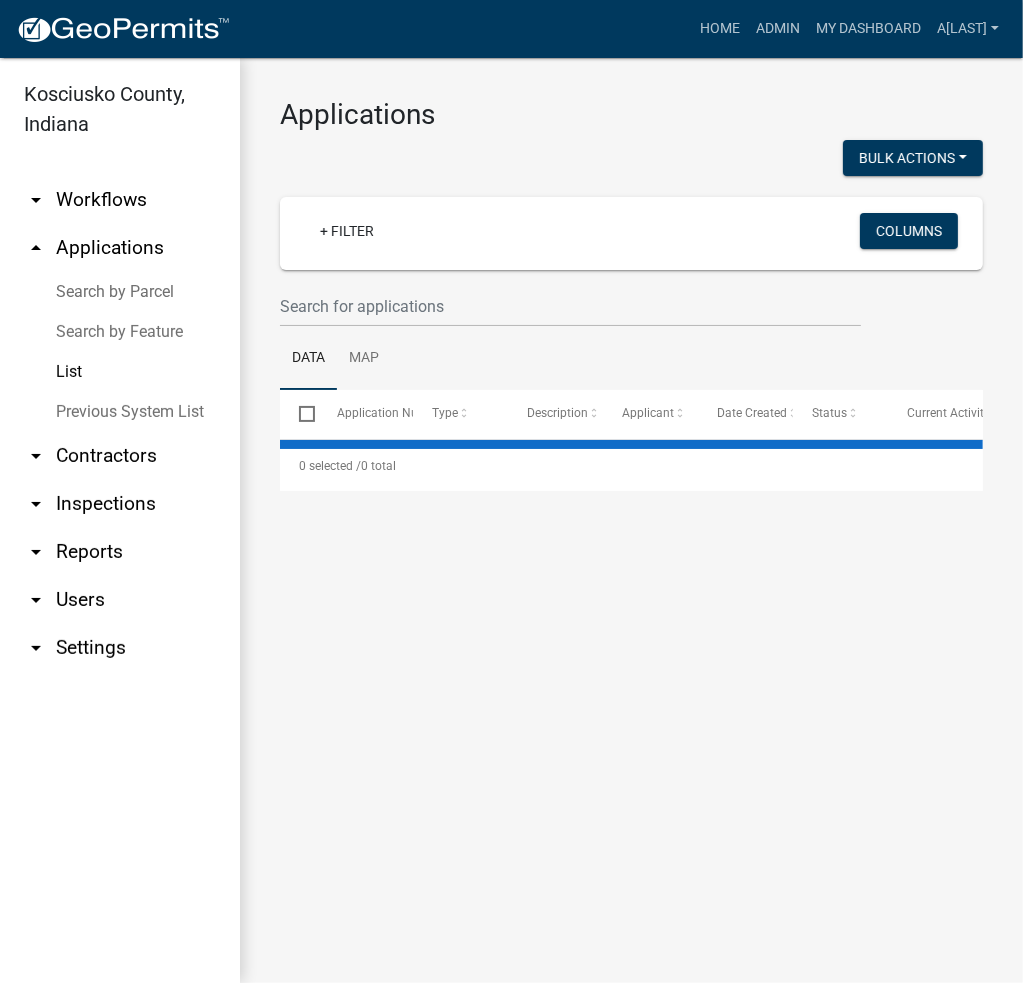 scroll, scrollTop: 0, scrollLeft: 0, axis: both 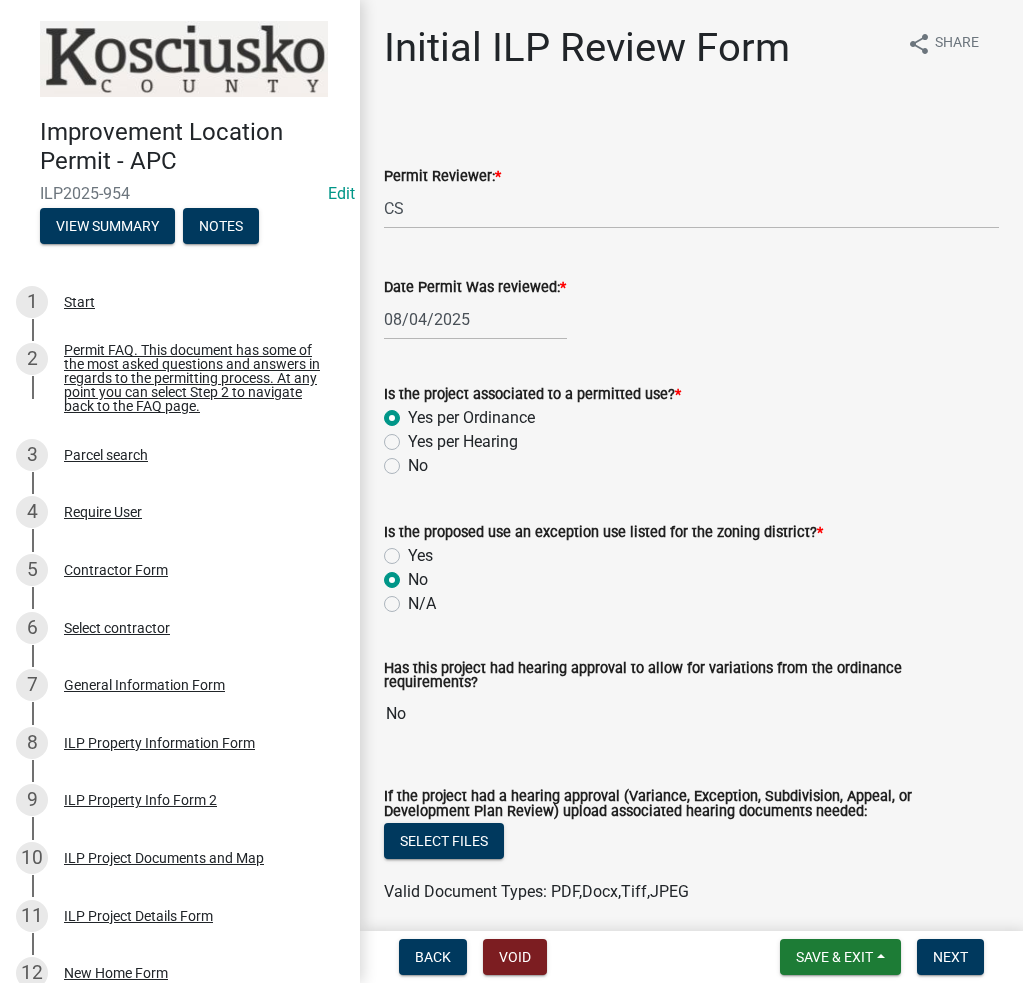 select on "c872cdc8-ca01-49f1-a213-e4b05fa58cd2" 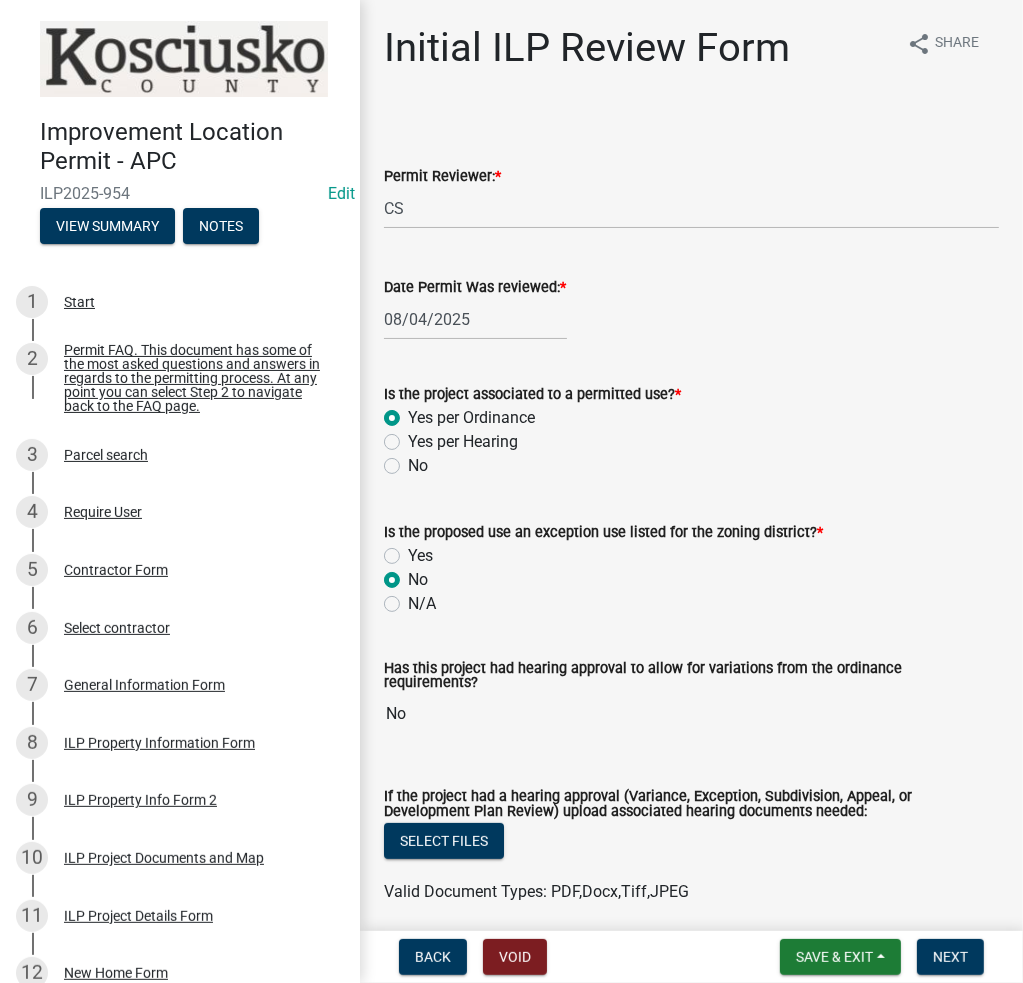 scroll, scrollTop: 688, scrollLeft: 0, axis: vertical 